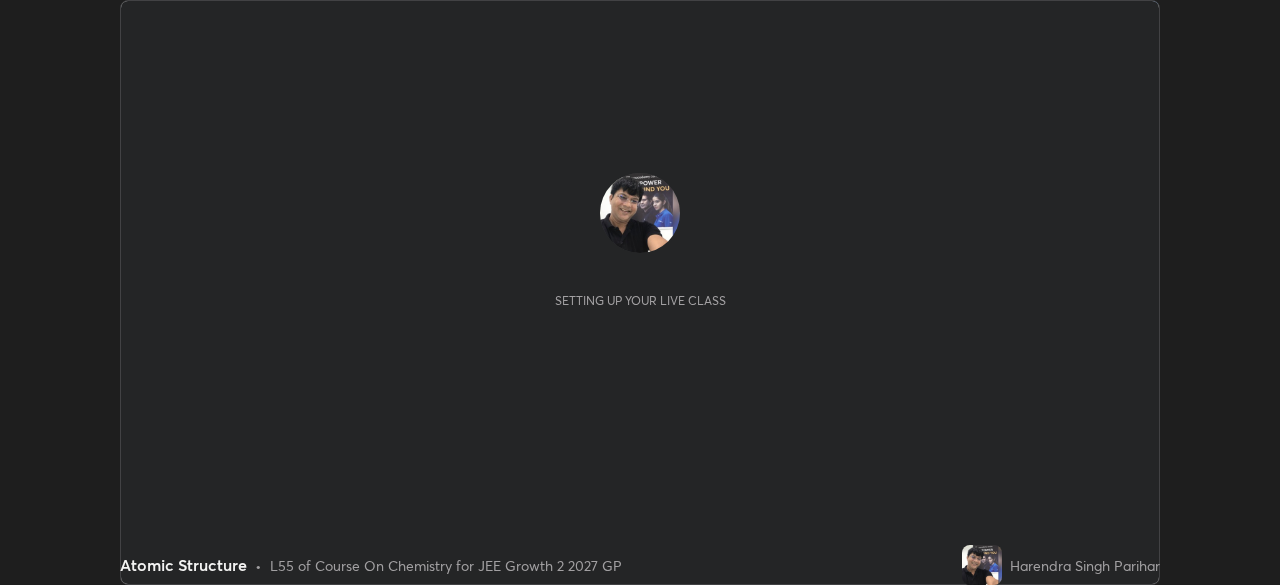 scroll, scrollTop: 0, scrollLeft: 0, axis: both 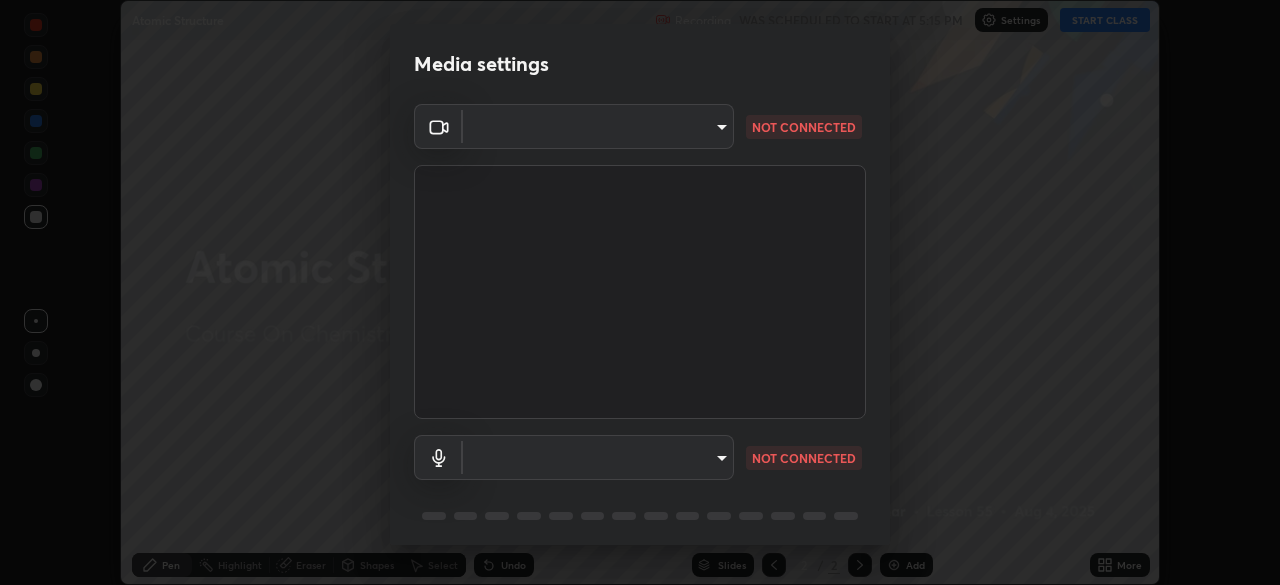 type on "8ba57ba392a6d77700fca5ad0914a887343323b49ef99d11197e5626948f7ea5" 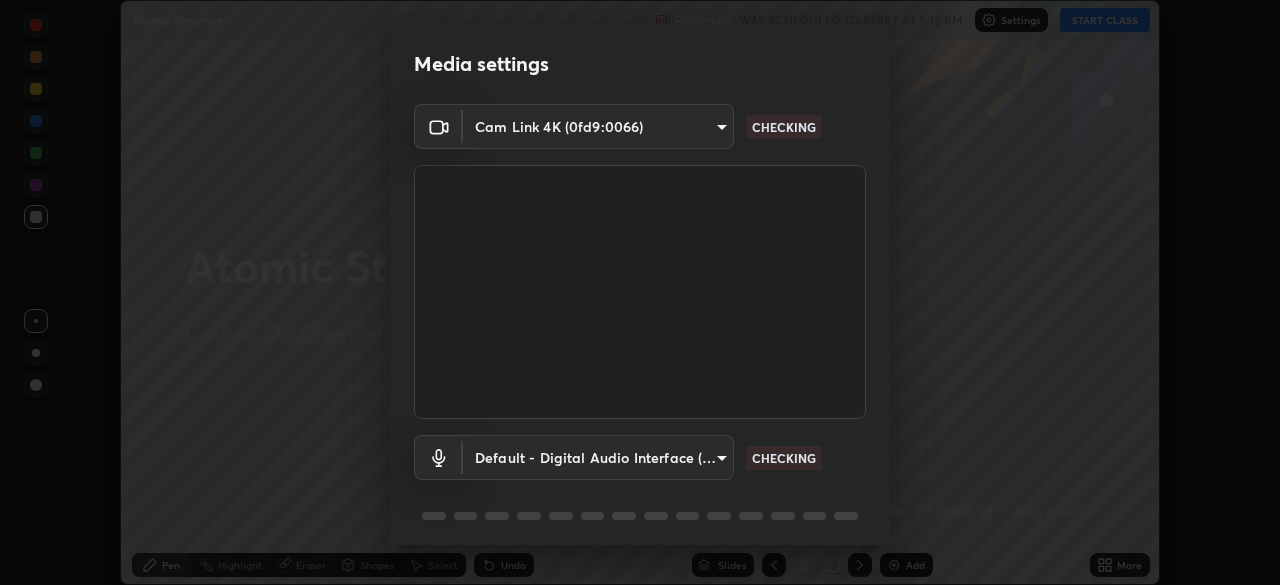 click on "Erase all Atomic Structure Recording WAS SCHEDULED TO START AT 5:15 PM Settings START CLASS Setting up your live class Atomic Structure • L55 of Course On Chemistry for JEE Growth 2 2027 GP [FIRST] [LAST] Pen Highlight Eraser Shapes Select Undo Slides 2 / 2 Add More No doubts shared Encourage your learners to ask a doubt for better clarity Report an issue Reason for reporting Buffering Chat not working Audio - Video sync issue Educator video quality low ​ Attach an image Report Media settings Cam Link 4K ([DEVICE_ID]) [HASH] CHECKING Default - Digital Audio Interface (3- Cam Link 4K) default CHECKING 1 / 5 Next" at bounding box center [640, 292] 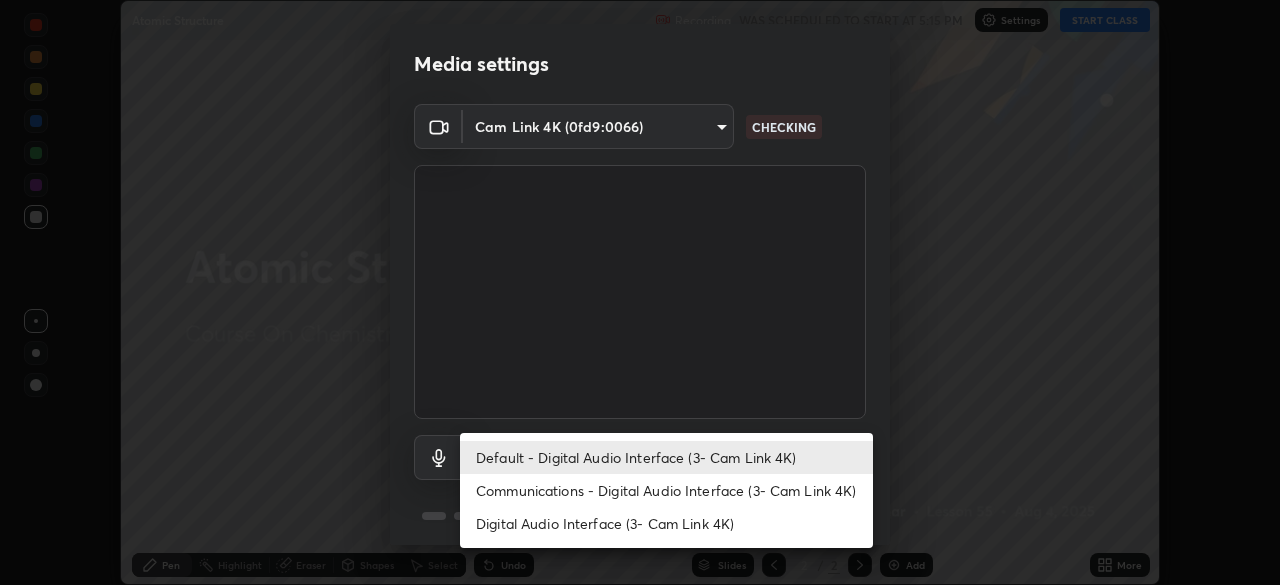 click on "Digital Audio Interface (3- Cam Link 4K)" at bounding box center [666, 523] 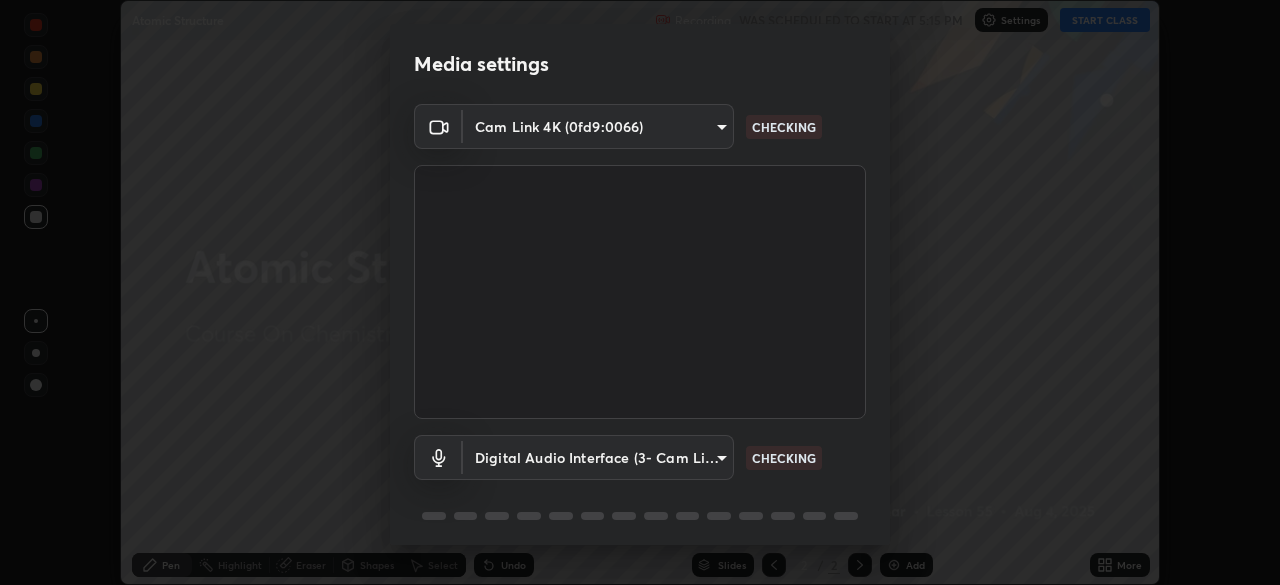 type on "789fc098c5463fee8c5f428898d9a248ba7d4f00bfccb688799711c692b9c33d" 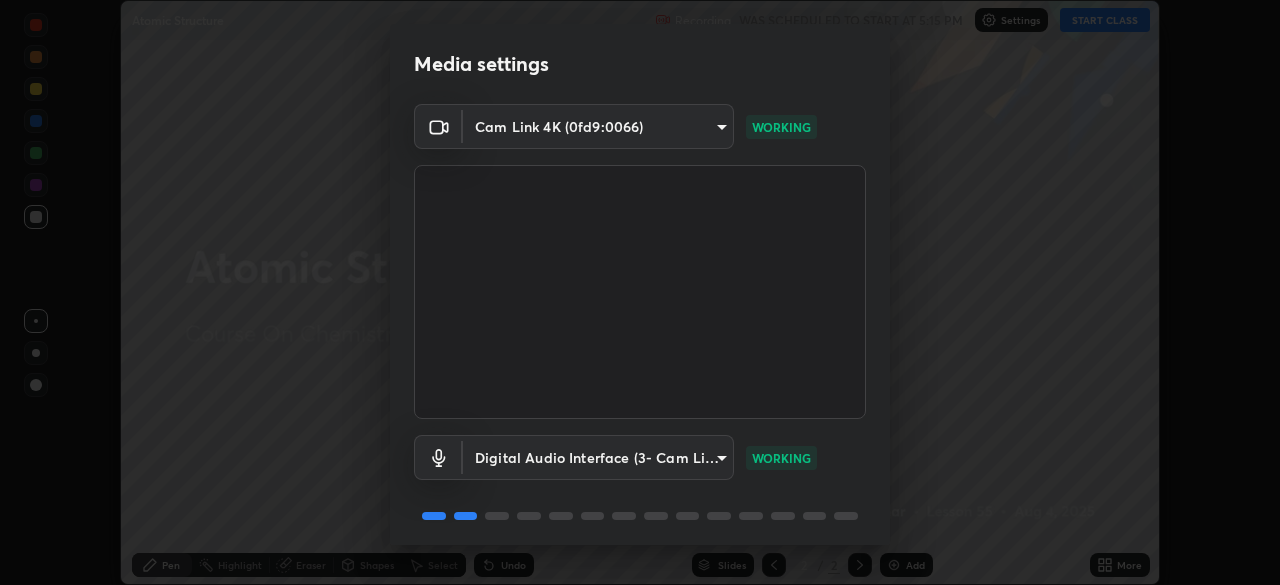scroll, scrollTop: 71, scrollLeft: 0, axis: vertical 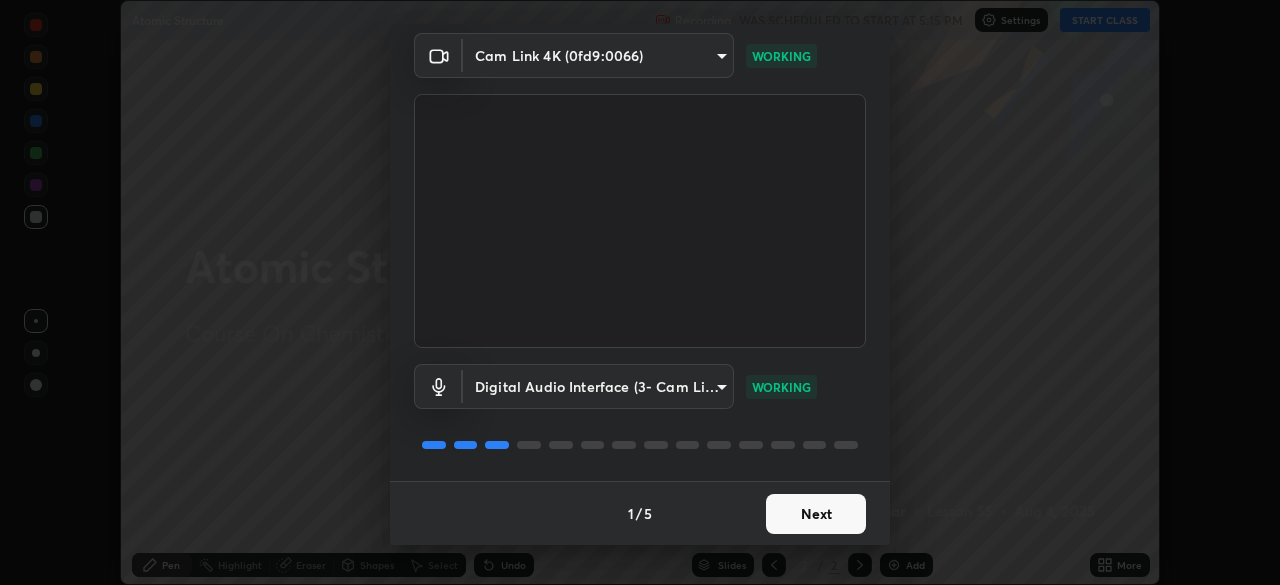 click on "Next" at bounding box center (816, 514) 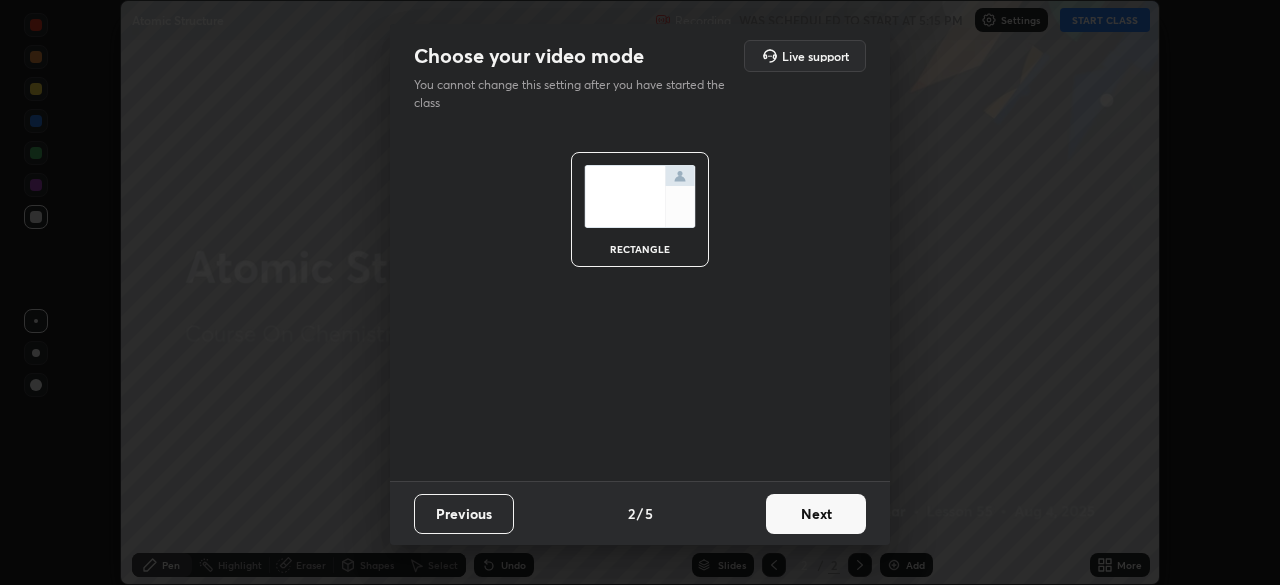 scroll, scrollTop: 0, scrollLeft: 0, axis: both 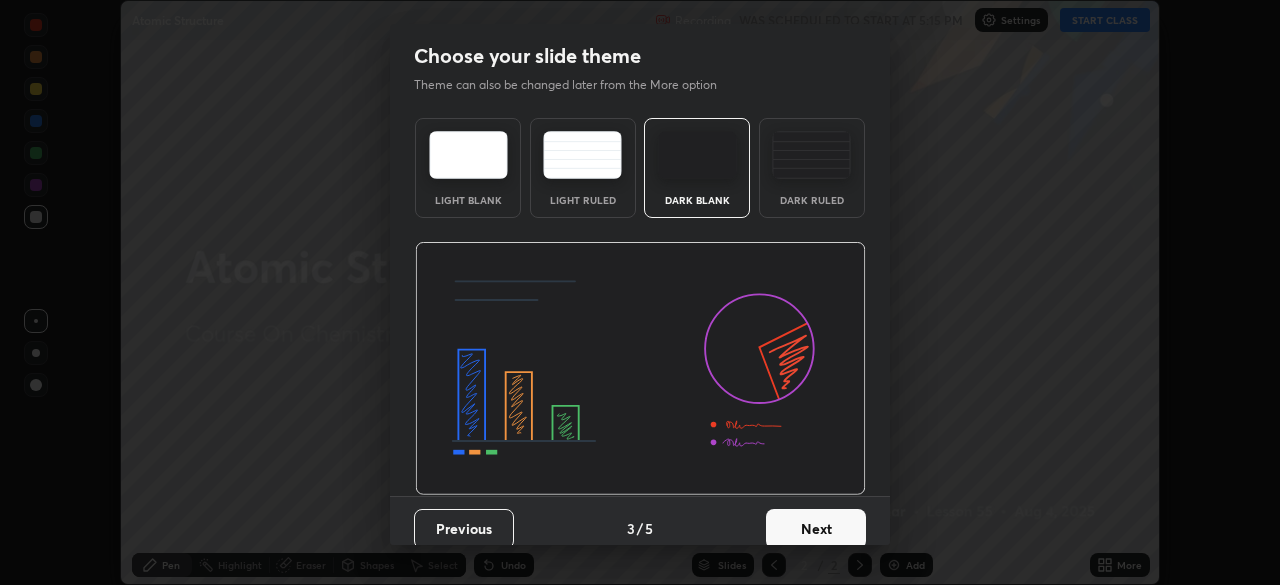 click on "Next" at bounding box center (816, 529) 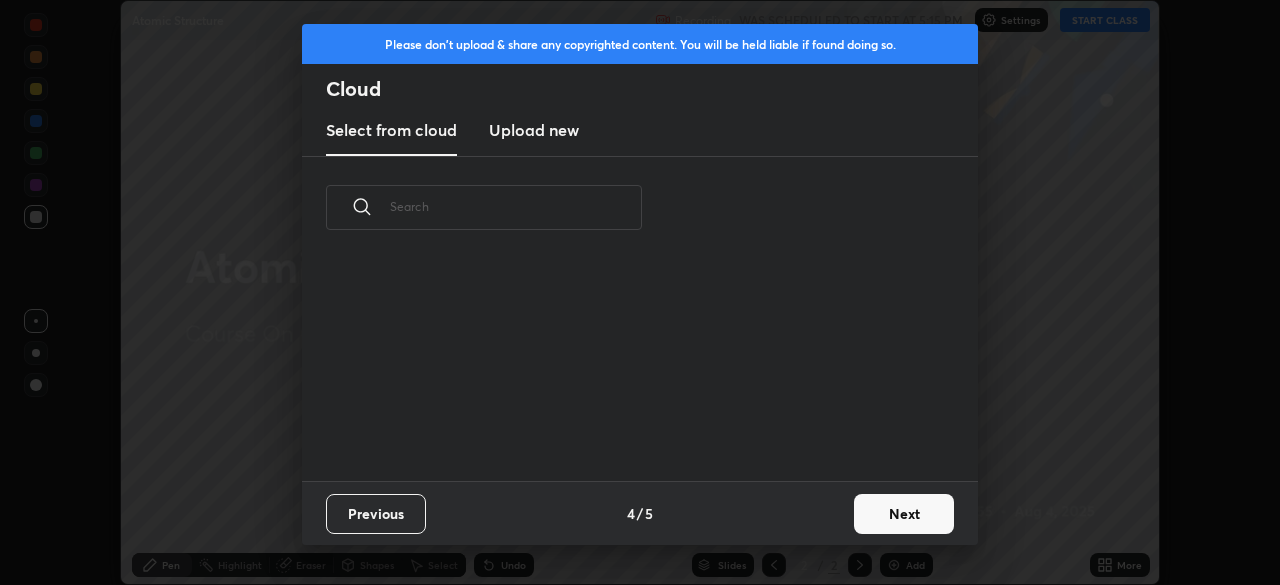 scroll, scrollTop: 222, scrollLeft: 642, axis: both 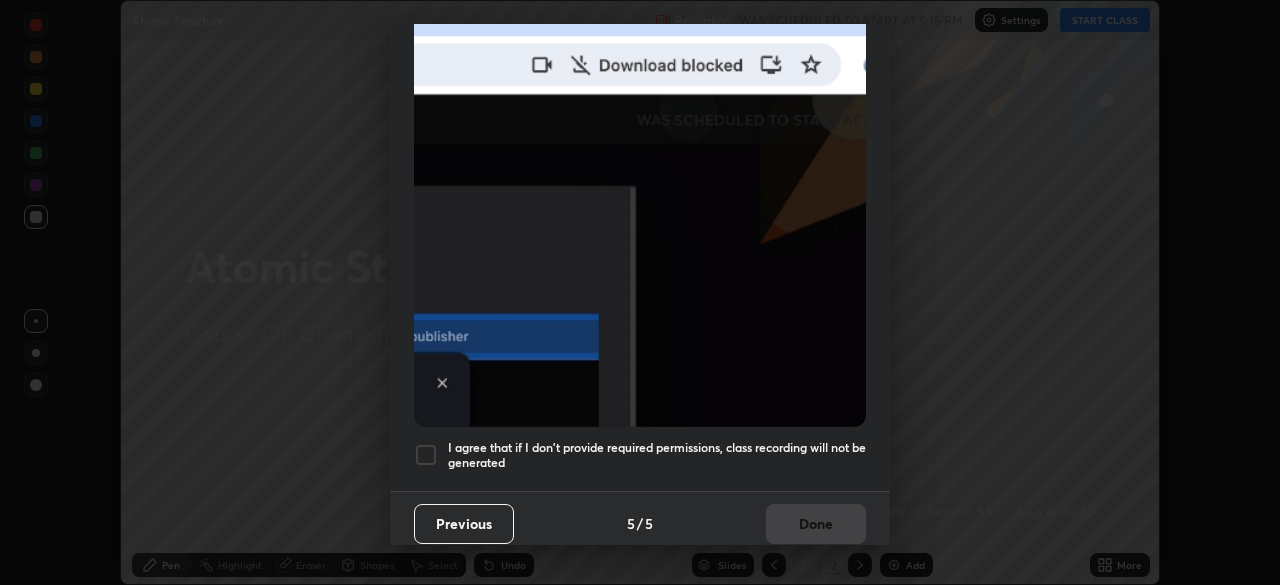 click at bounding box center [426, 455] 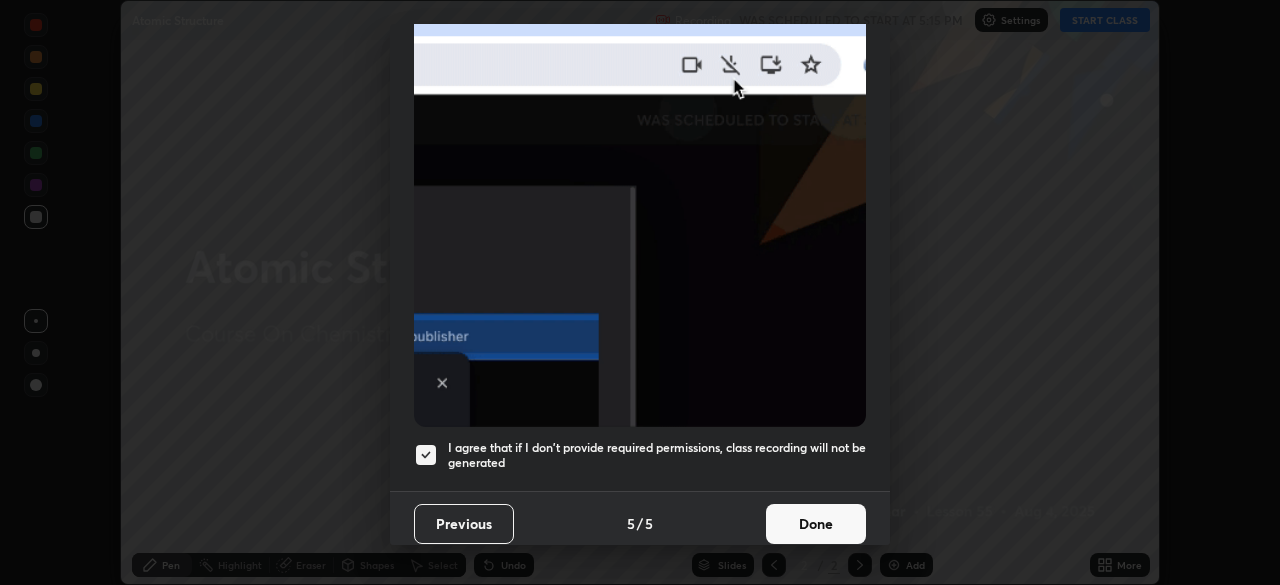 click on "Done" at bounding box center [816, 524] 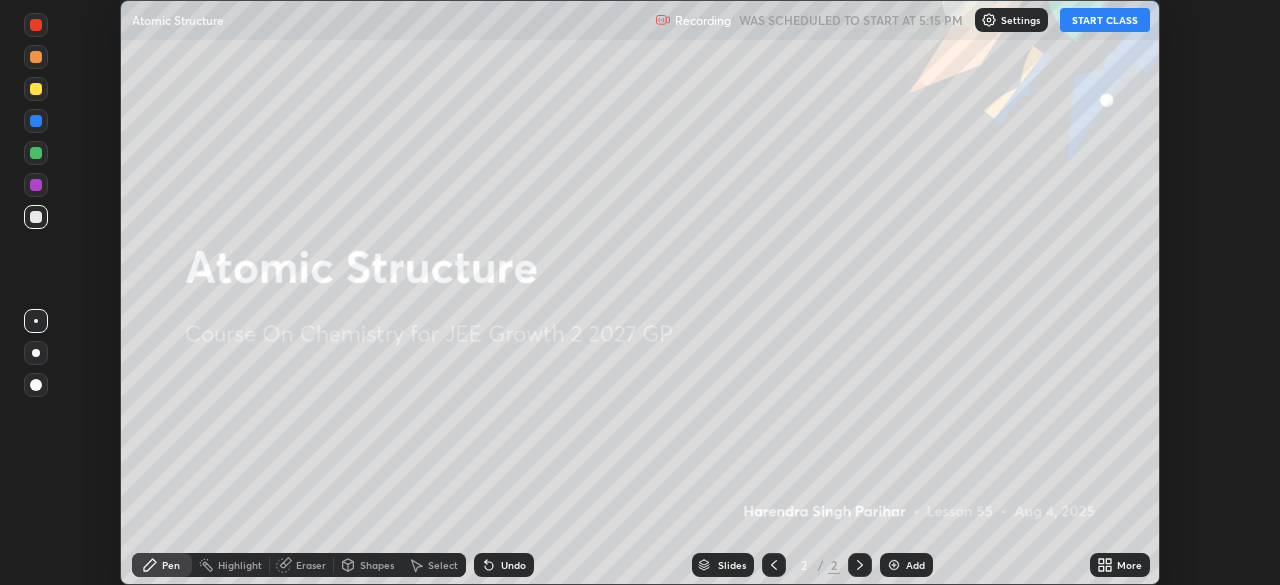 click on "START CLASS" at bounding box center (1105, 20) 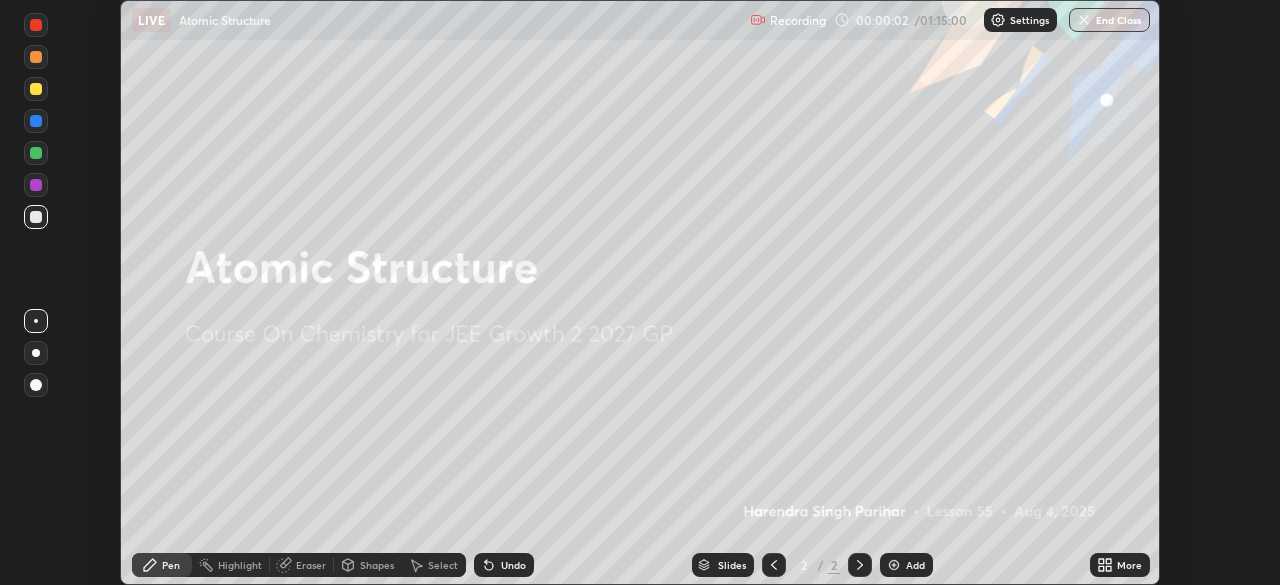 click on "More" at bounding box center [1120, 565] 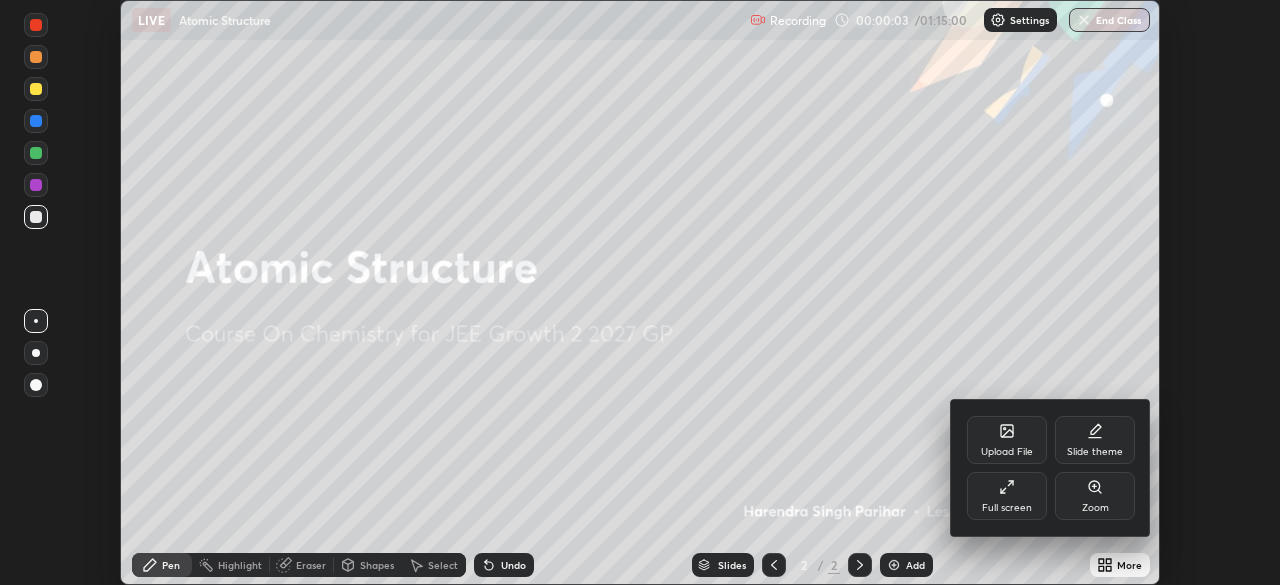 click on "Full screen" at bounding box center [1007, 496] 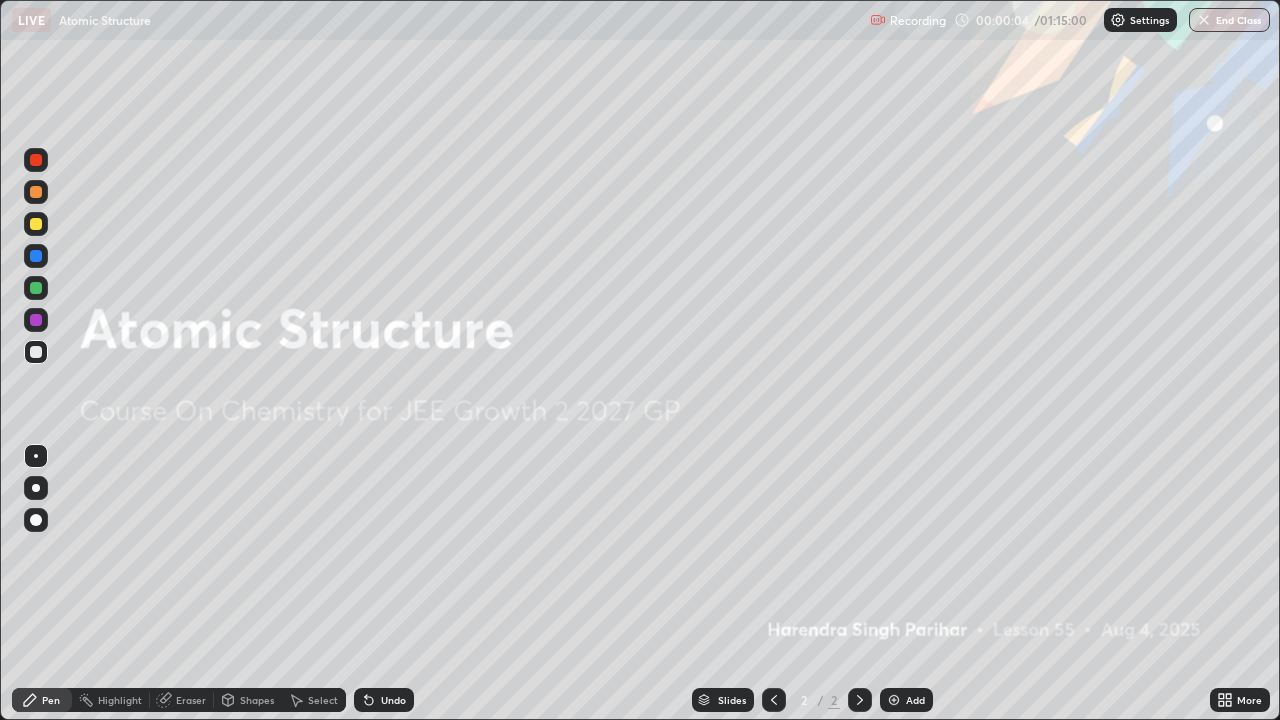 scroll, scrollTop: 99280, scrollLeft: 98720, axis: both 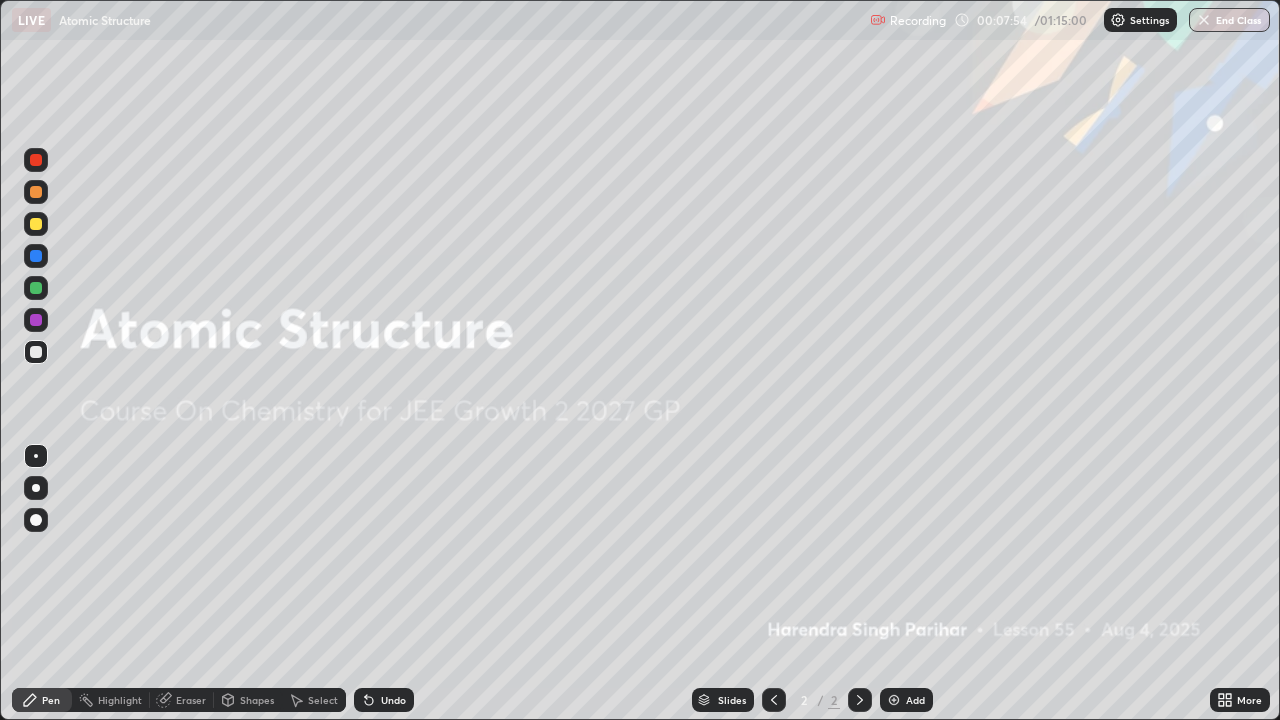 click at bounding box center [894, 700] 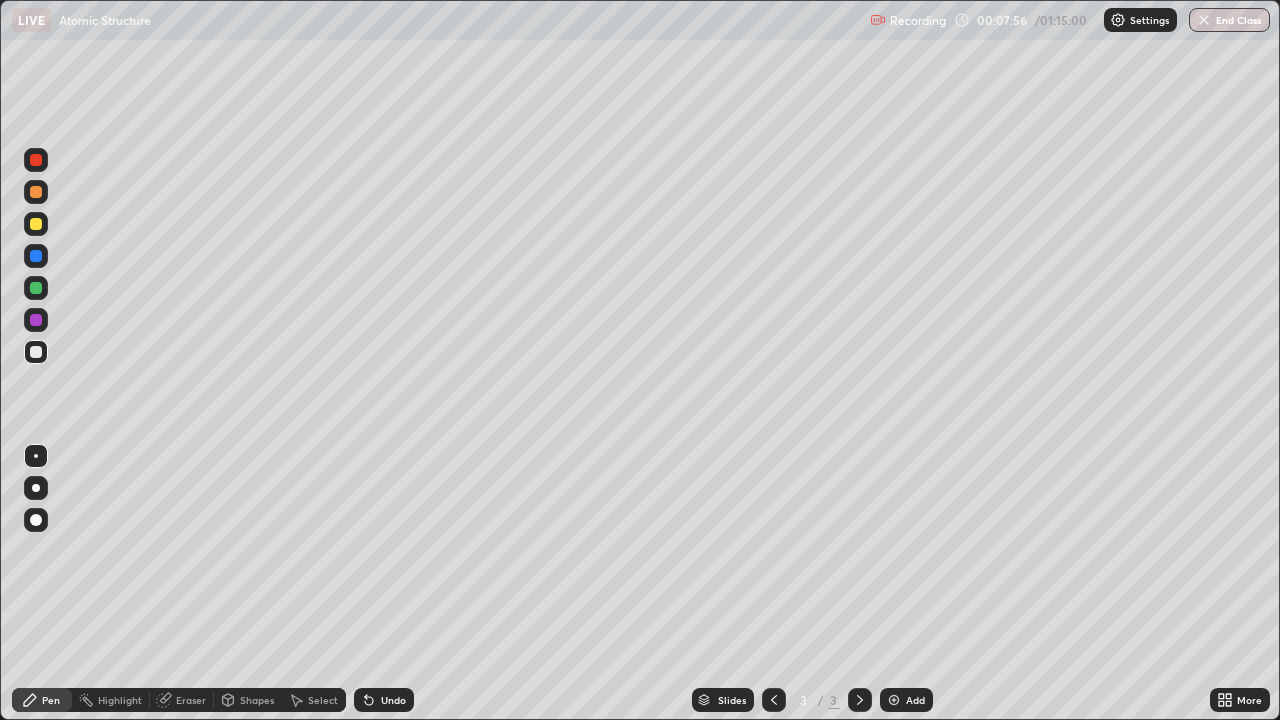 click at bounding box center [36, 520] 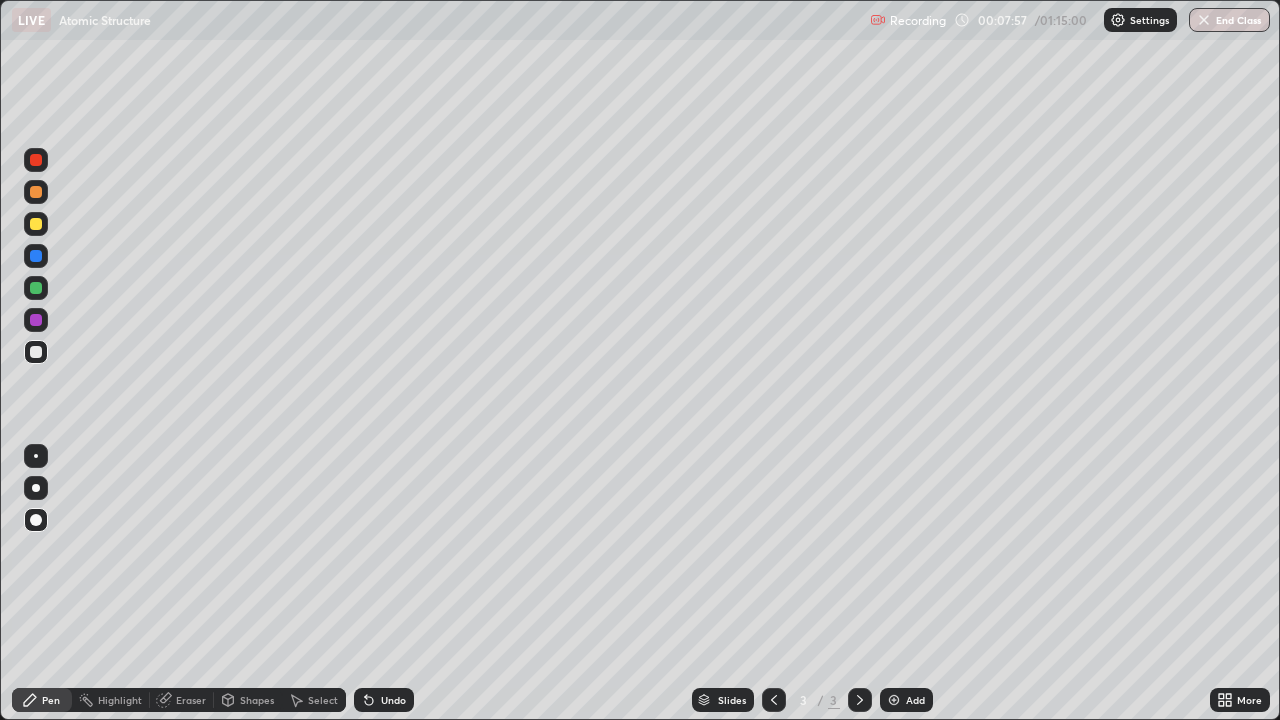 click at bounding box center (36, 352) 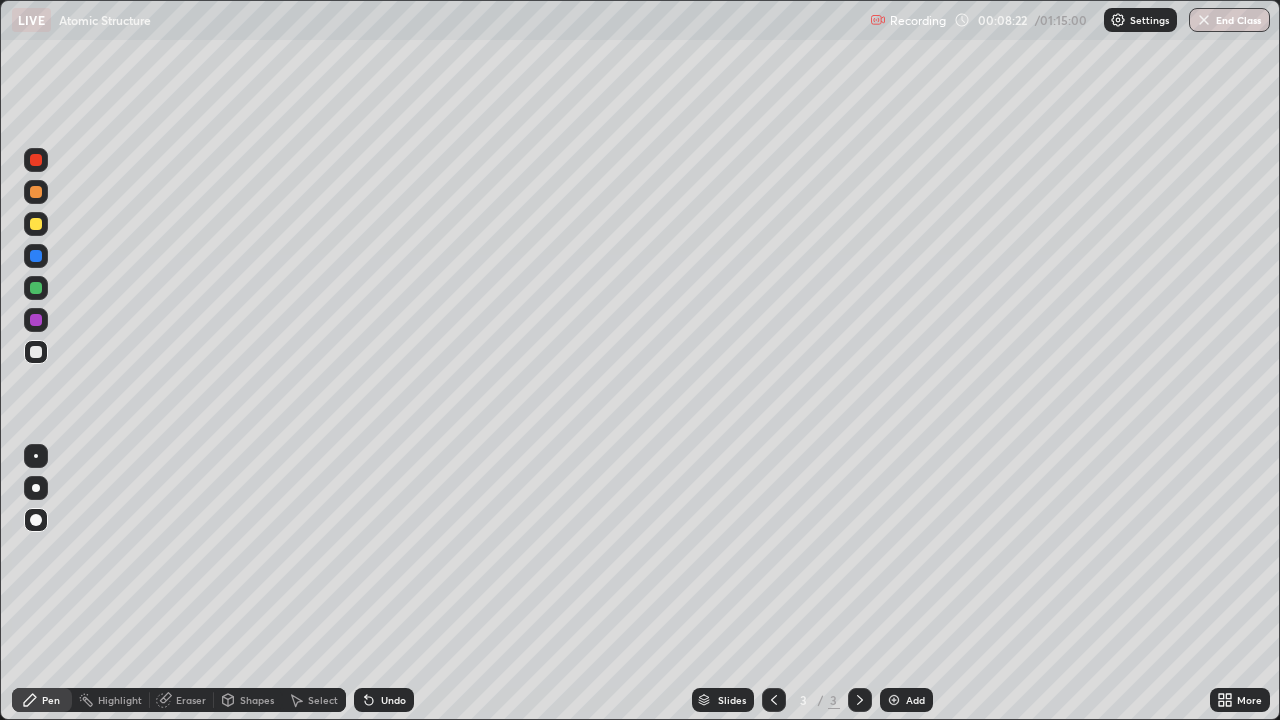 click at bounding box center [36, 288] 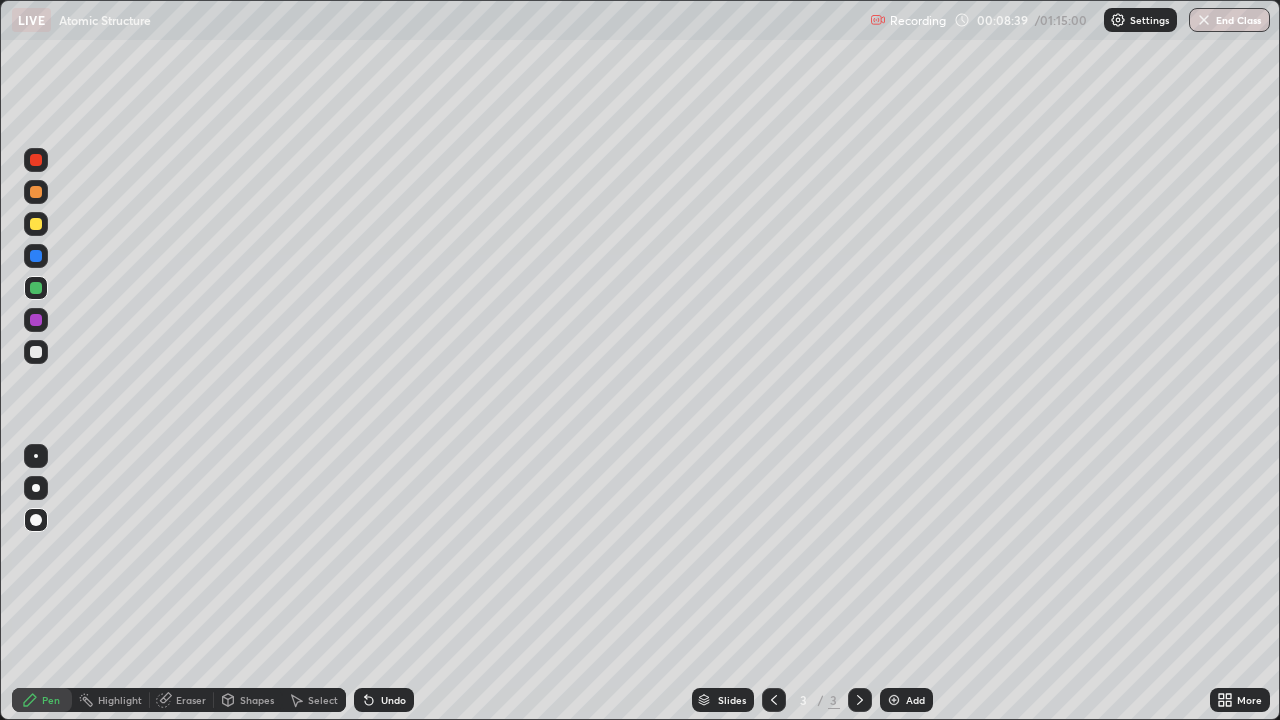 click at bounding box center [36, 224] 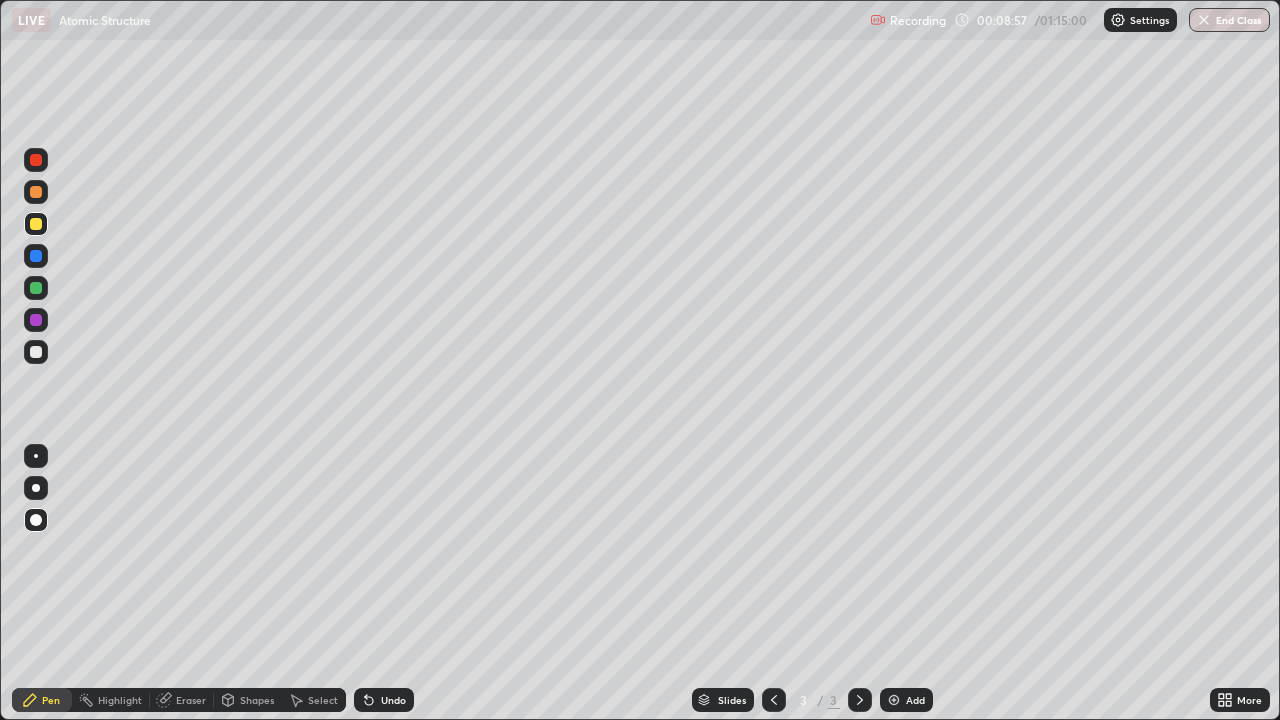 click at bounding box center (36, 256) 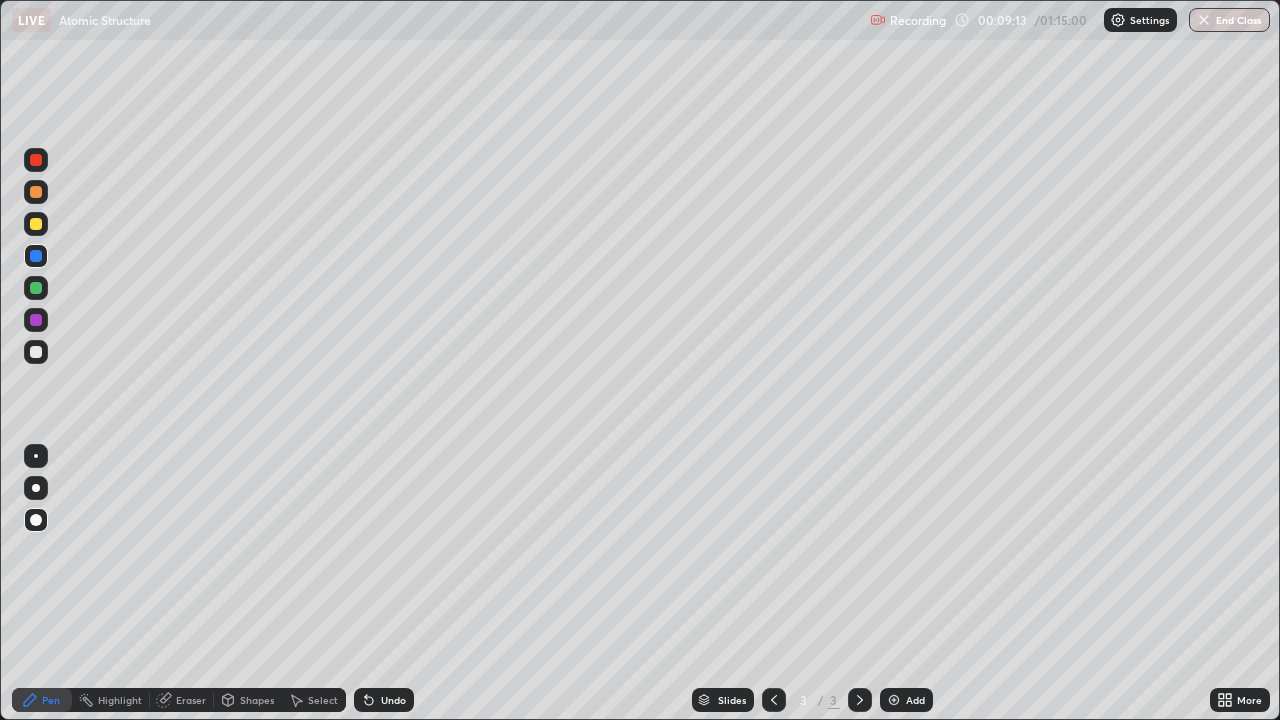 click at bounding box center (36, 320) 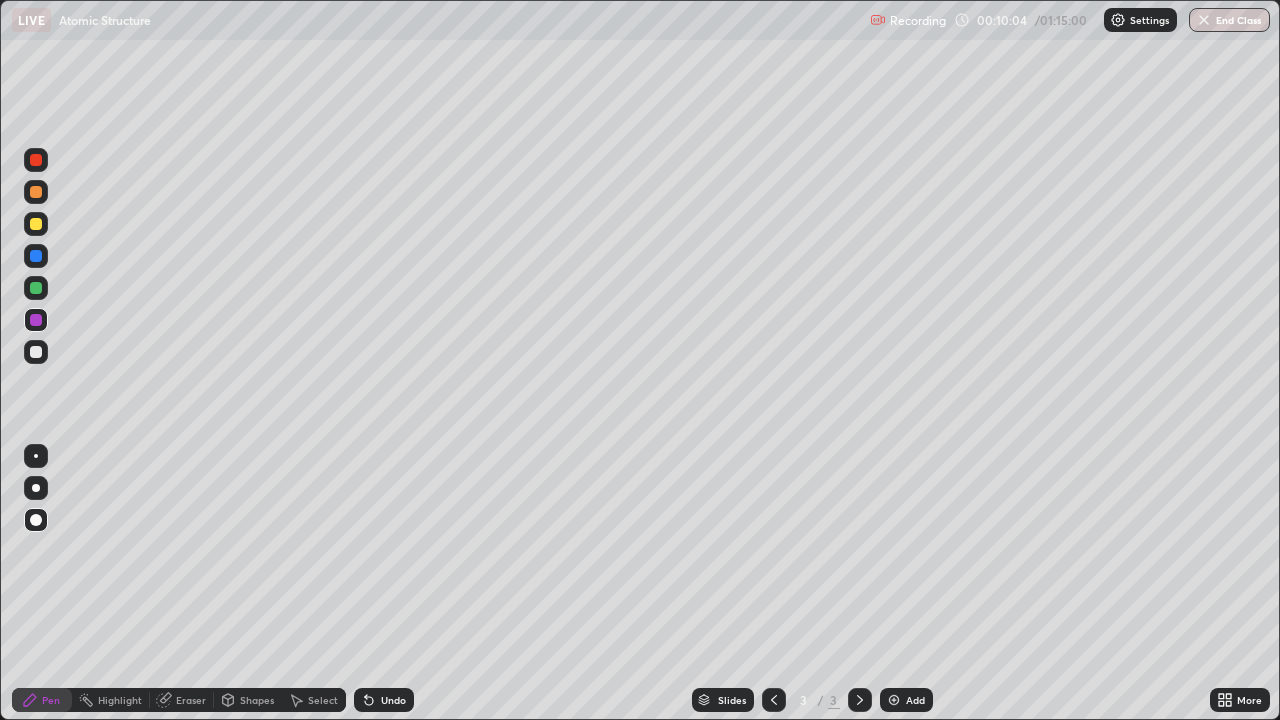 click at bounding box center [36, 224] 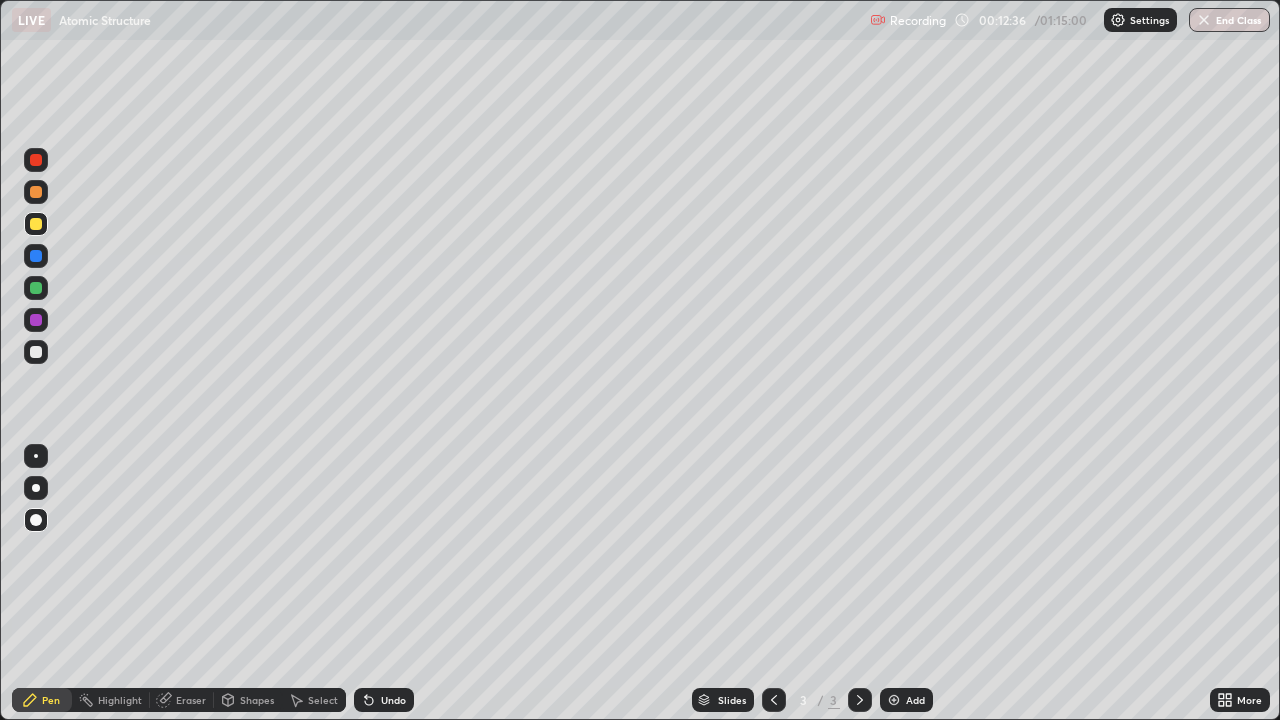 click at bounding box center (36, 288) 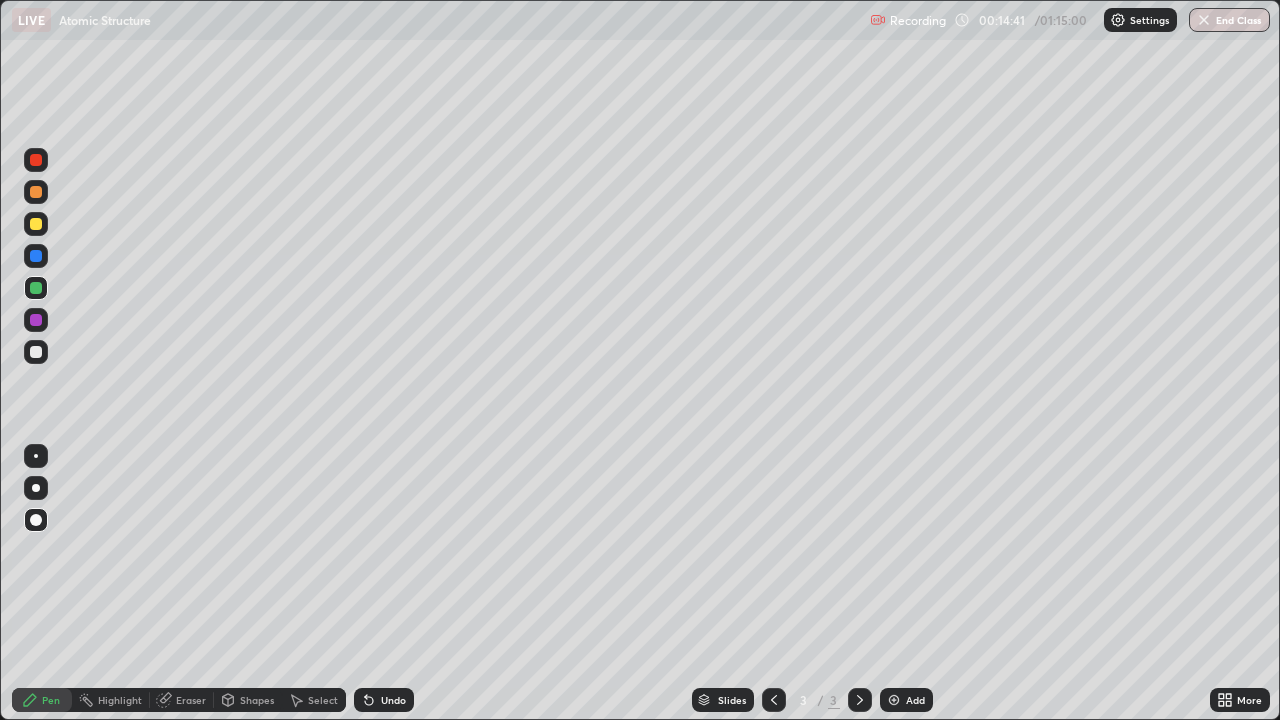 click at bounding box center (894, 700) 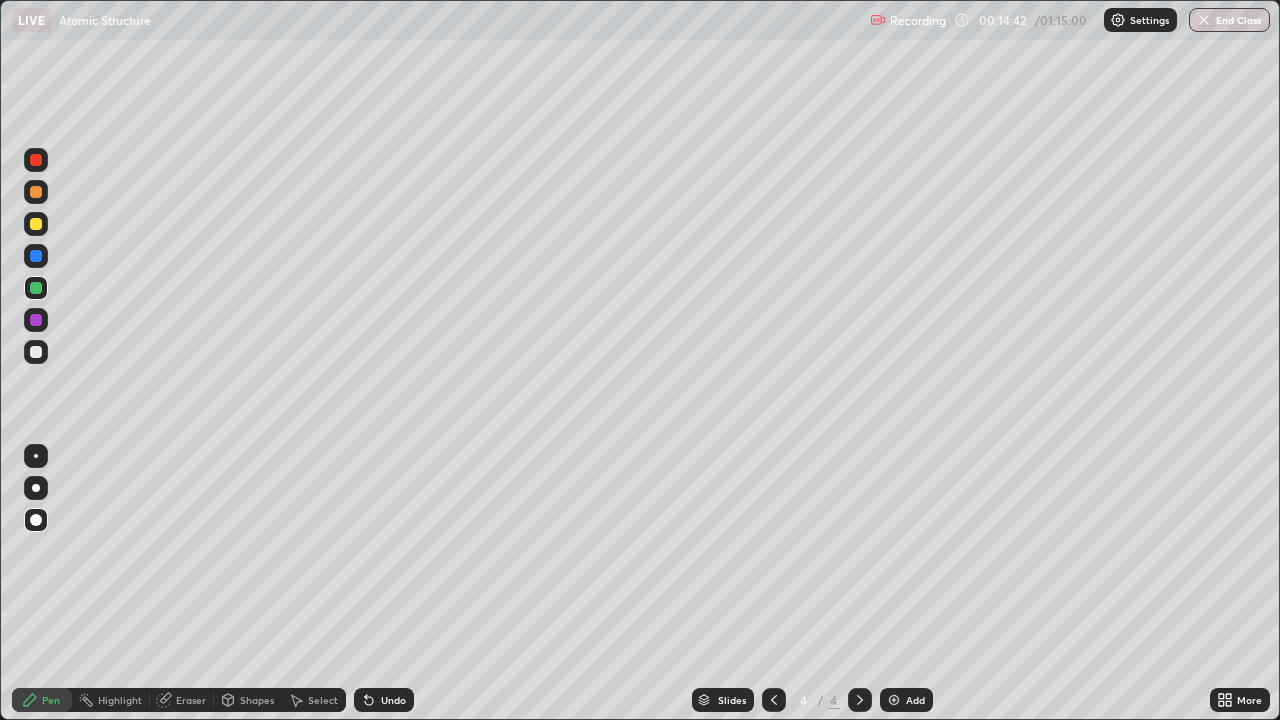 click on "Highlight" at bounding box center (120, 700) 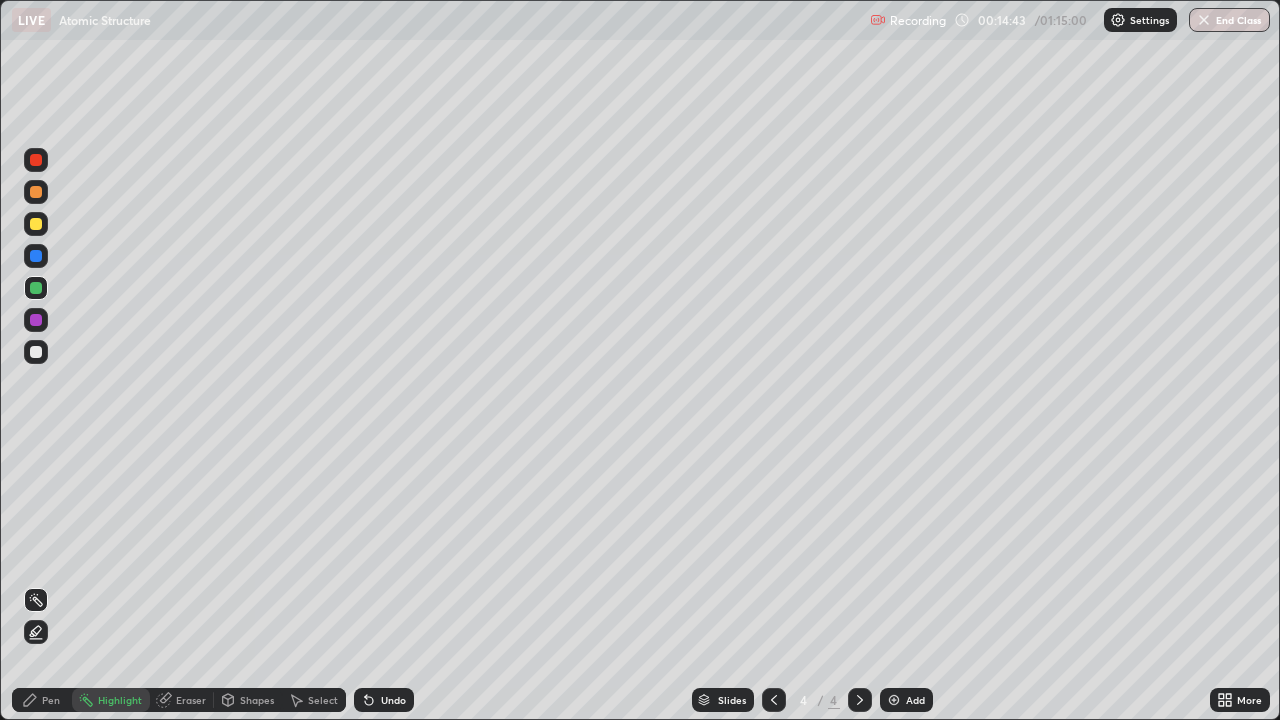 click 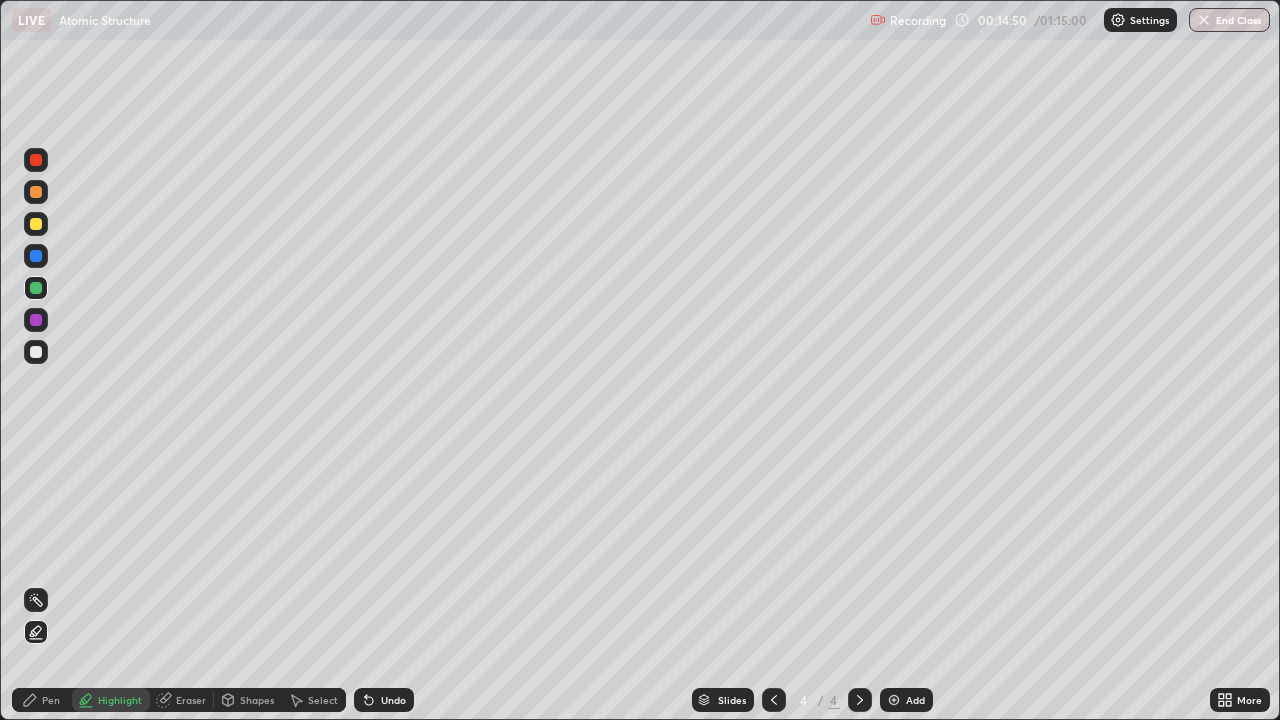 click at bounding box center [36, 224] 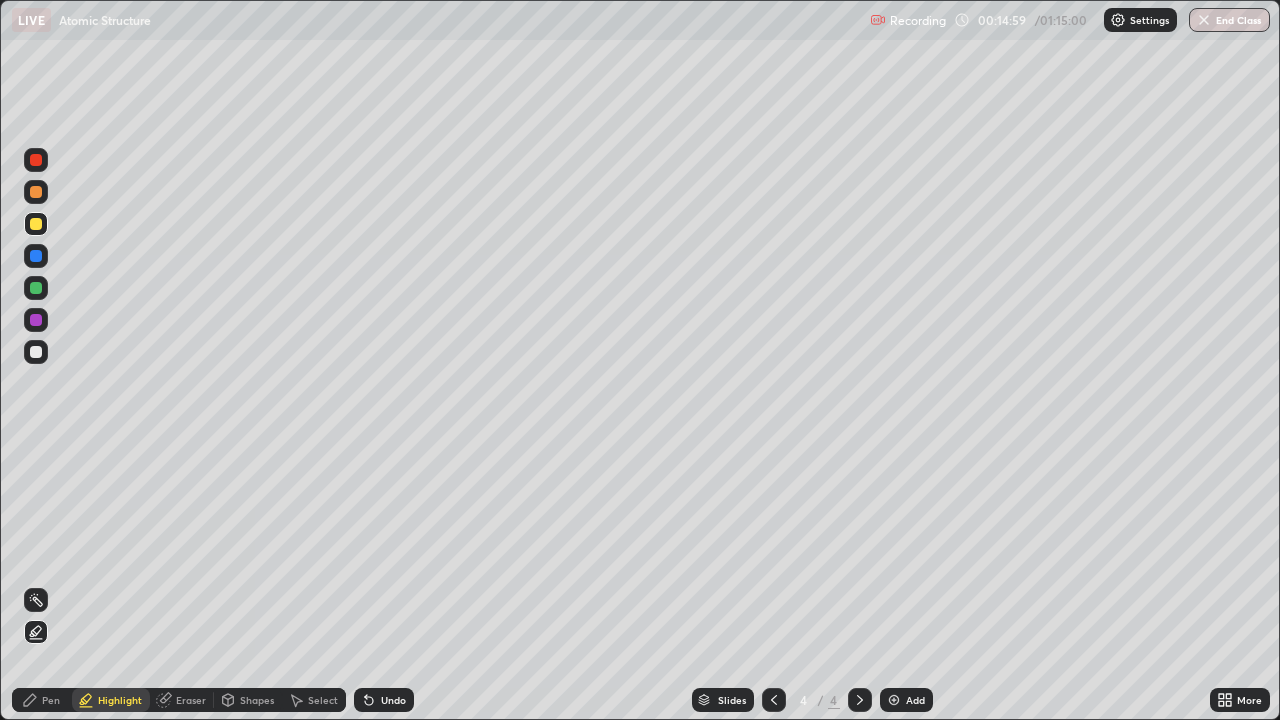 click on "Pen" at bounding box center [42, 700] 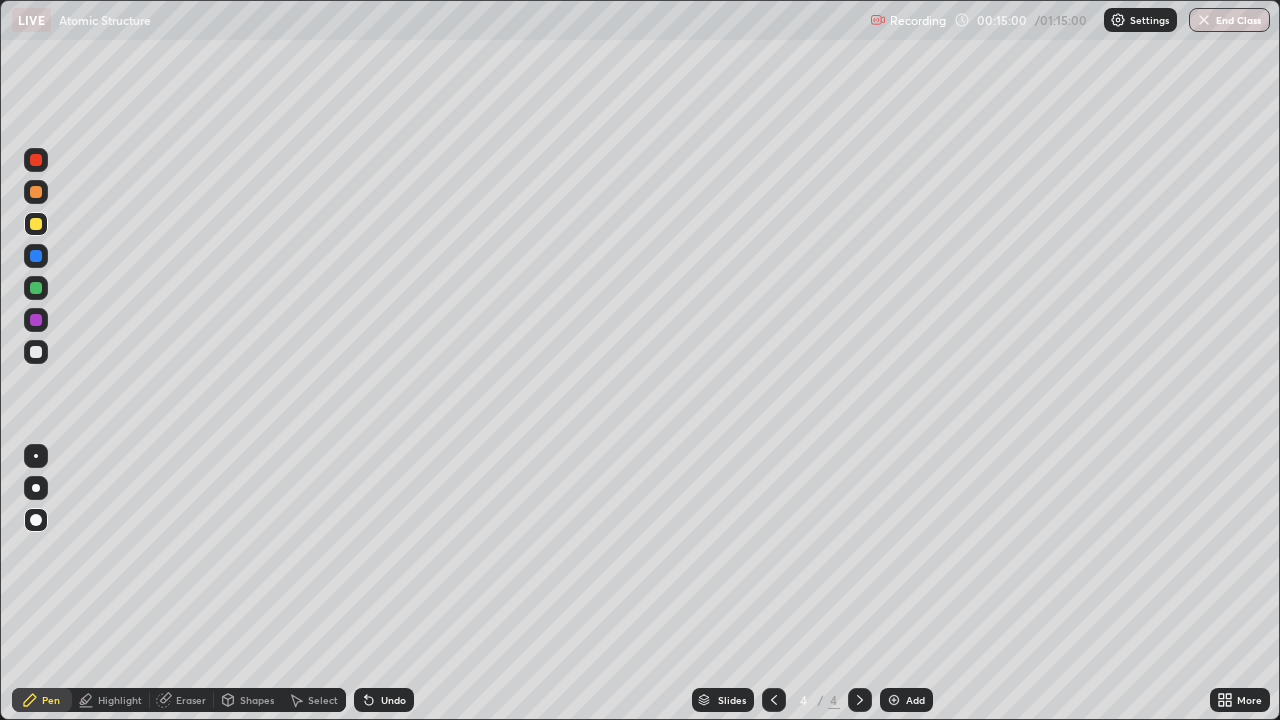 click at bounding box center [36, 352] 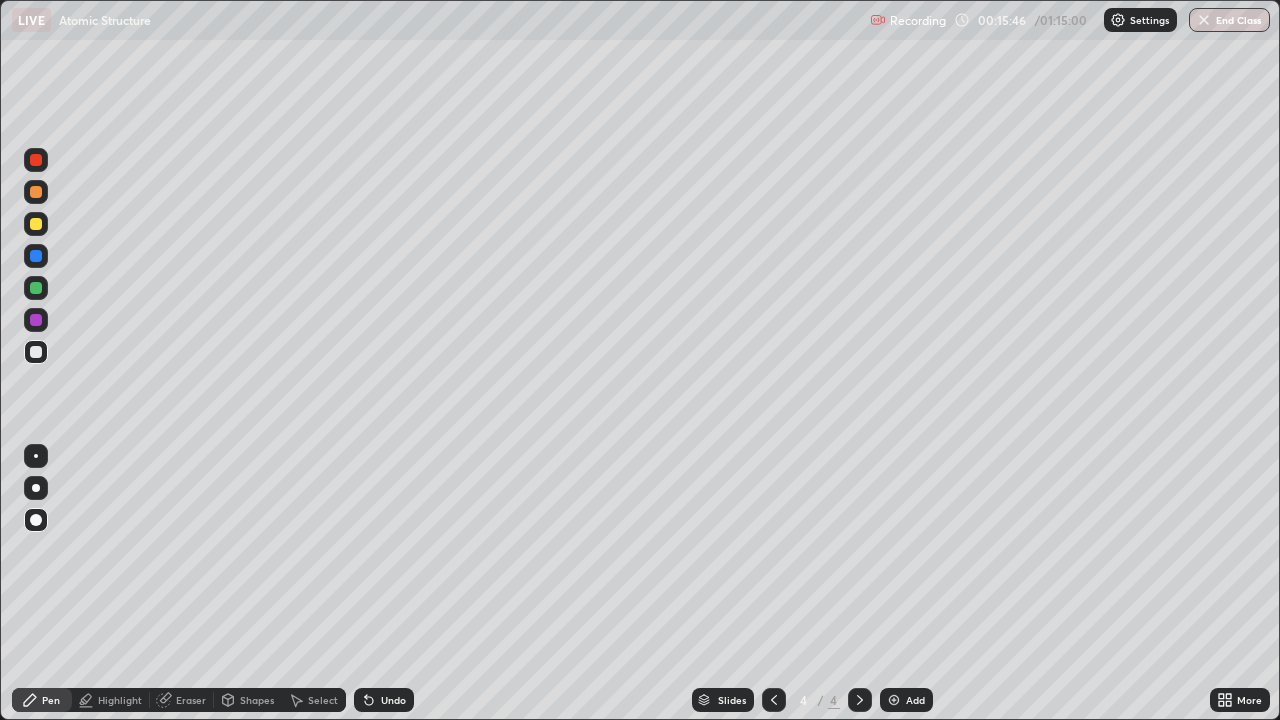 click at bounding box center (36, 320) 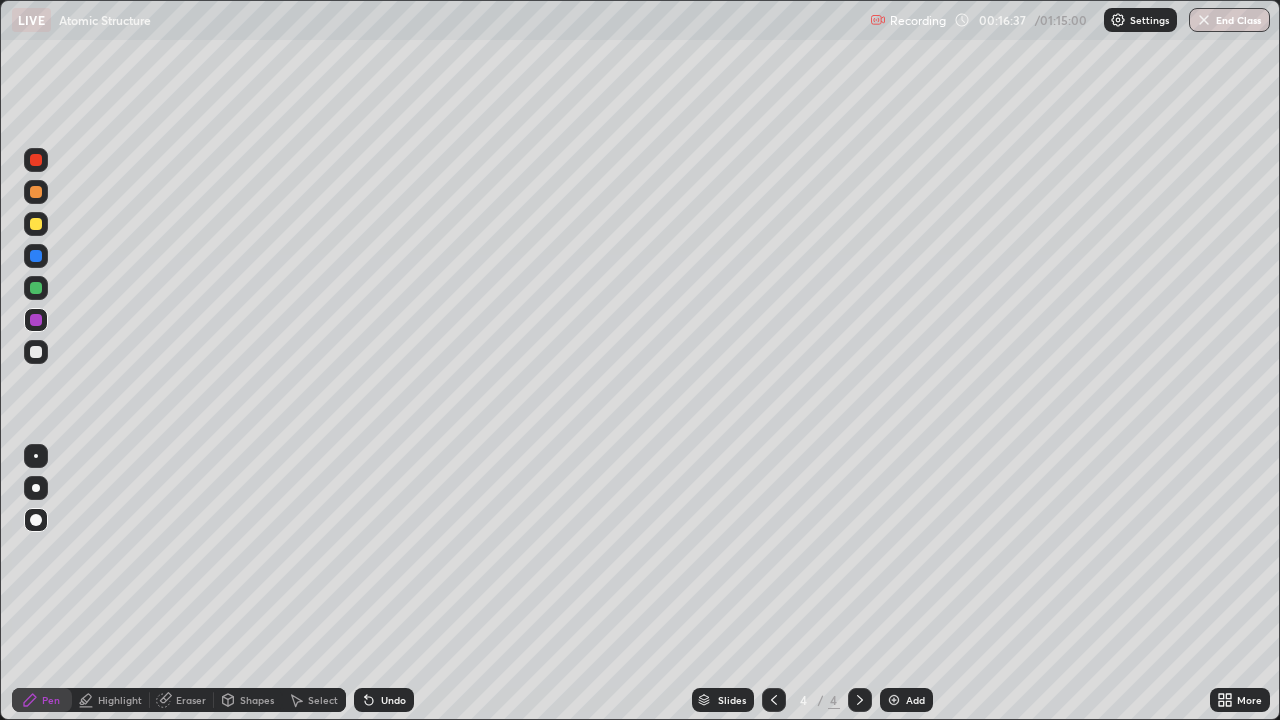 click 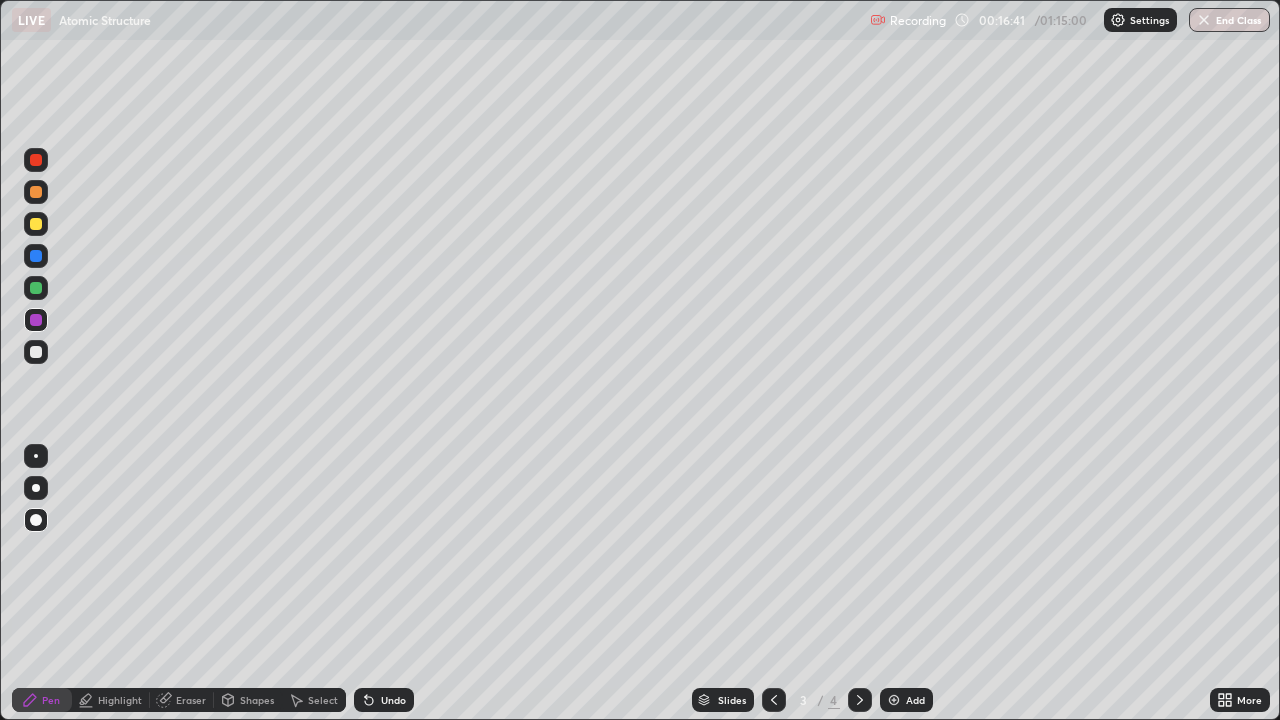 click at bounding box center (36, 192) 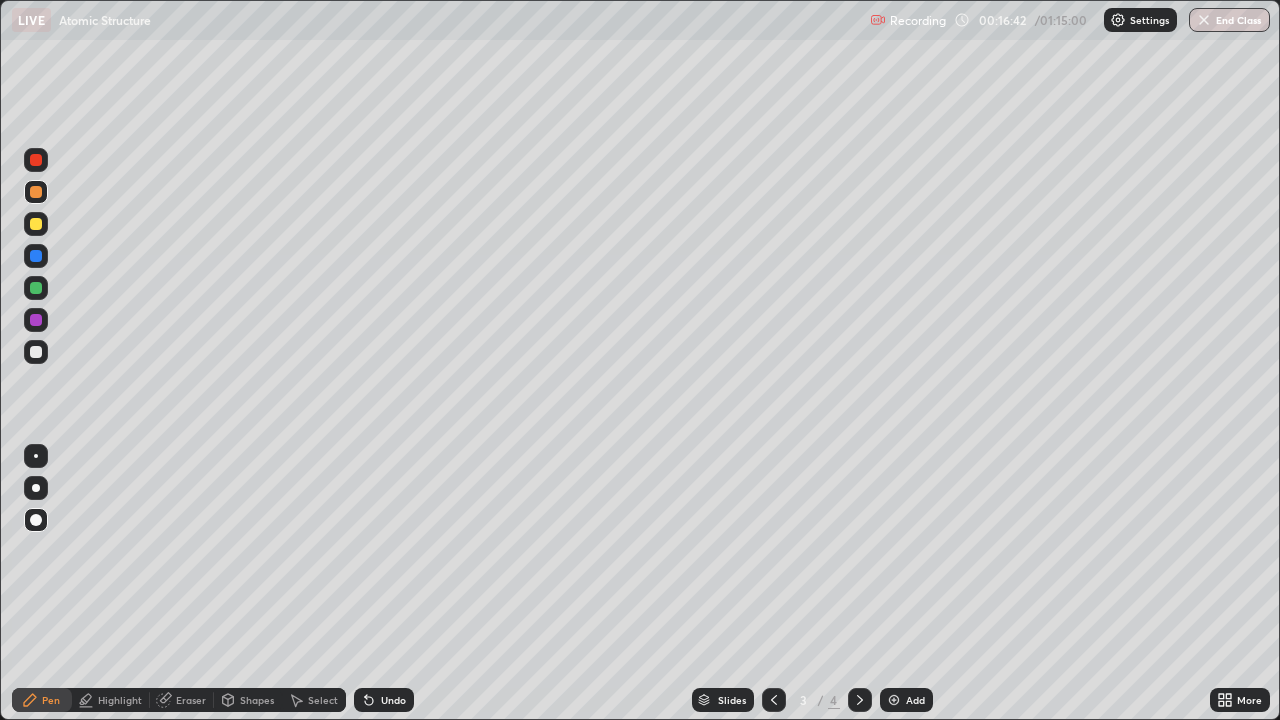 click on "Pen" at bounding box center [51, 700] 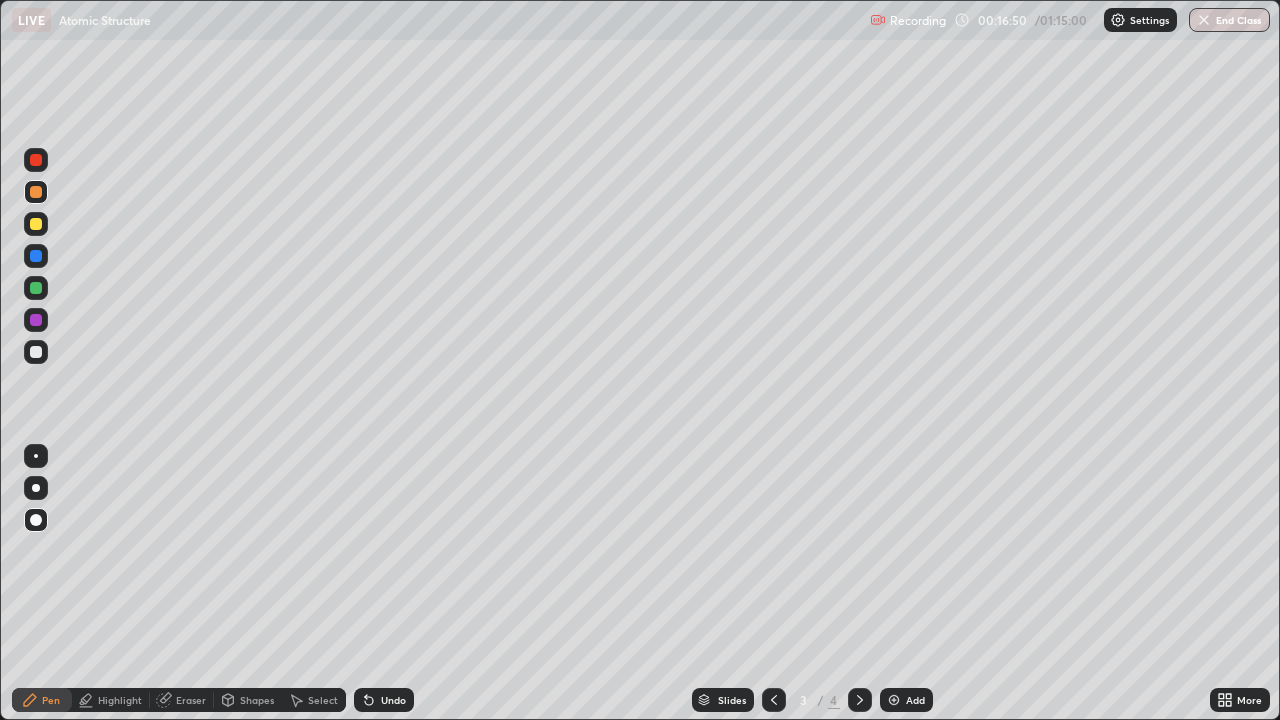 click at bounding box center [36, 288] 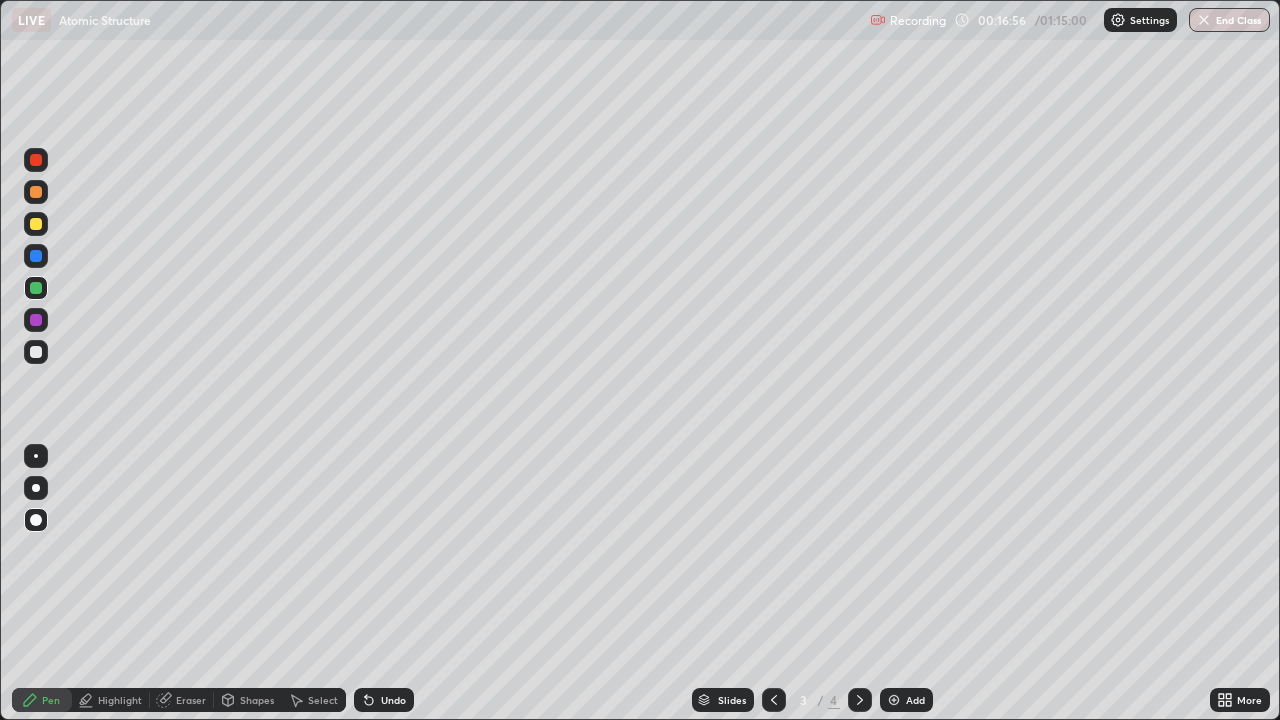click on "Shapes" at bounding box center [257, 700] 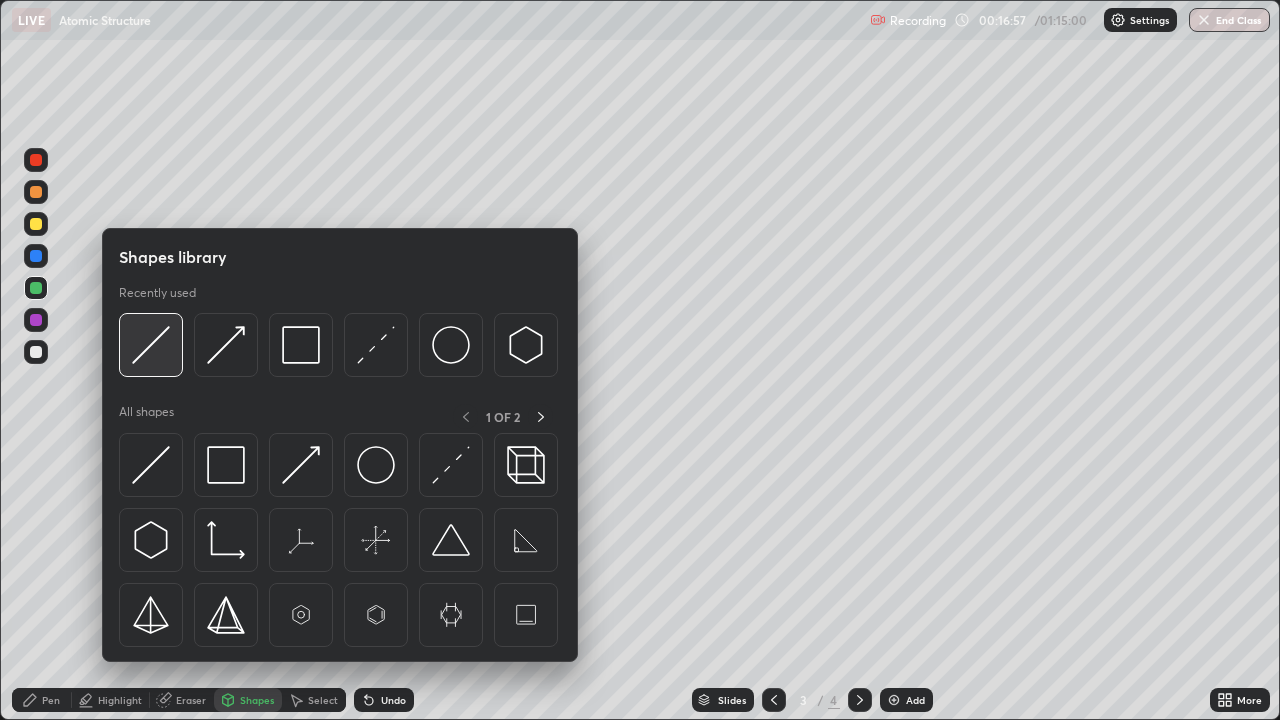 click at bounding box center [151, 345] 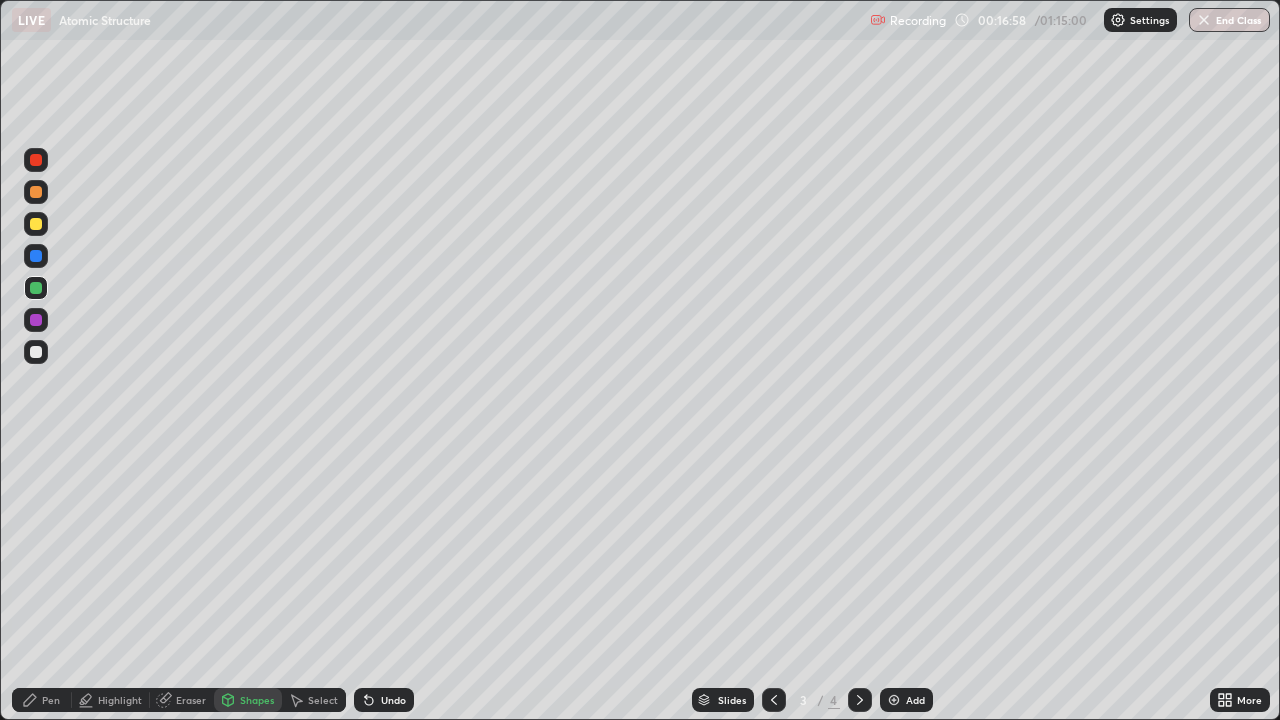 click at bounding box center (36, 192) 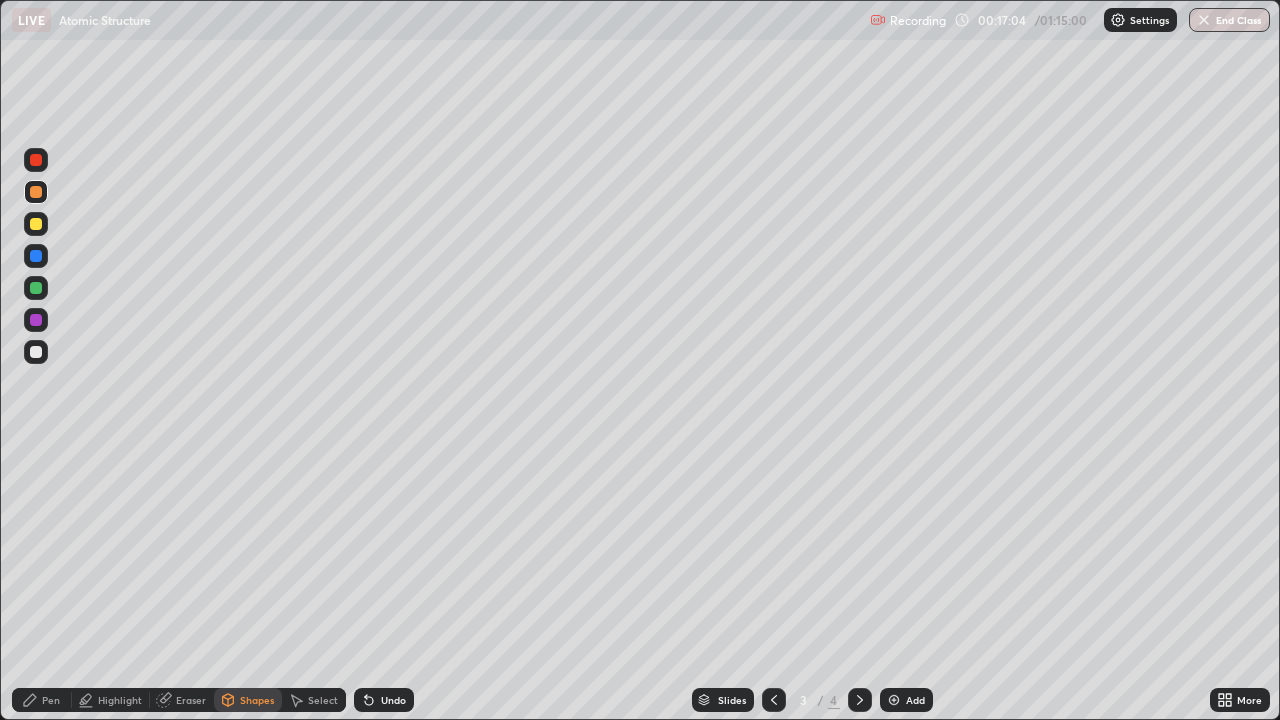 click on "Undo" at bounding box center (393, 700) 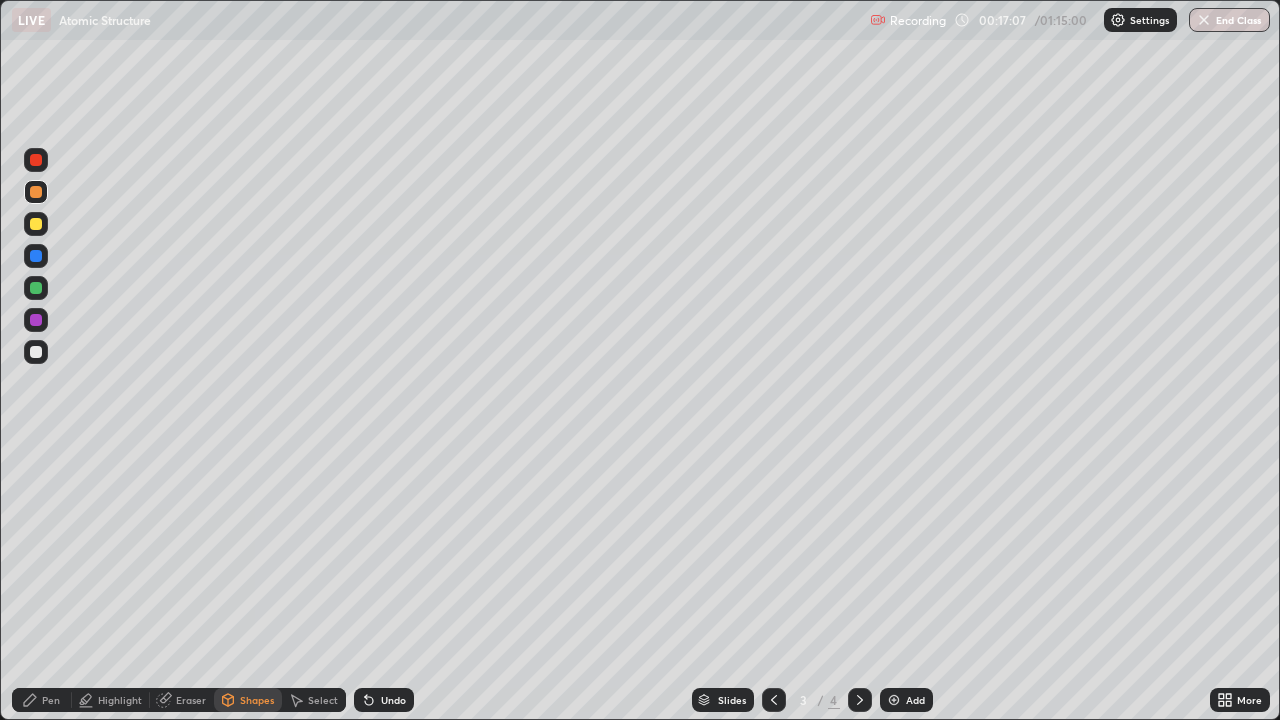 click on "Pen" at bounding box center (42, 700) 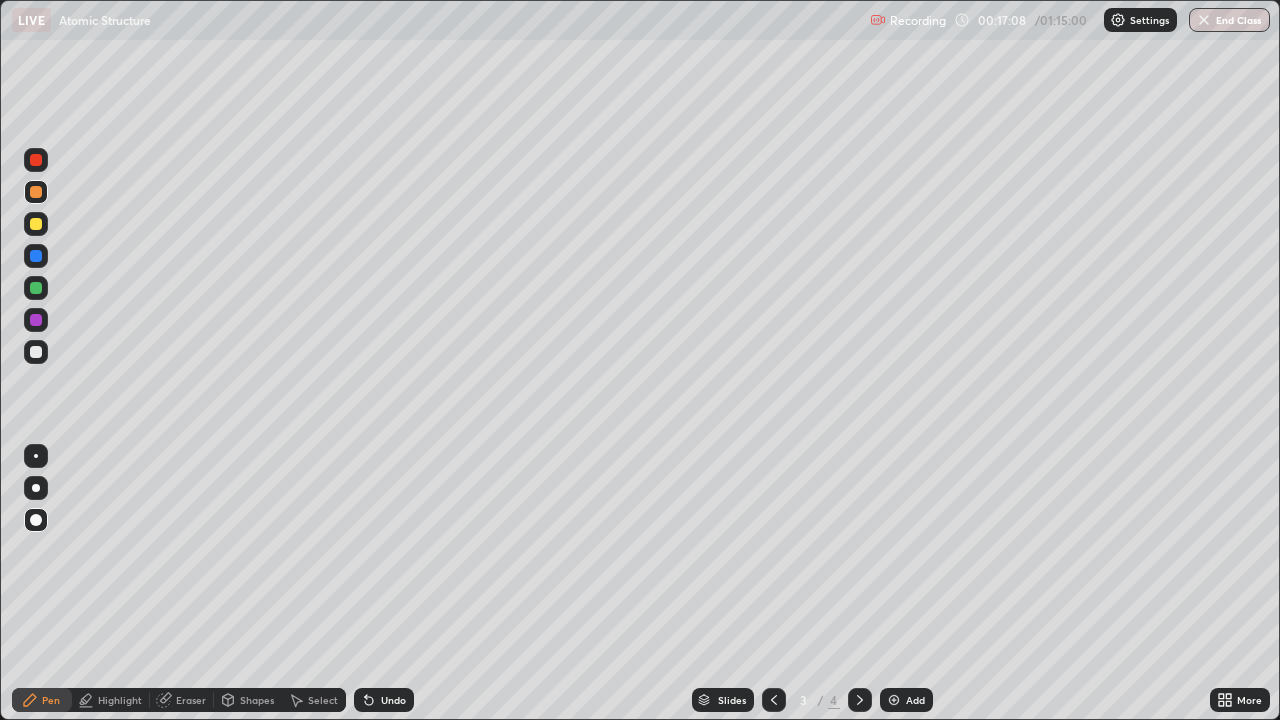 click at bounding box center (36, 352) 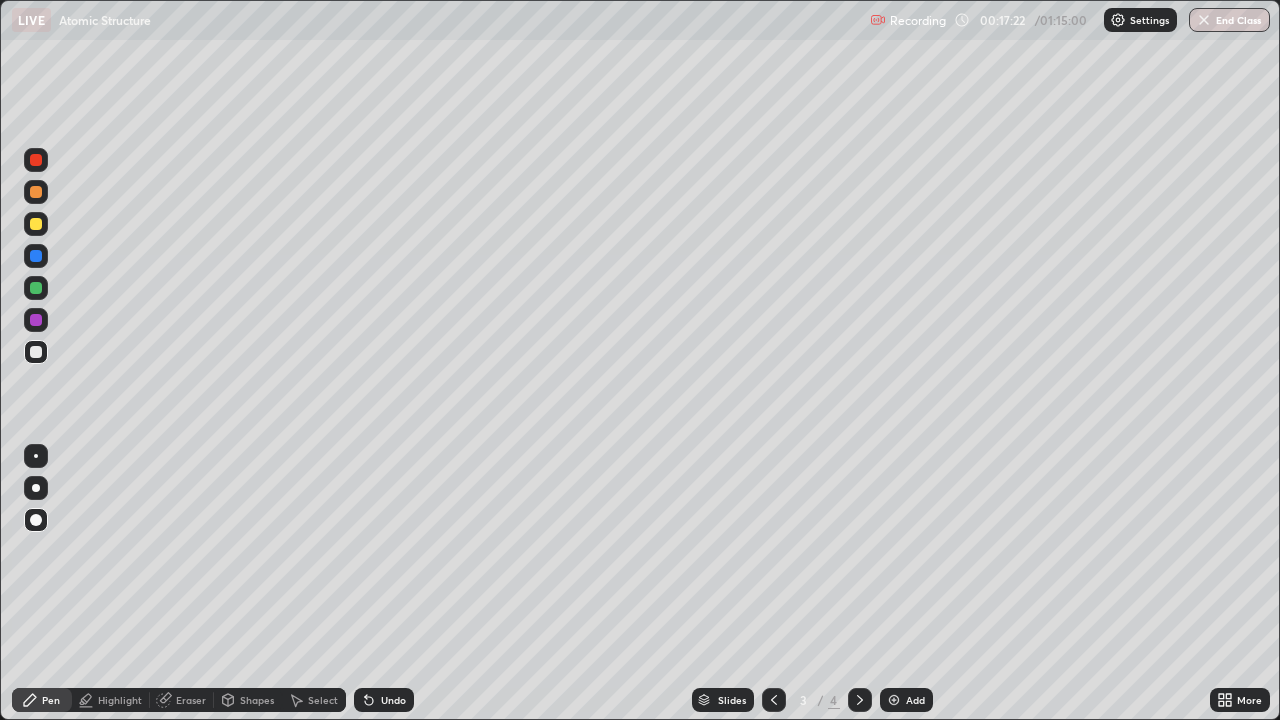 click on "Shapes" at bounding box center [248, 700] 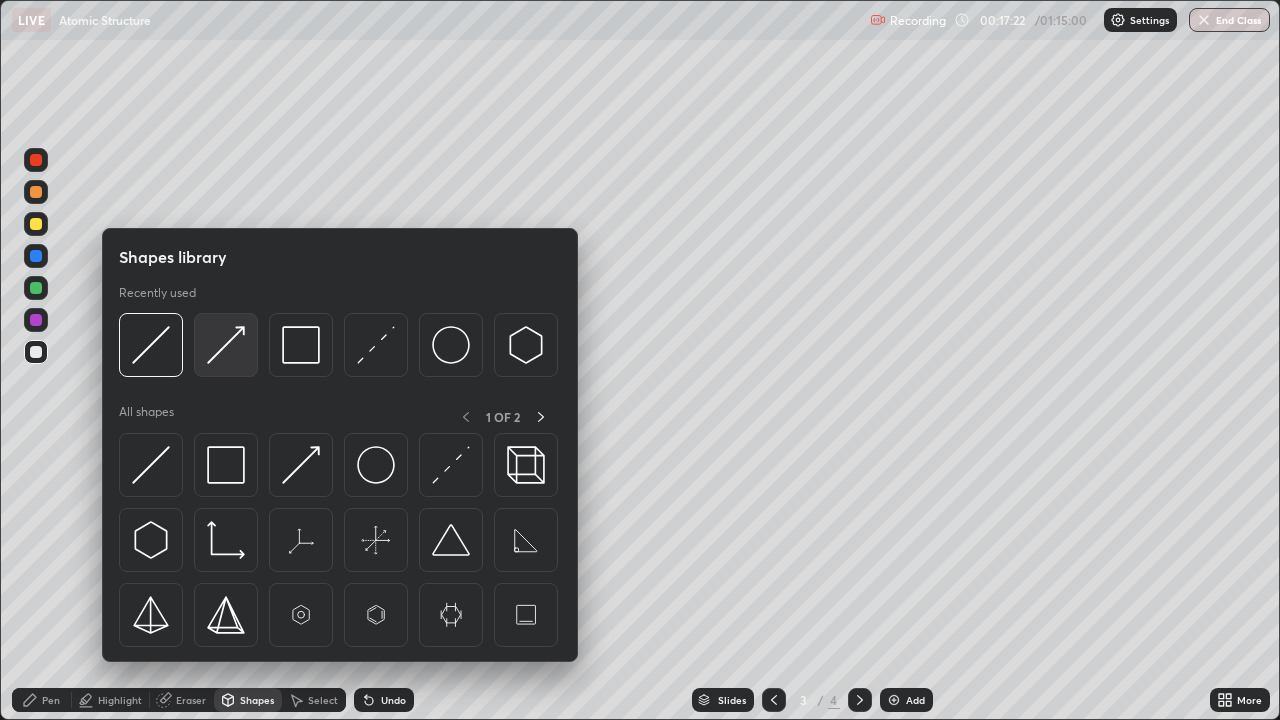 click at bounding box center (226, 345) 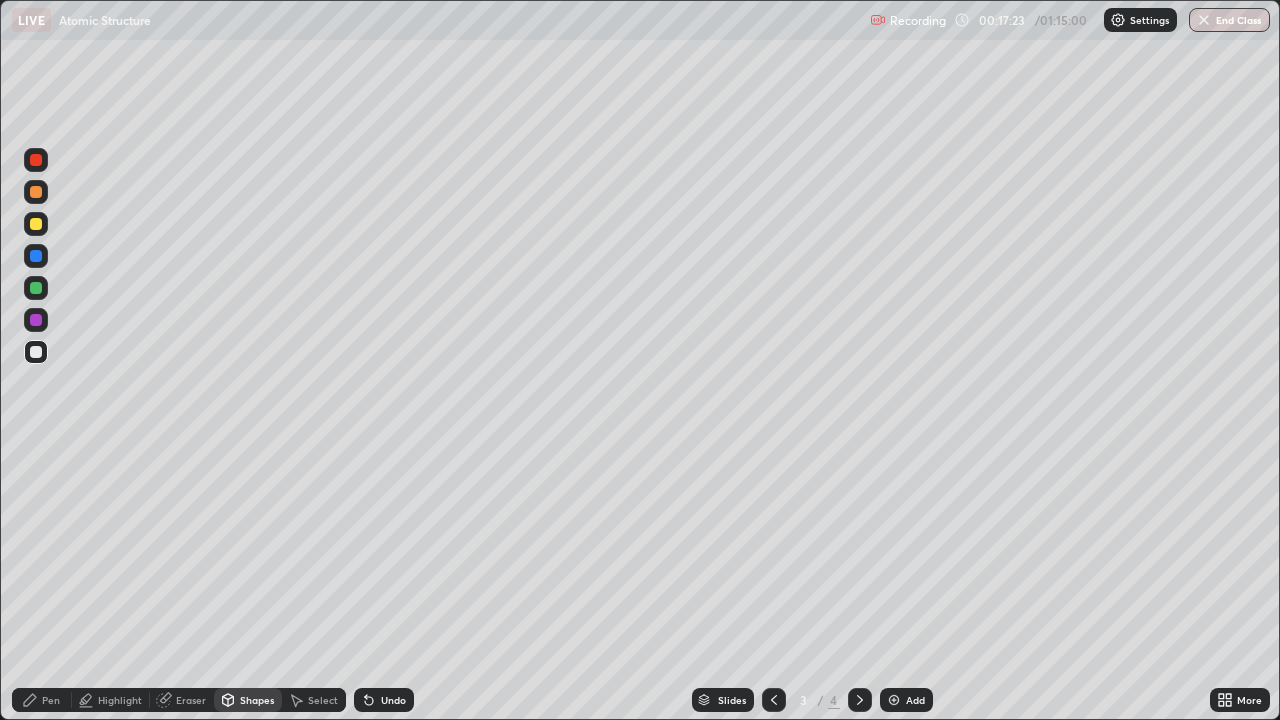 click at bounding box center [36, 320] 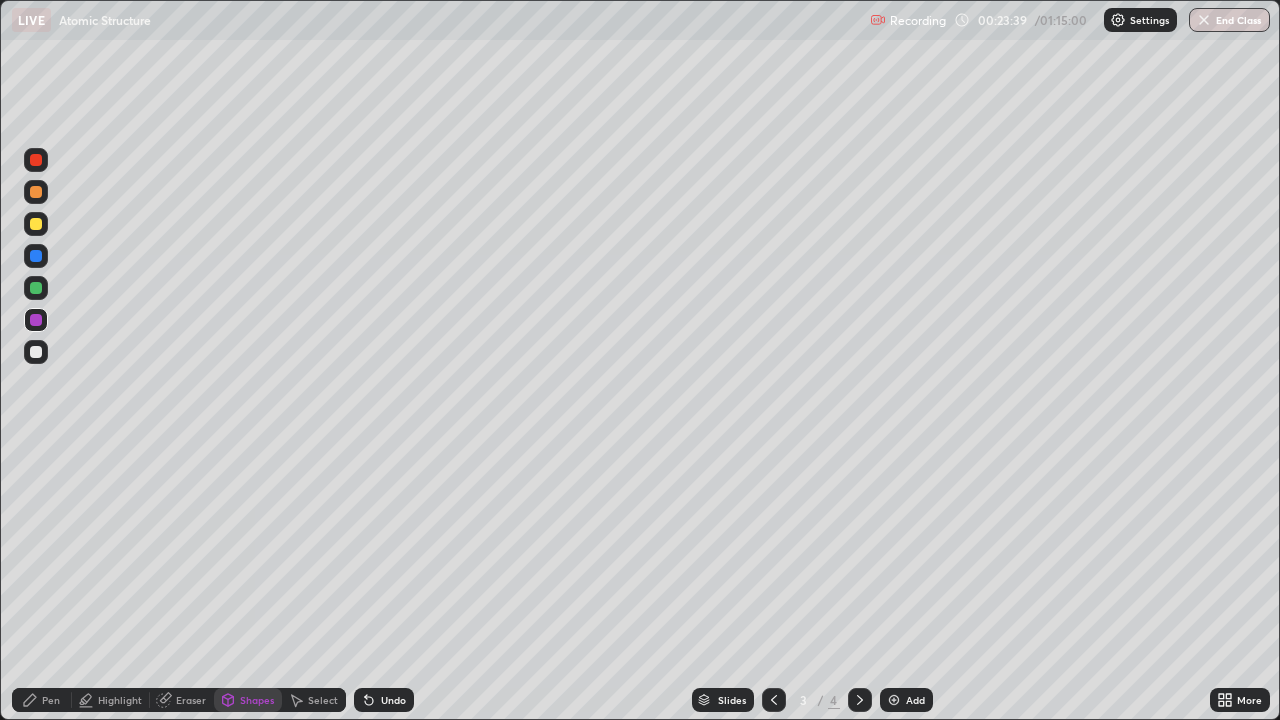 click at bounding box center [894, 700] 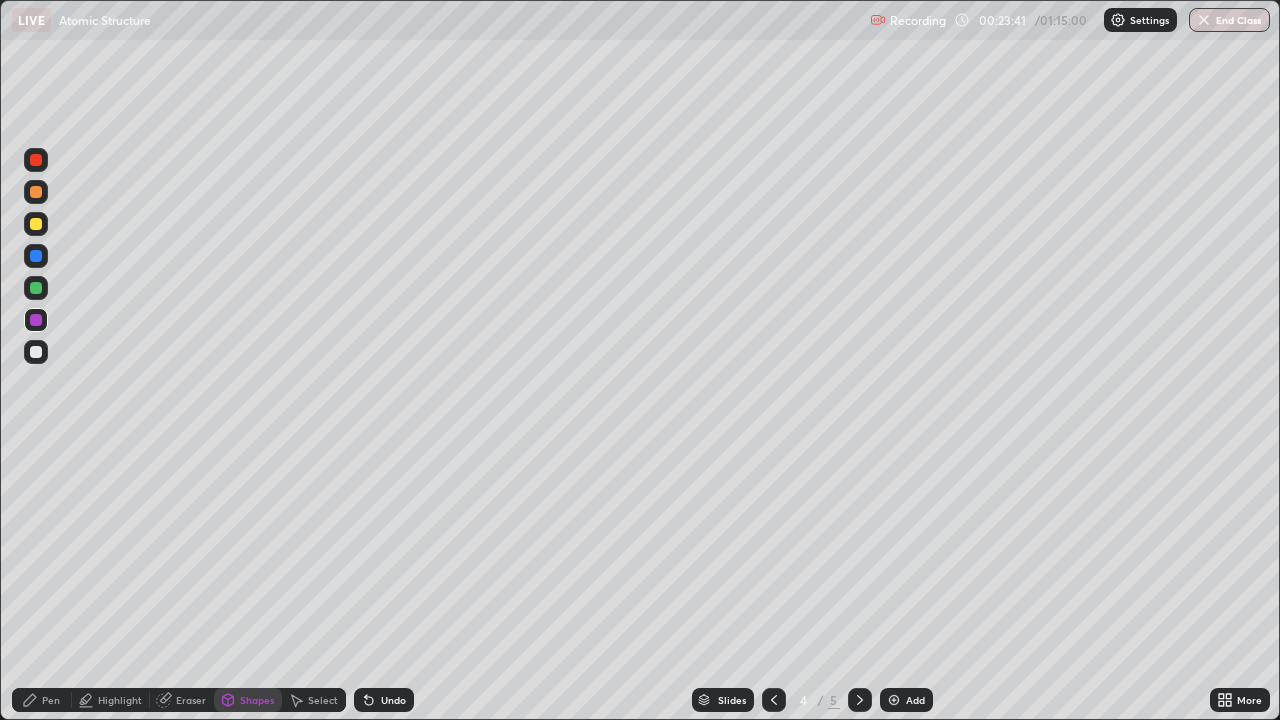 click at bounding box center (36, 352) 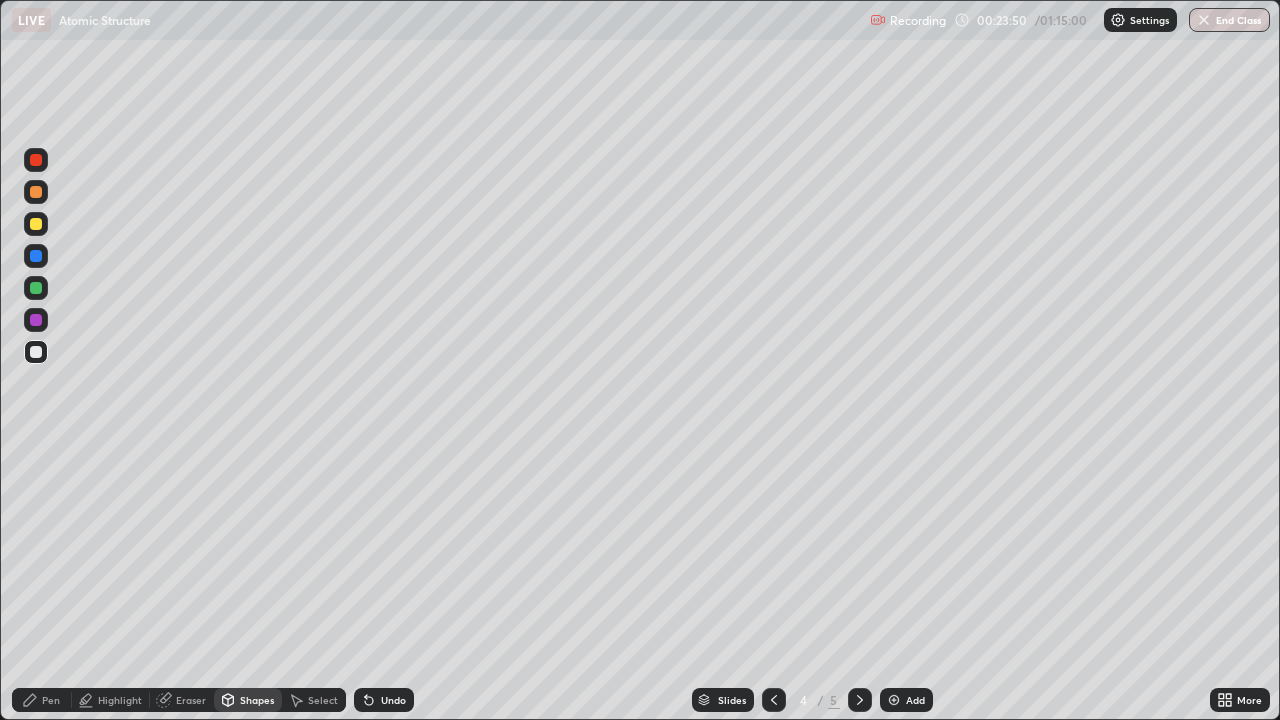 click 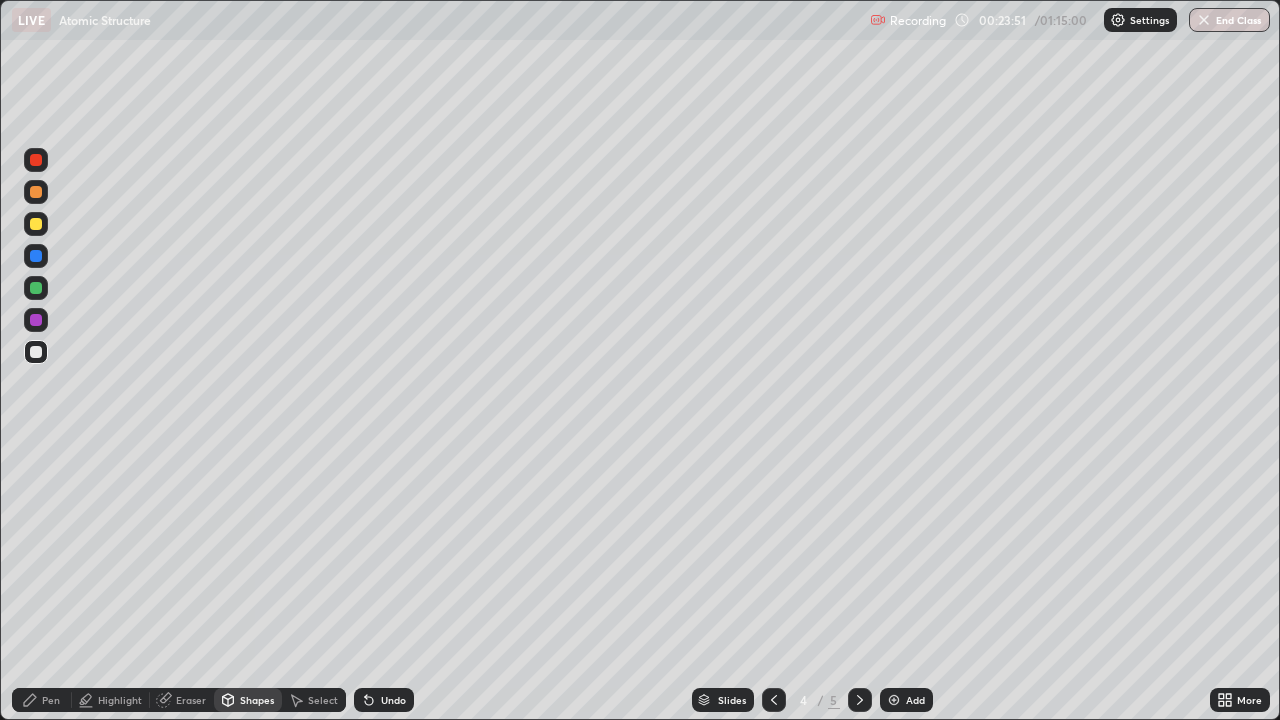 click on "Pen" at bounding box center (51, 700) 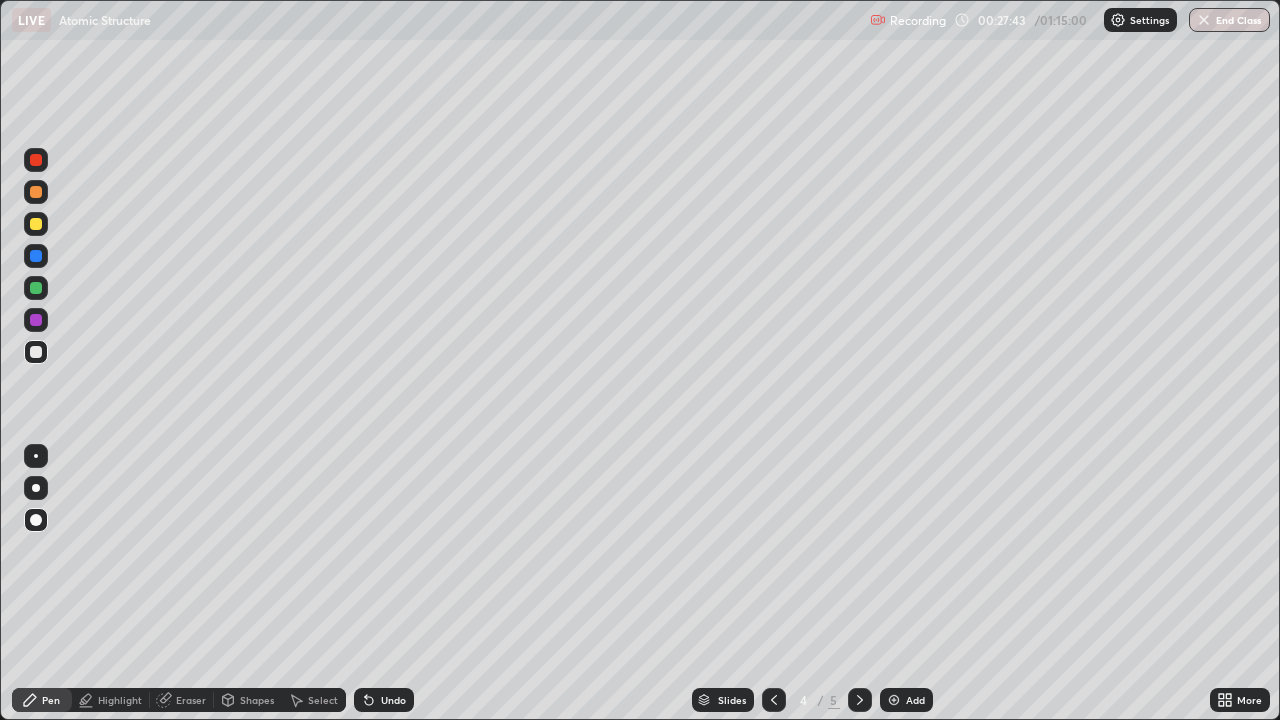 click at bounding box center (894, 700) 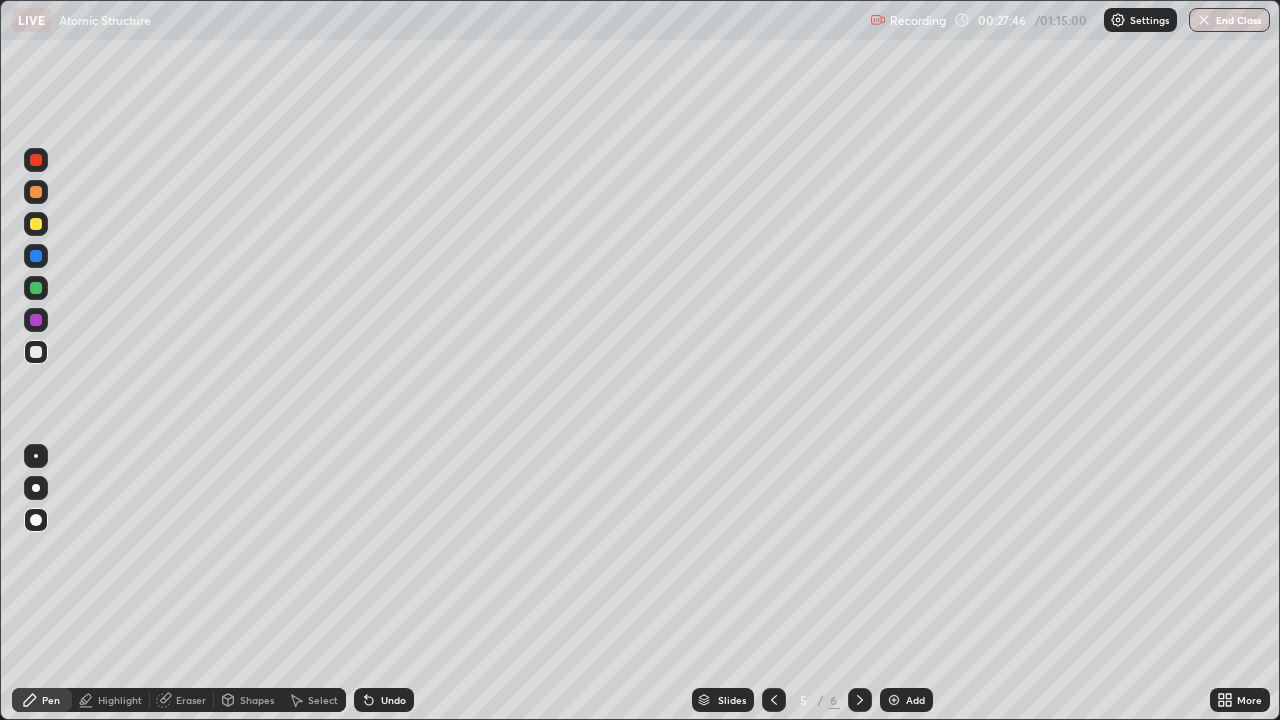 click at bounding box center (36, 224) 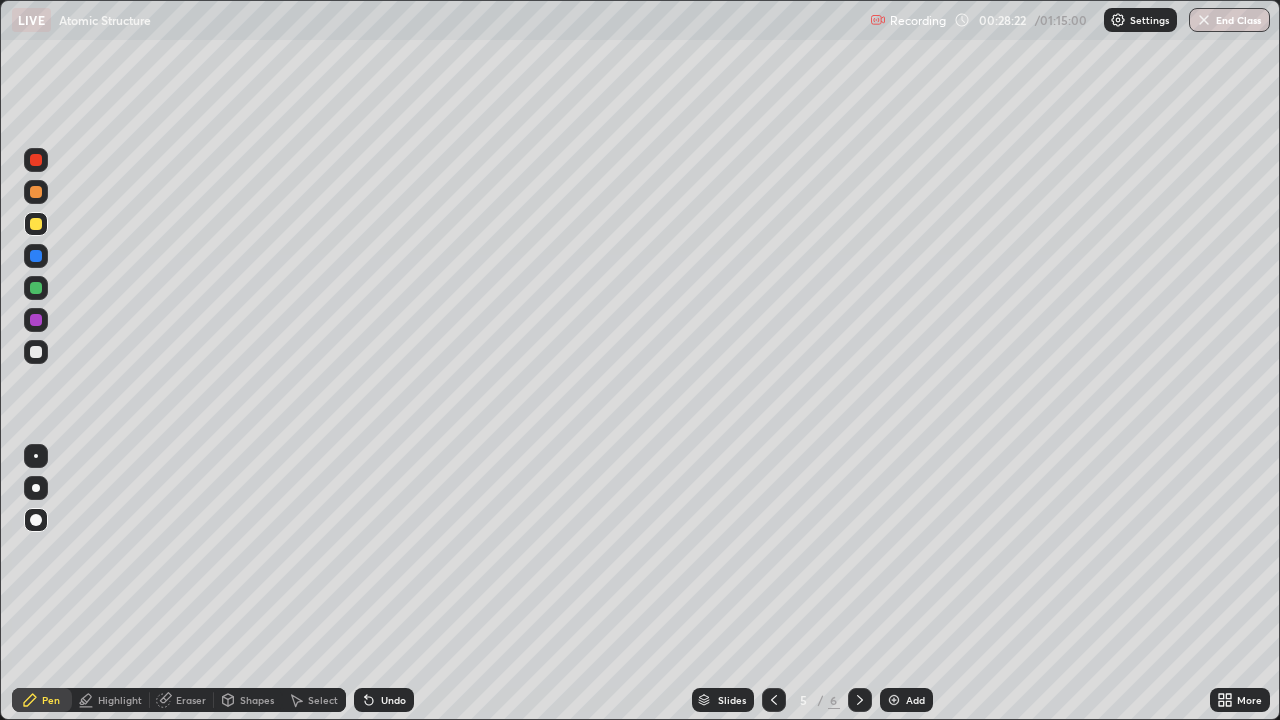 click at bounding box center (36, 352) 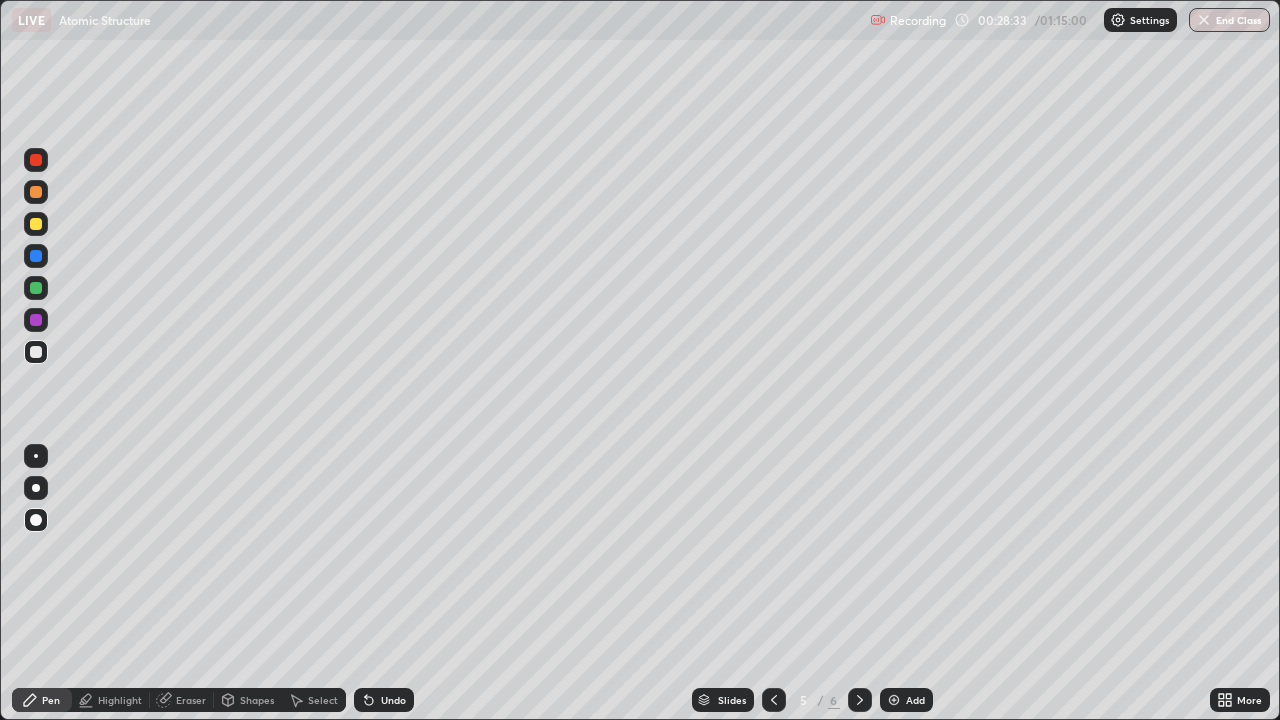 click on "Shapes" at bounding box center [257, 700] 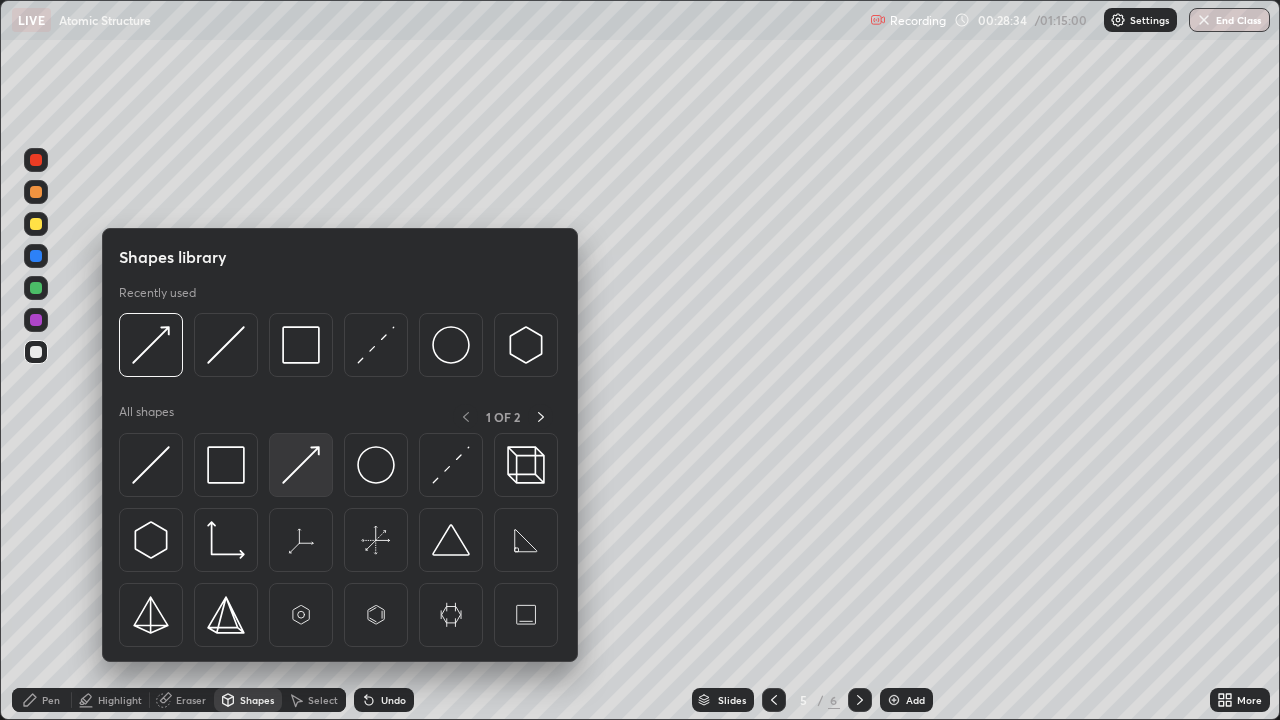click at bounding box center [301, 465] 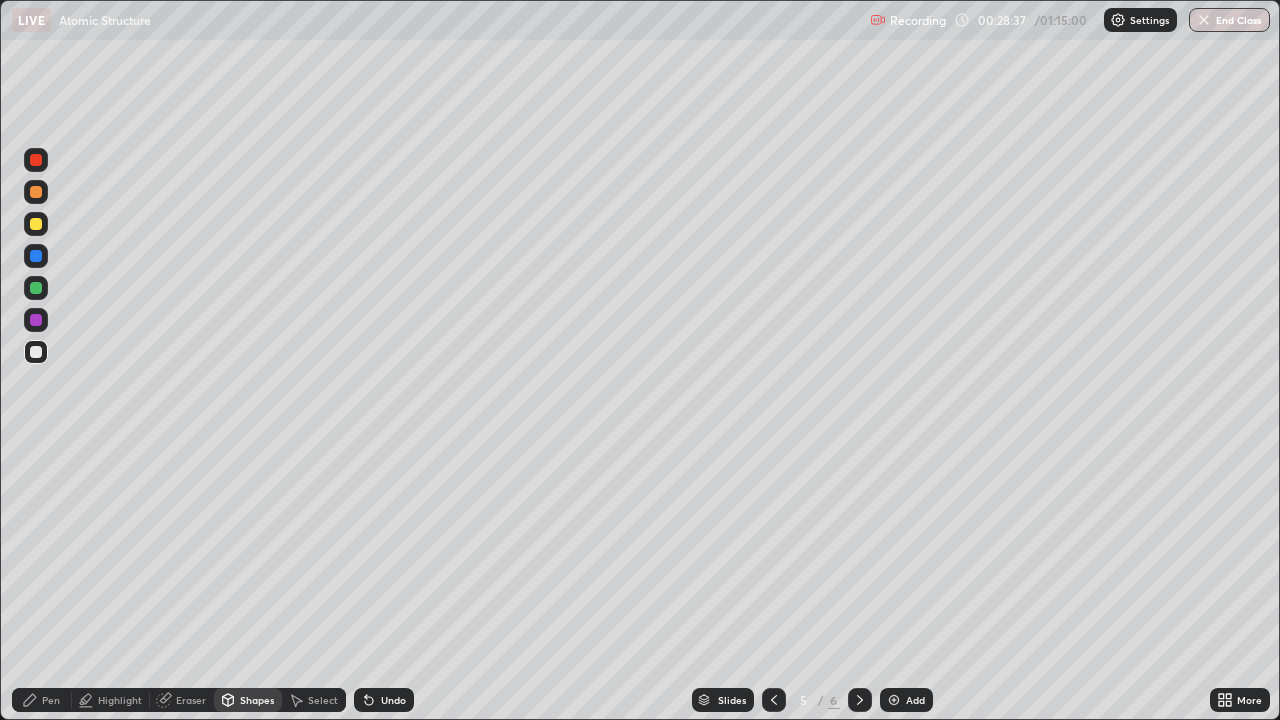 click at bounding box center (36, 288) 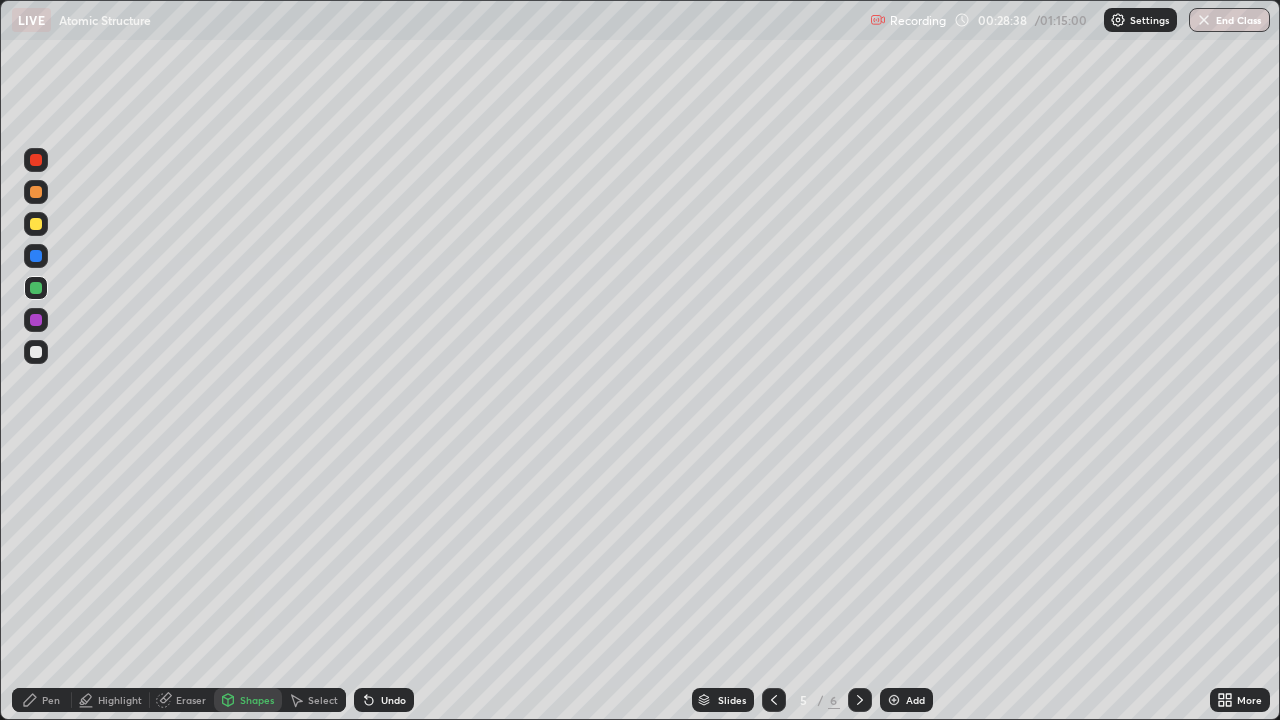 click on "Pen" at bounding box center [51, 700] 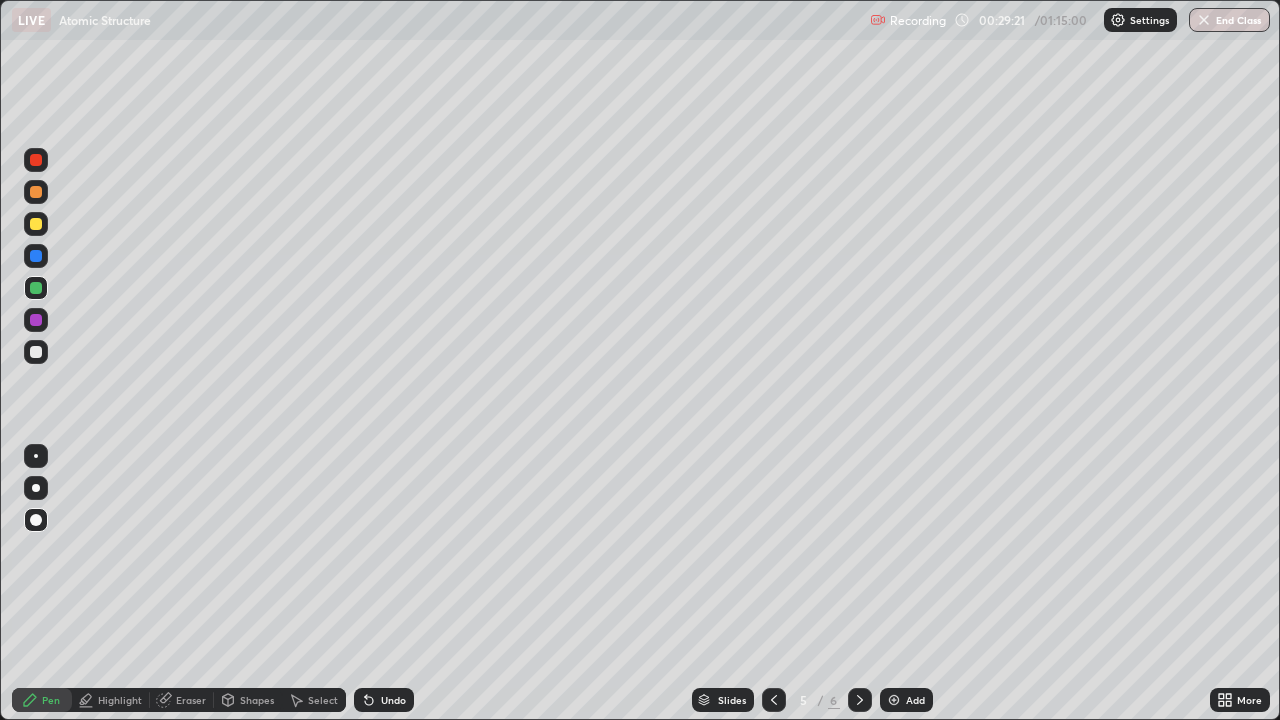 click on "Shapes" at bounding box center (257, 700) 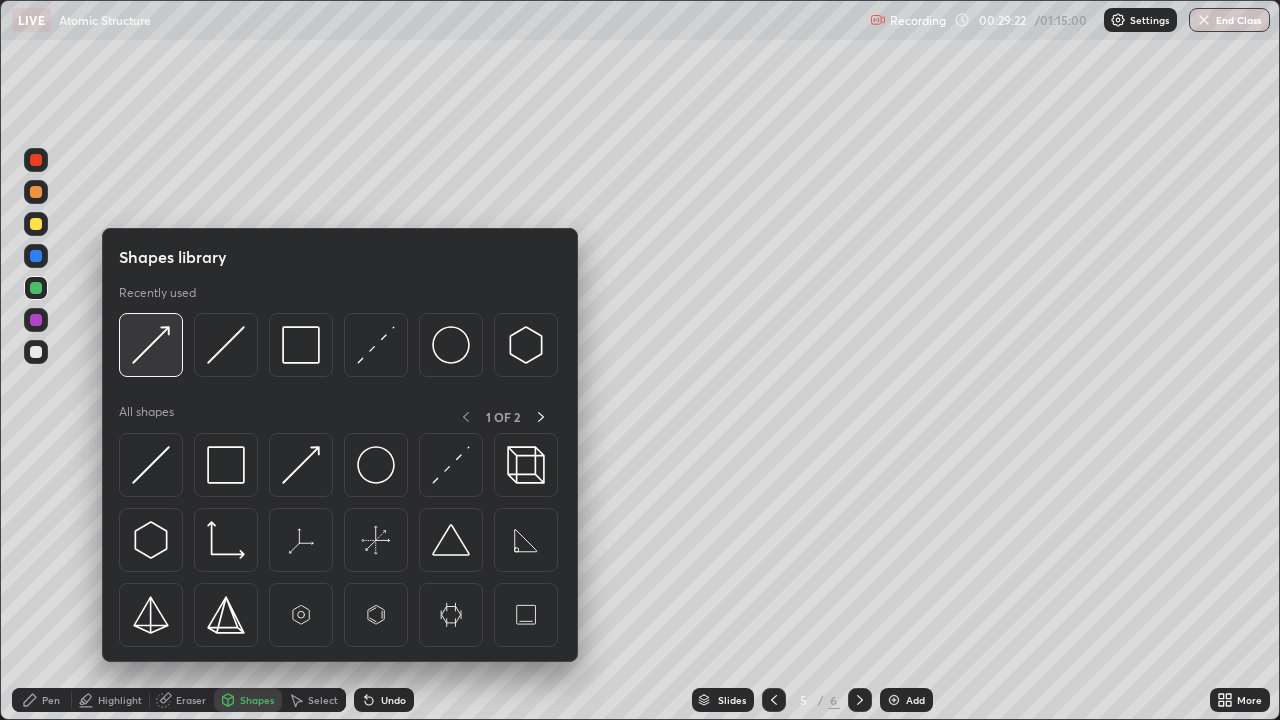 click at bounding box center (151, 345) 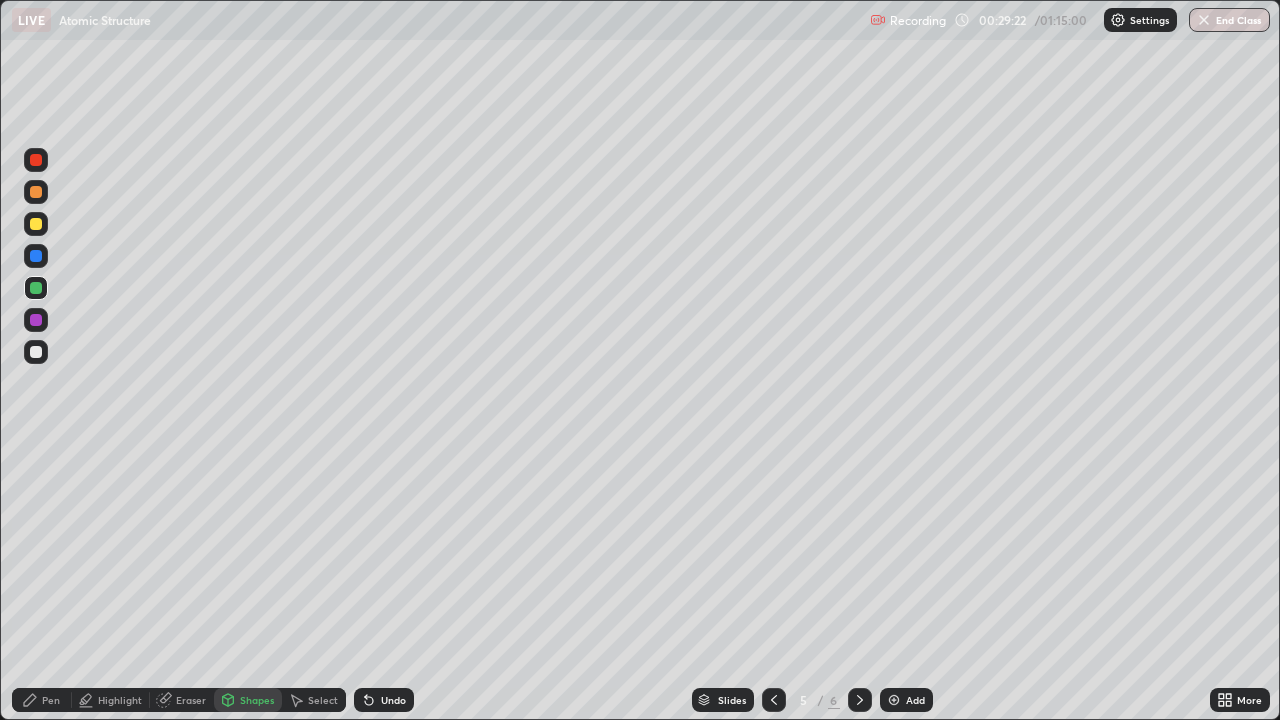 click at bounding box center [36, 320] 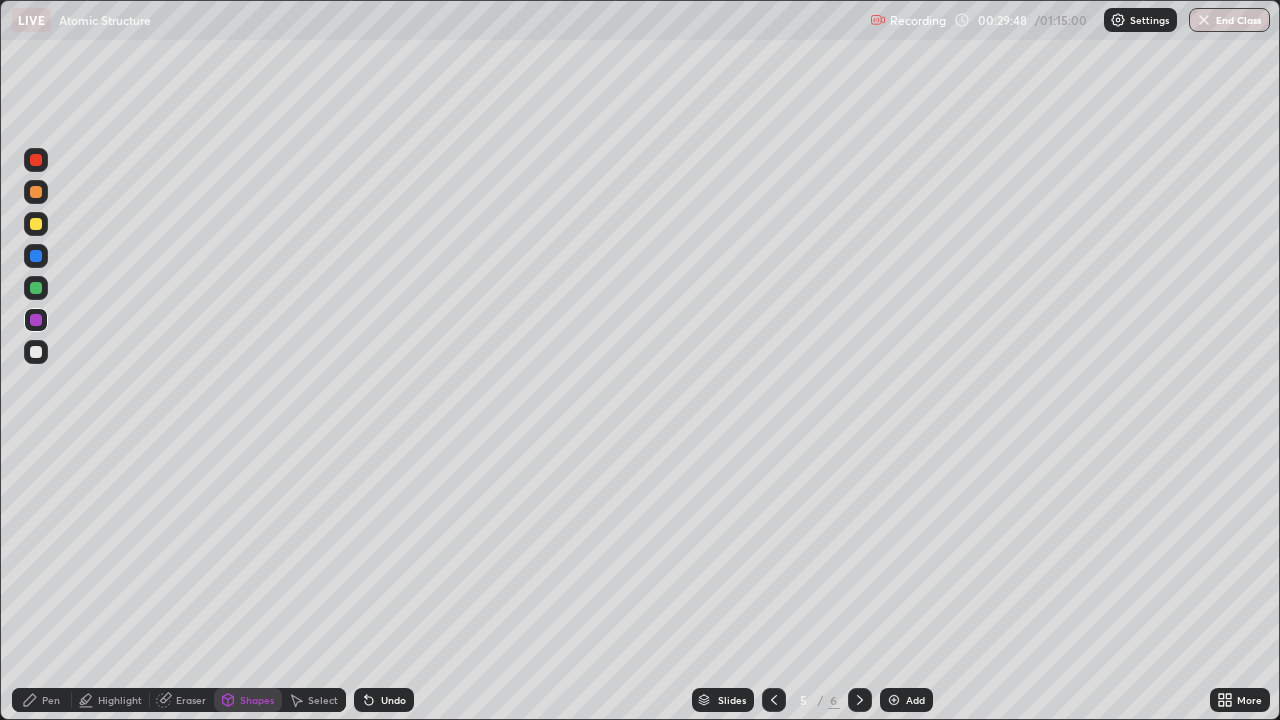 click on "Pen" at bounding box center (51, 700) 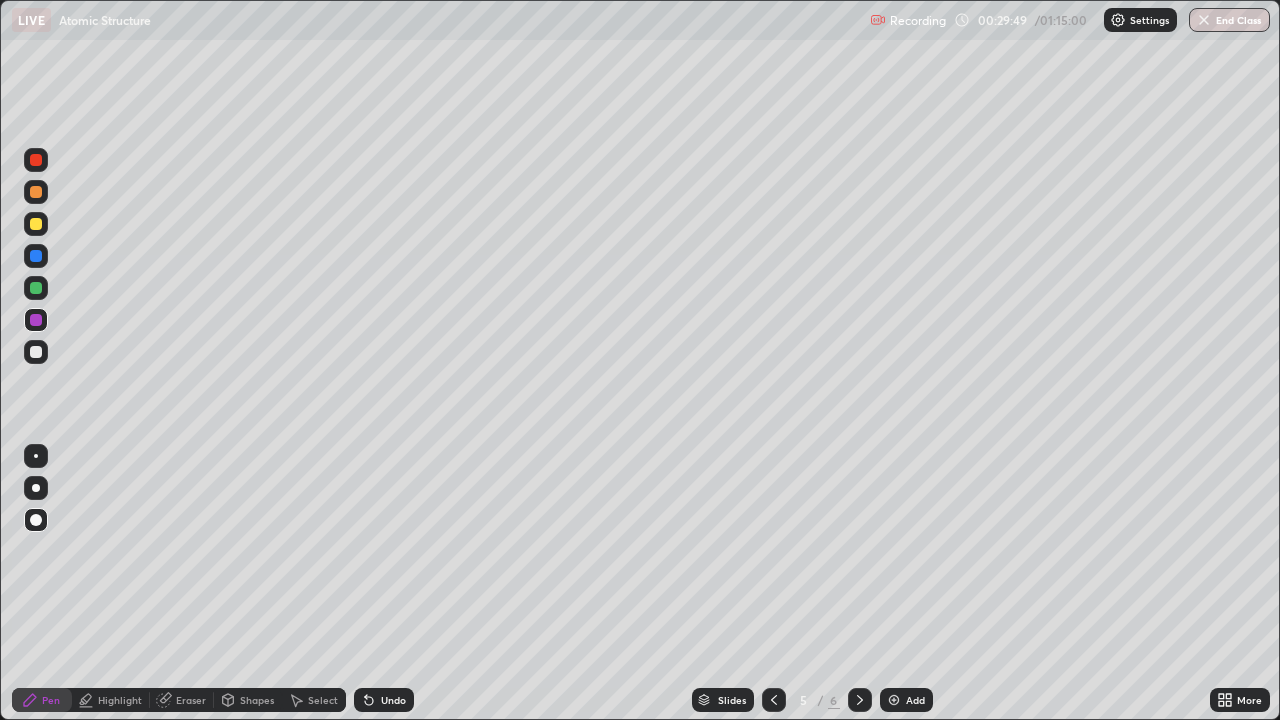 click at bounding box center [36, 192] 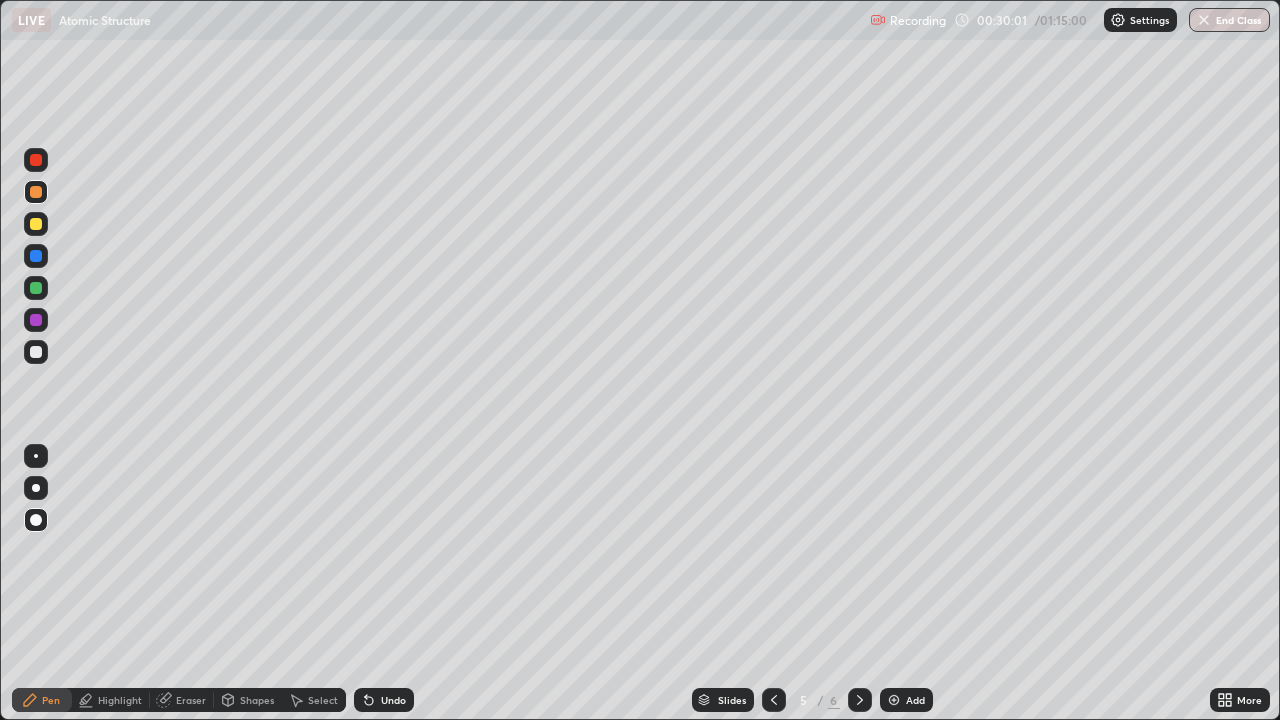 click on "Shapes" at bounding box center [257, 700] 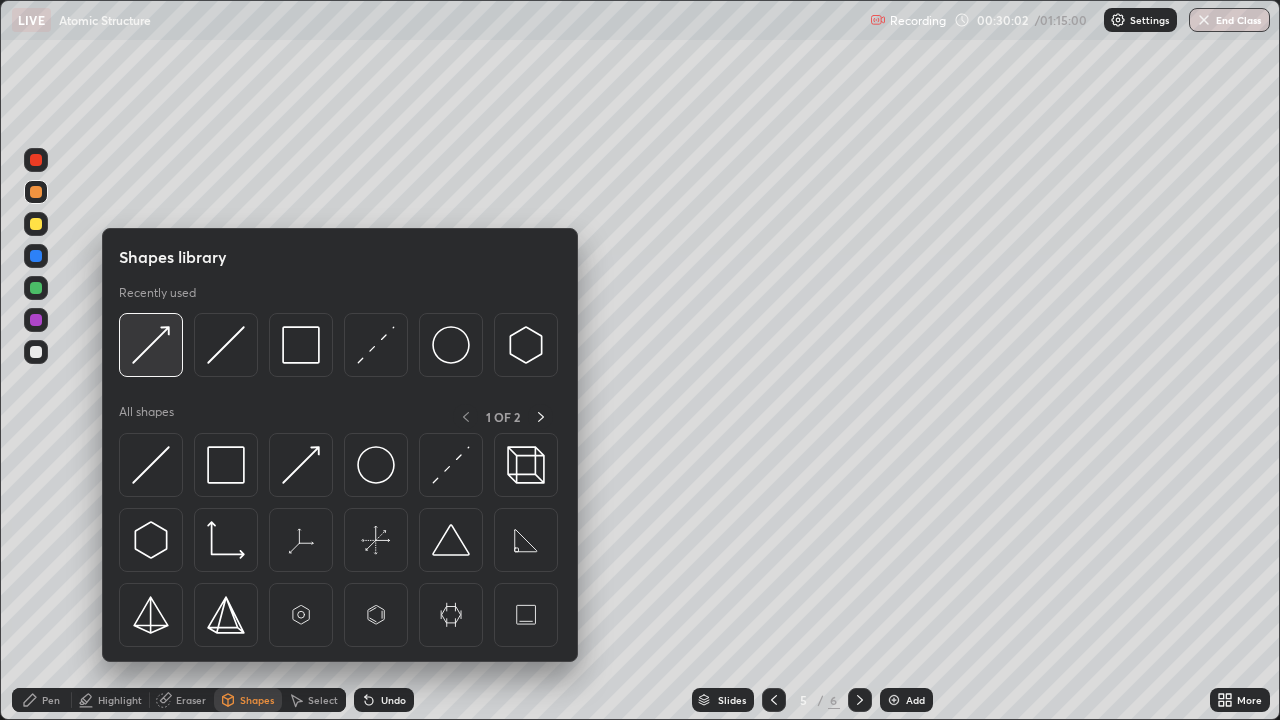 click at bounding box center [151, 345] 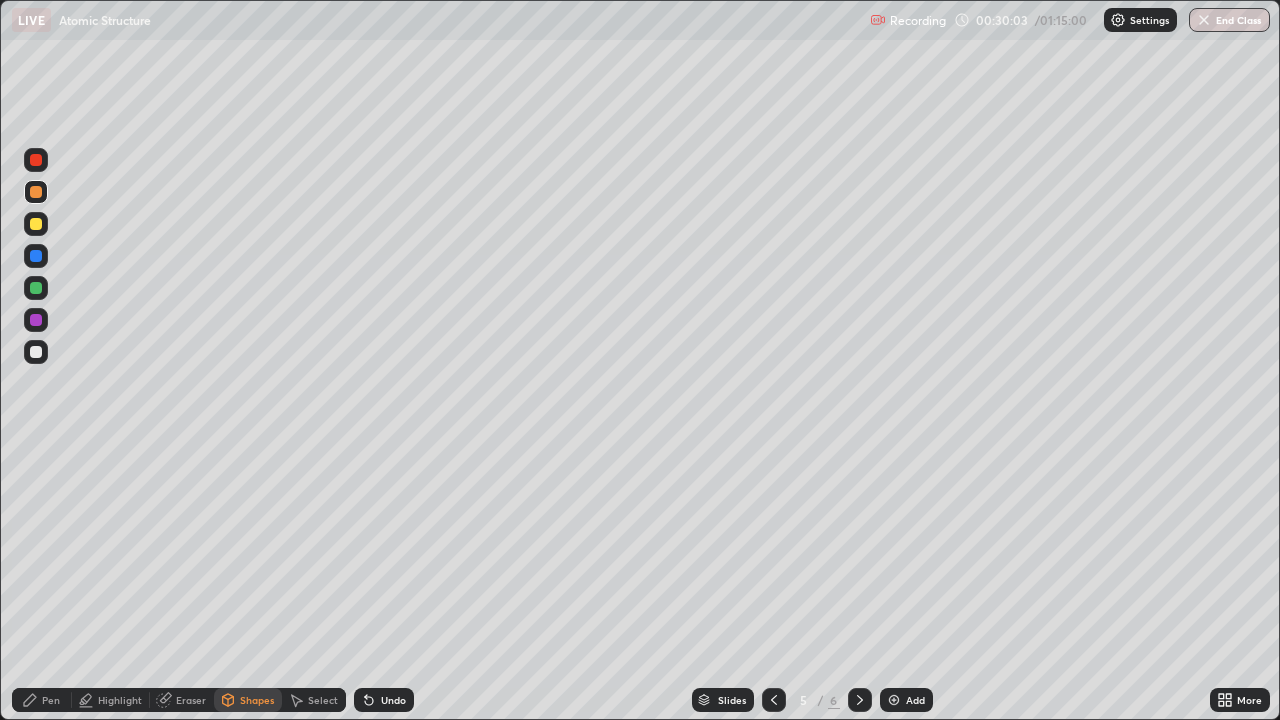 click at bounding box center [36, 288] 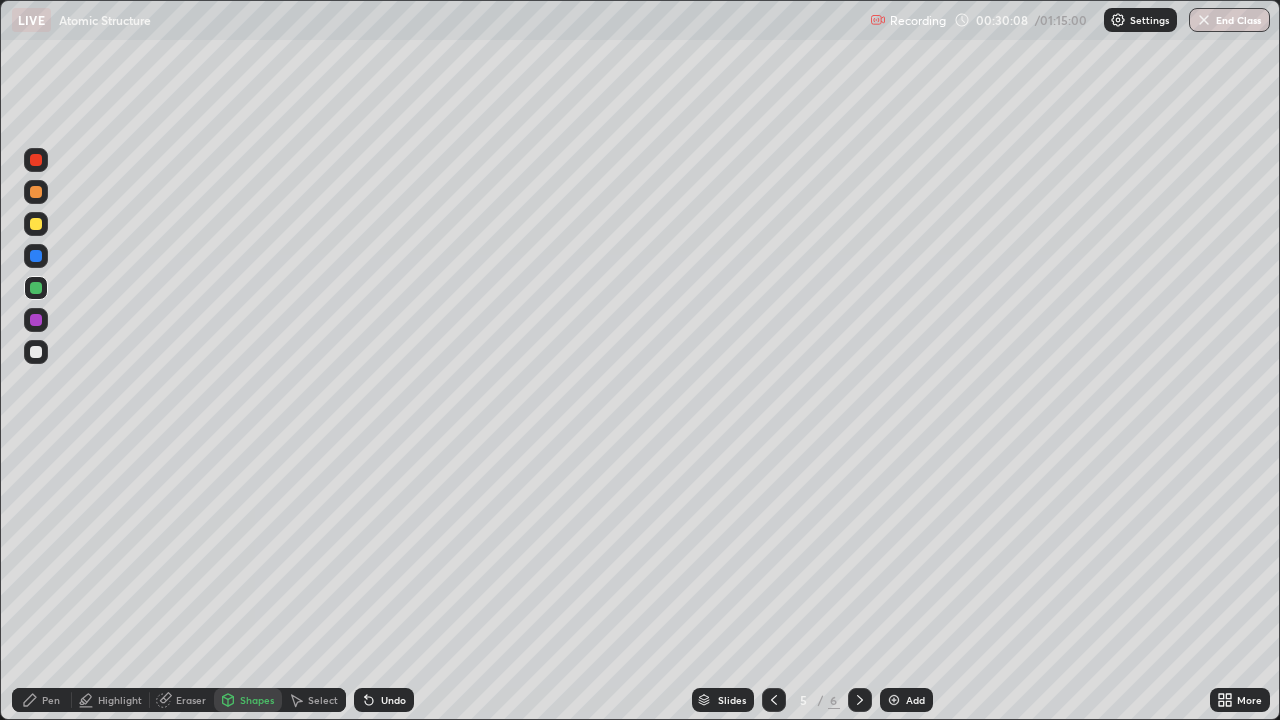 click on "Pen" at bounding box center [42, 700] 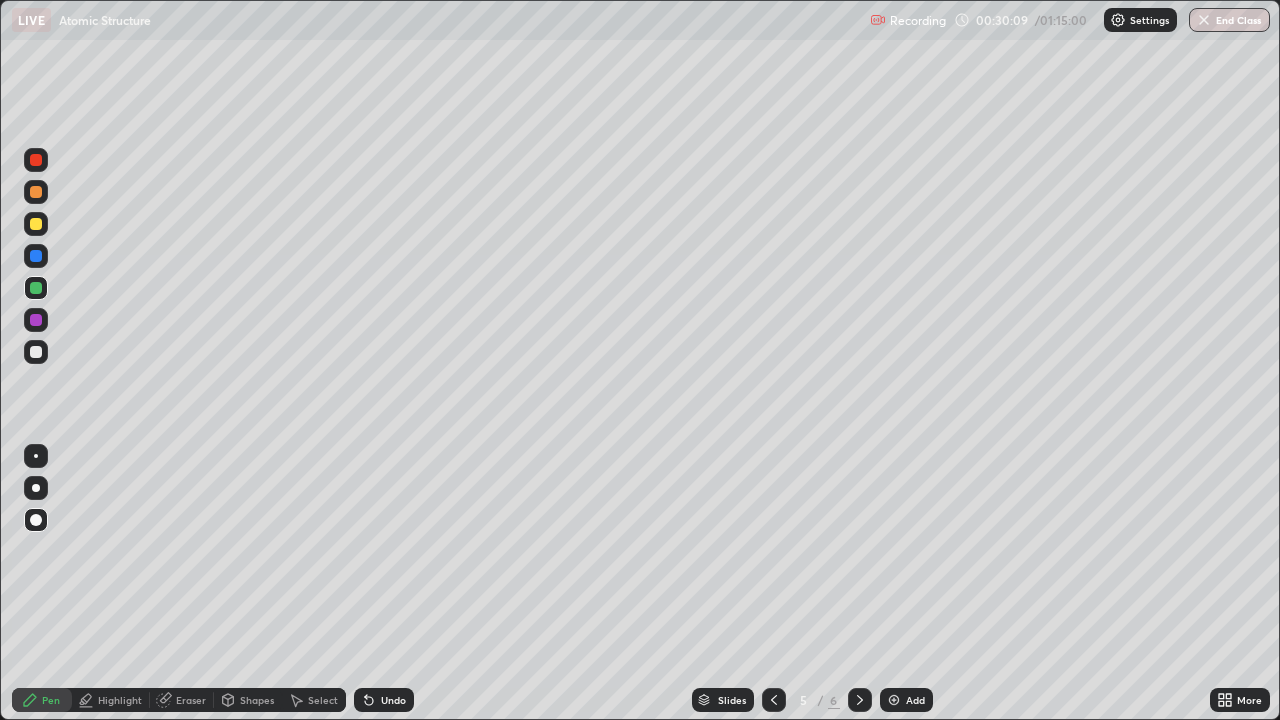 click at bounding box center (36, 352) 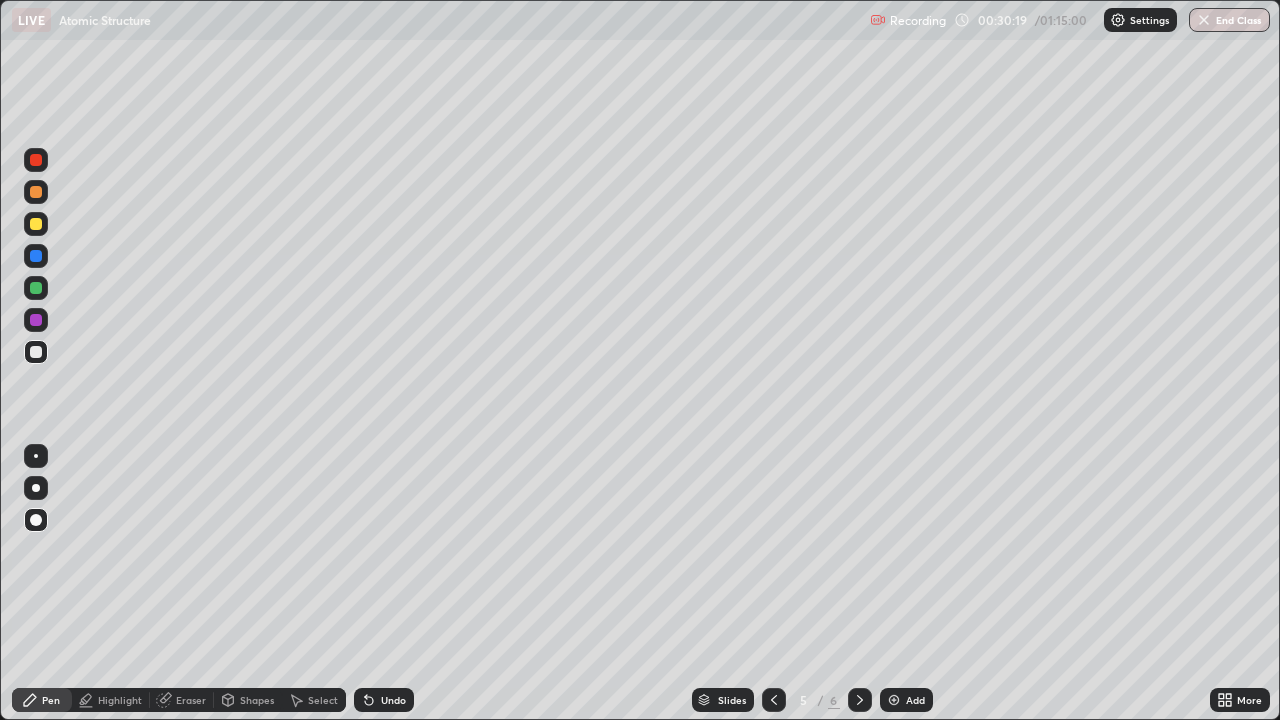click at bounding box center (36, 192) 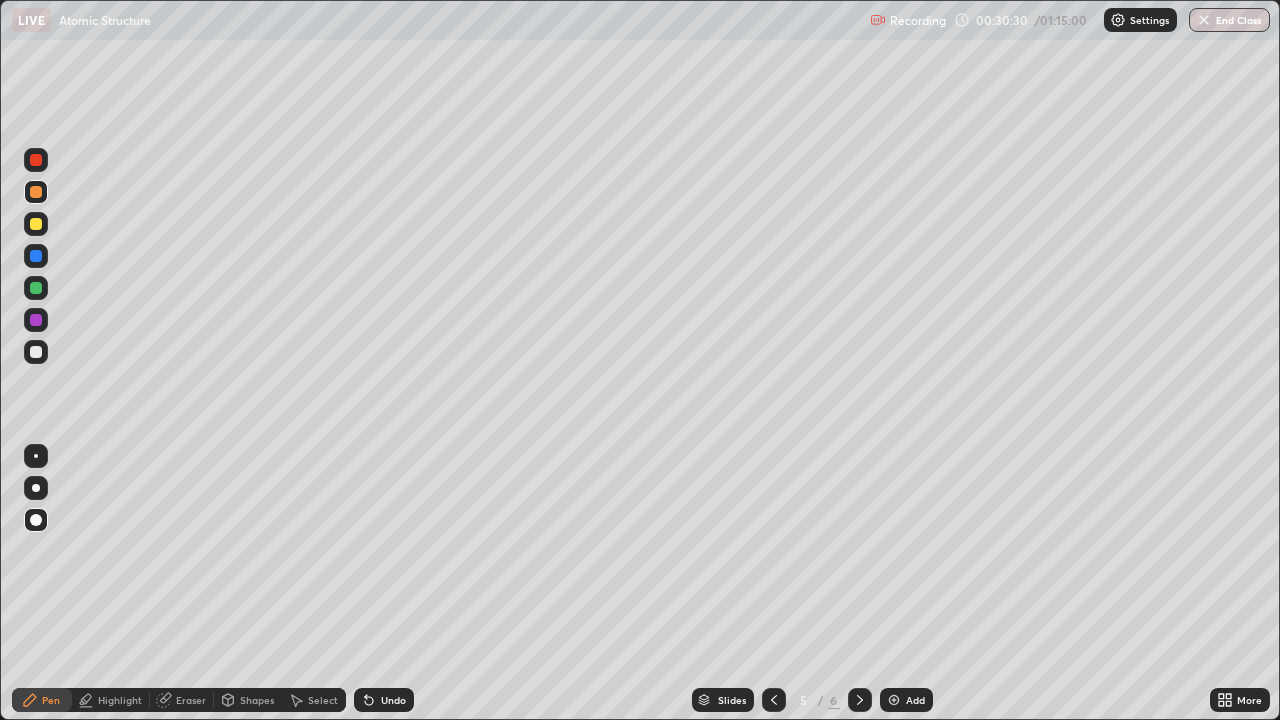 click on "Undo" at bounding box center [384, 700] 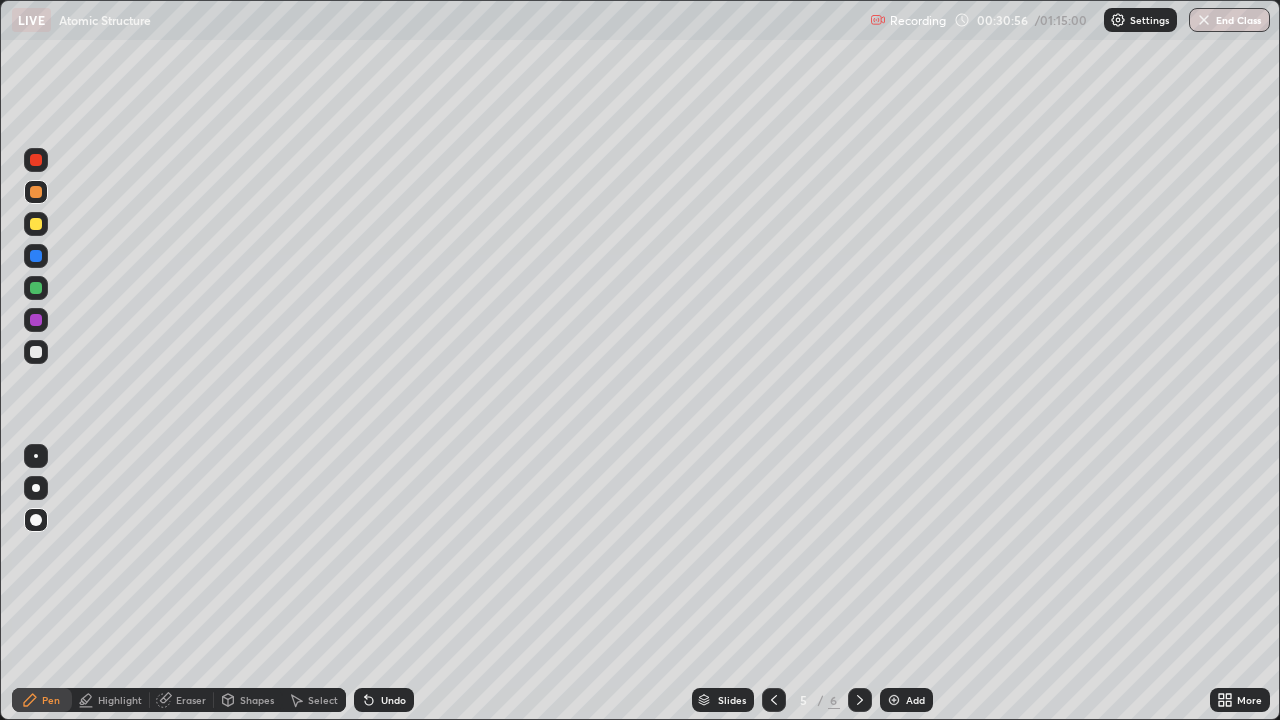 click at bounding box center (36, 288) 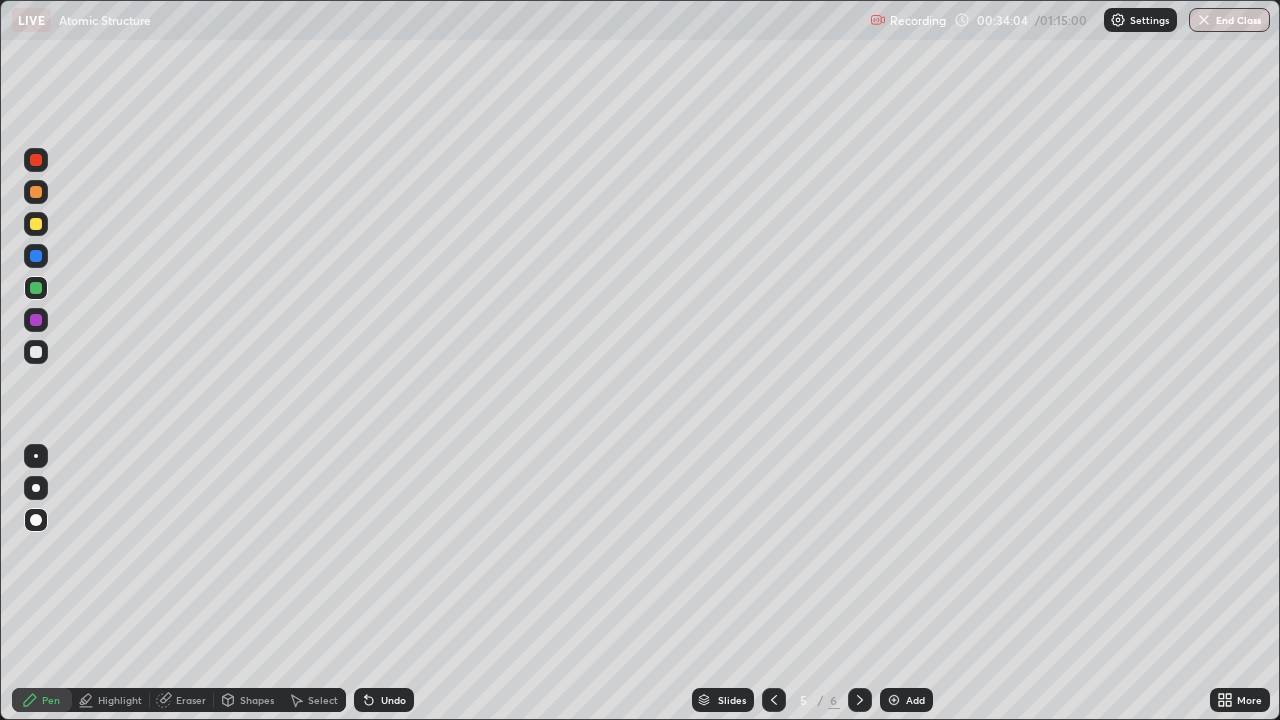 click at bounding box center [894, 700] 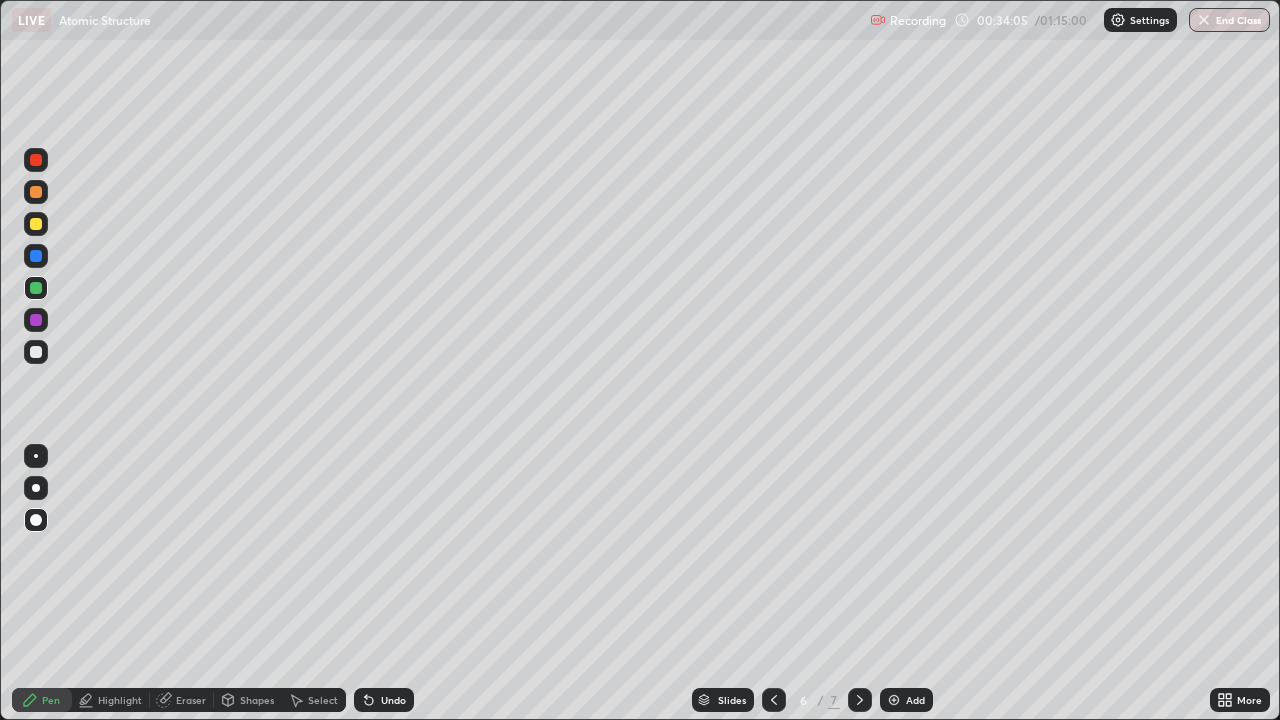 click at bounding box center [36, 520] 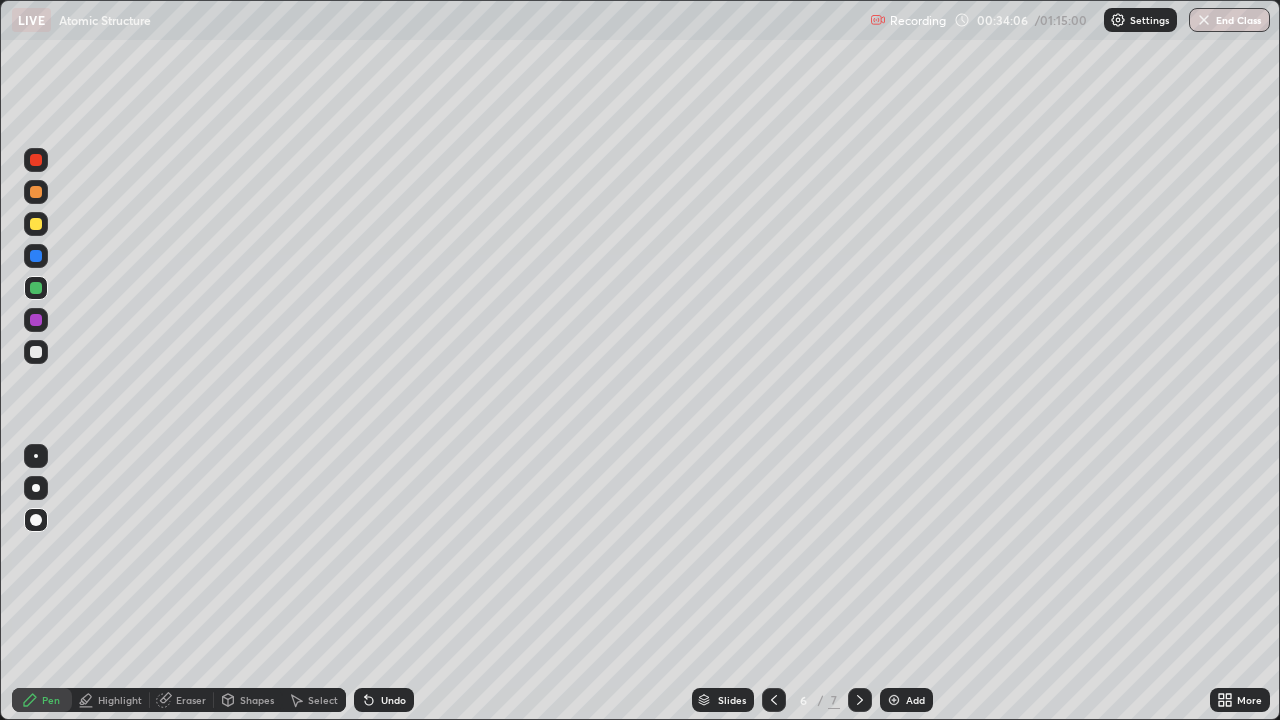 click at bounding box center [36, 352] 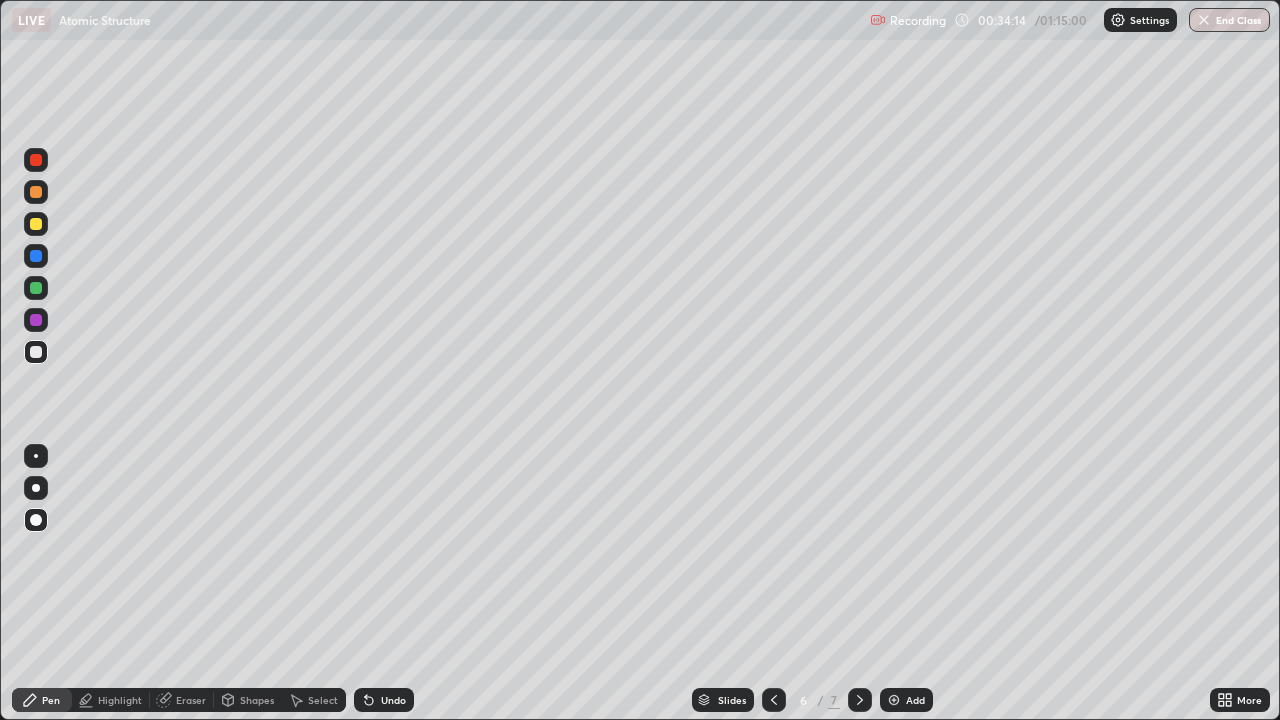 click at bounding box center (36, 224) 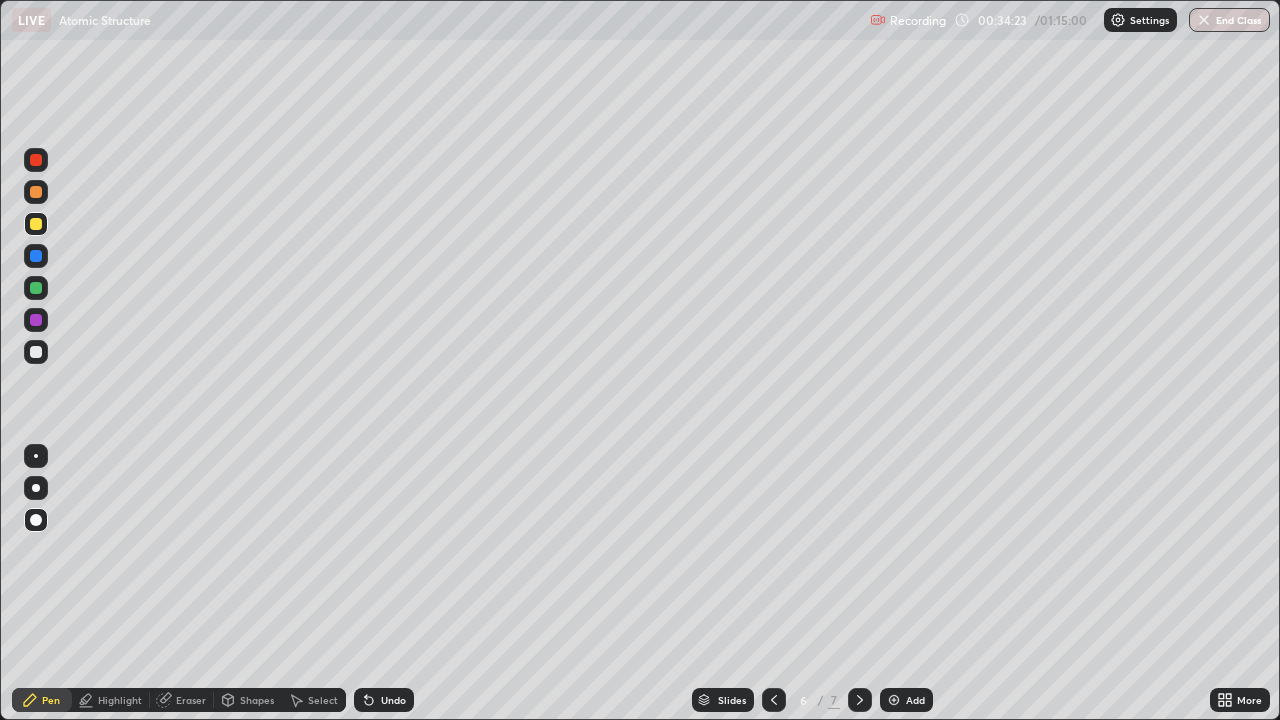 click at bounding box center [36, 288] 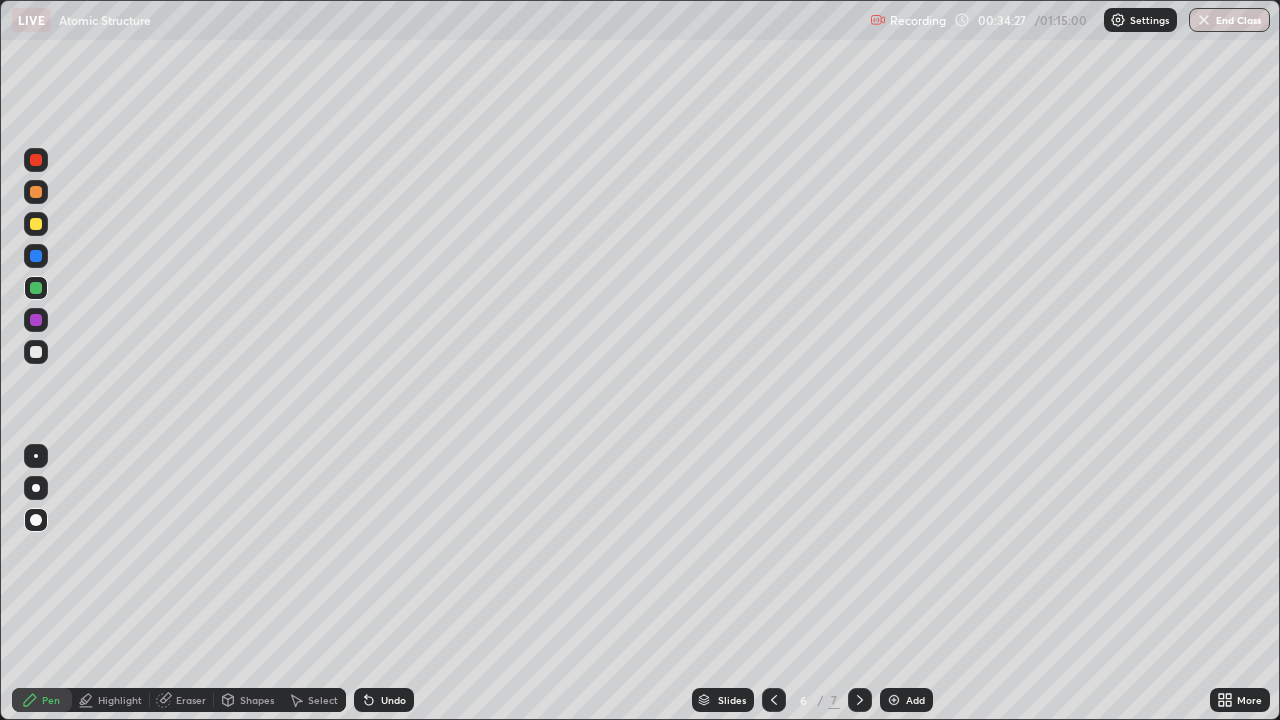 click at bounding box center [36, 256] 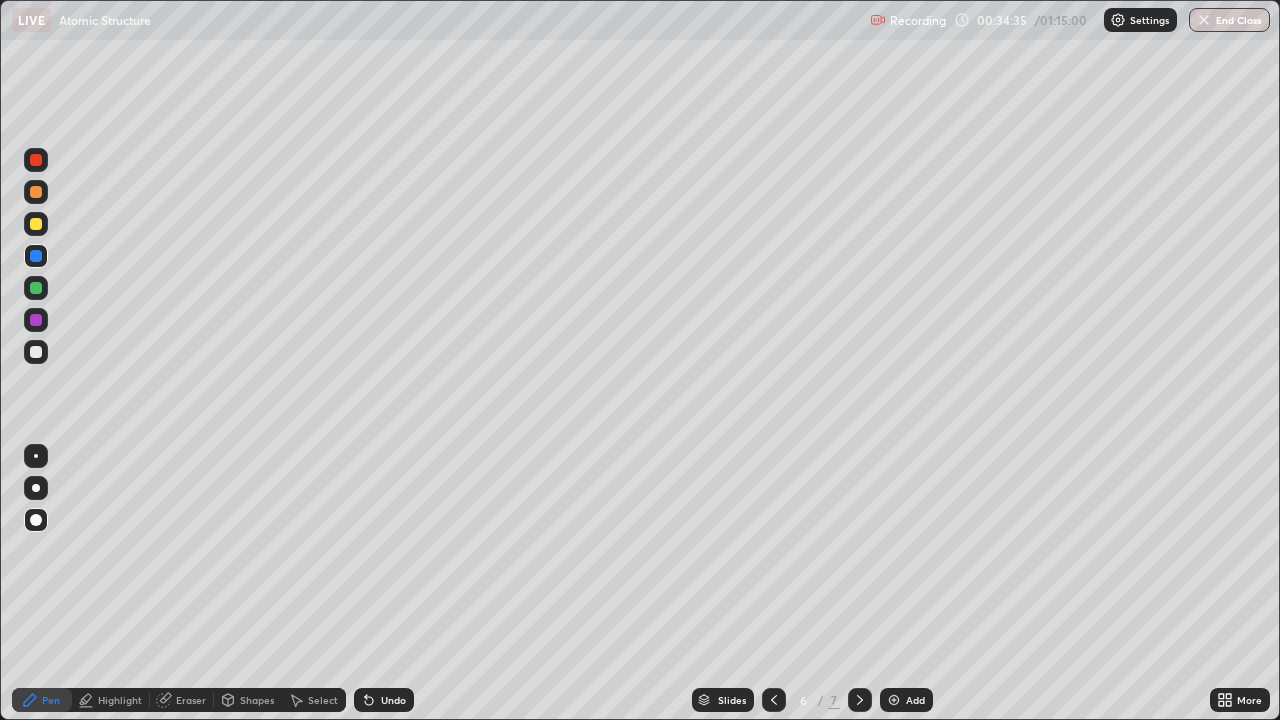 click on "Shapes" at bounding box center (248, 700) 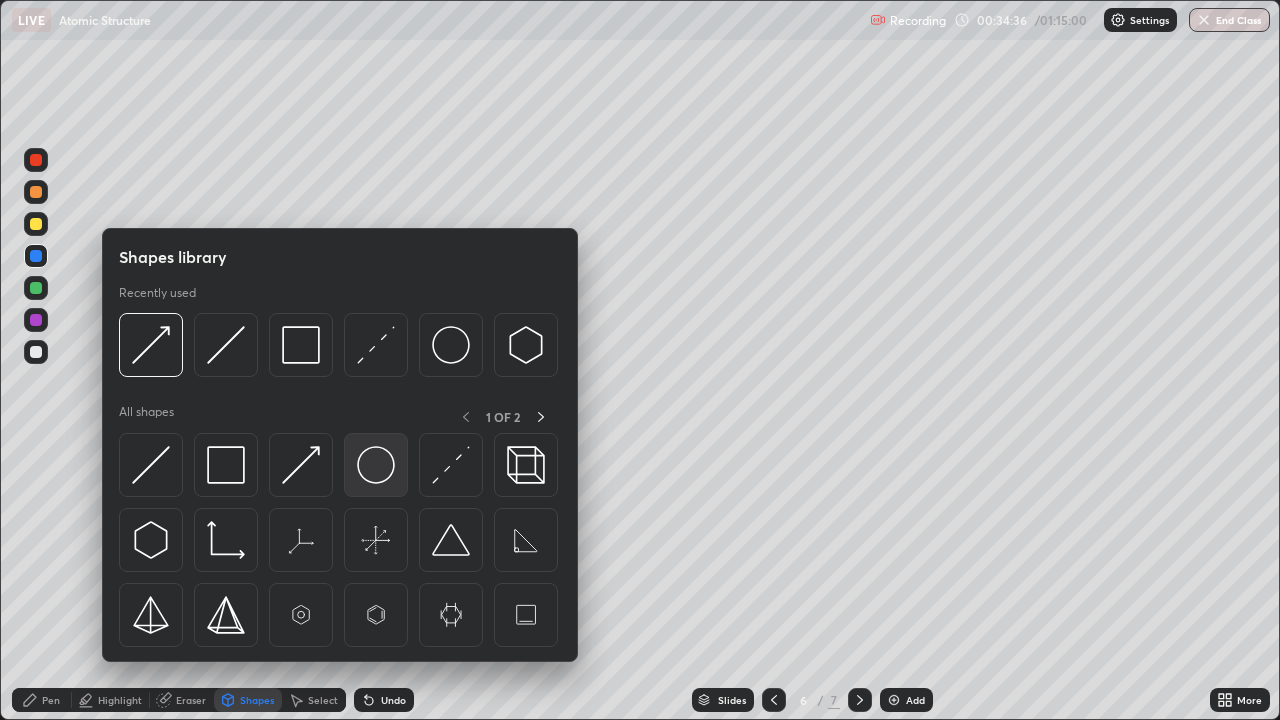 click at bounding box center (376, 465) 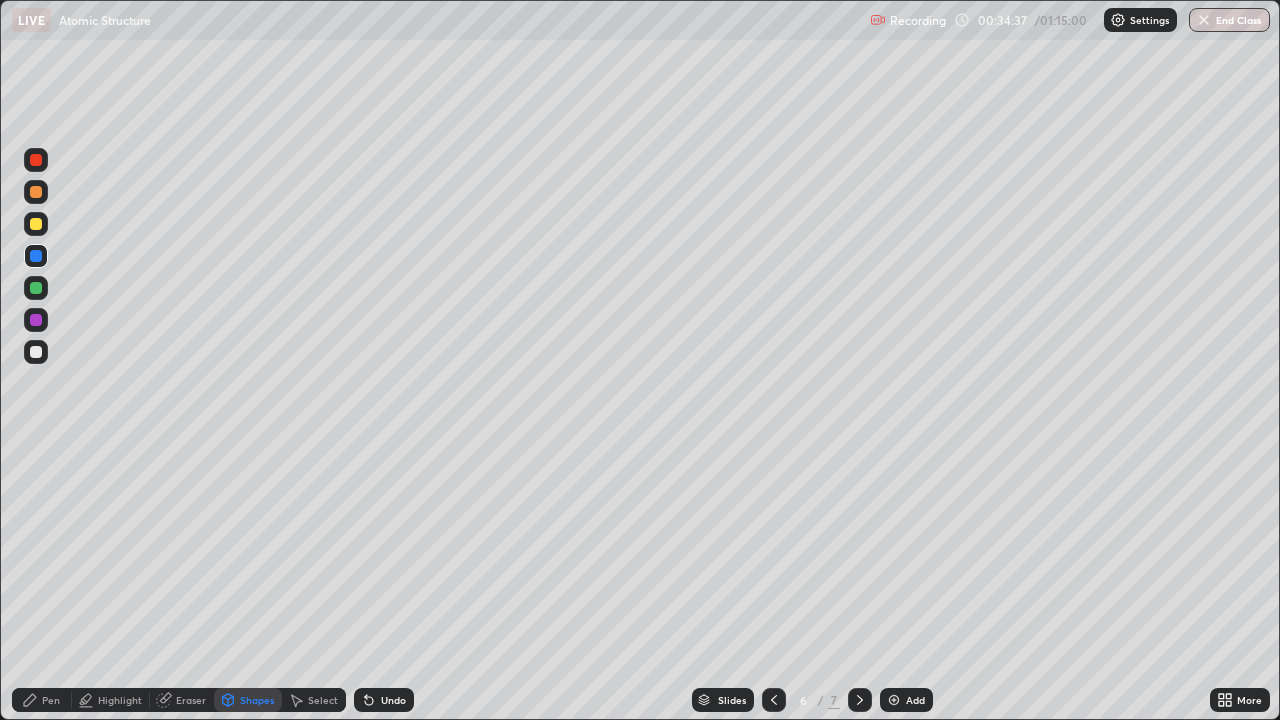 click at bounding box center [36, 320] 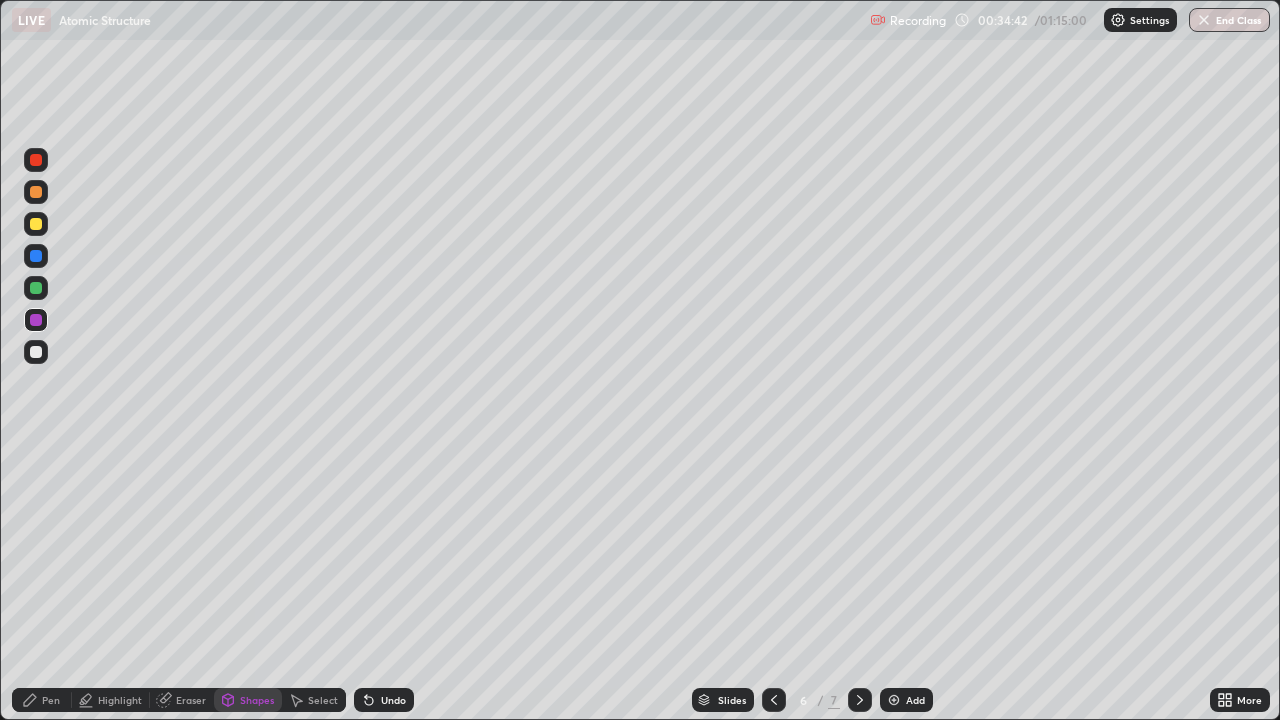 click 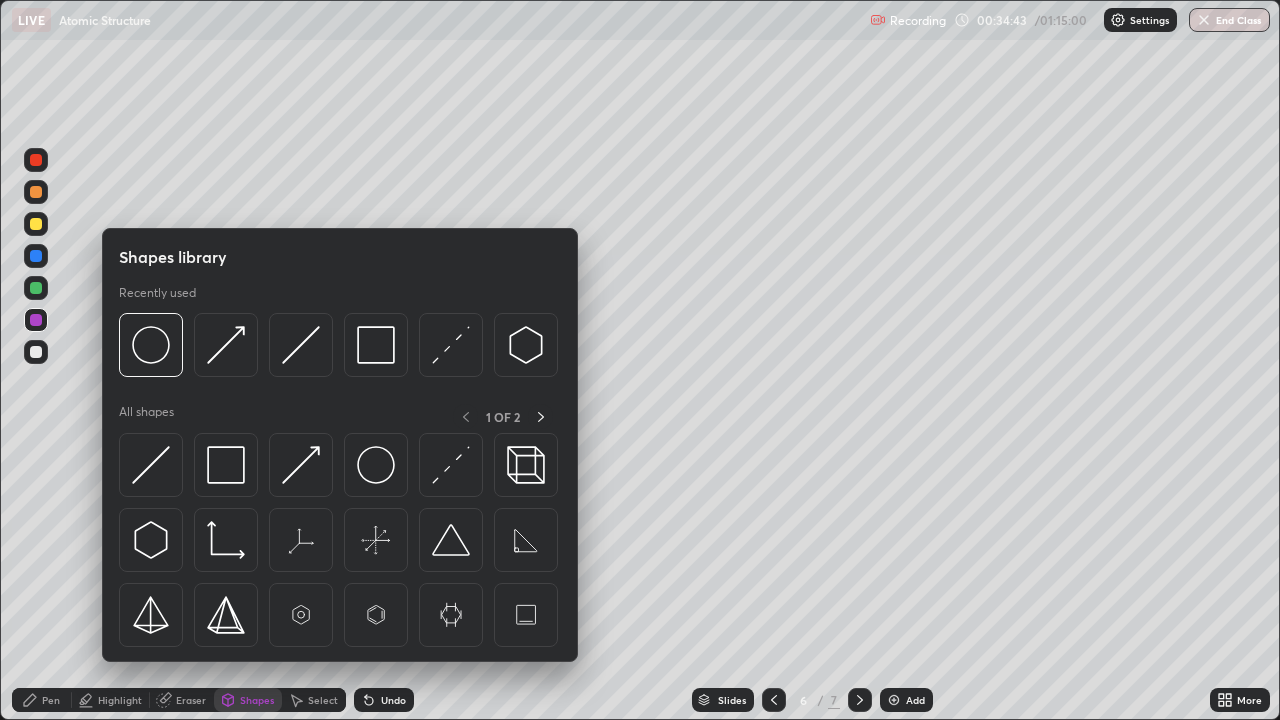 click on "Select" at bounding box center (323, 700) 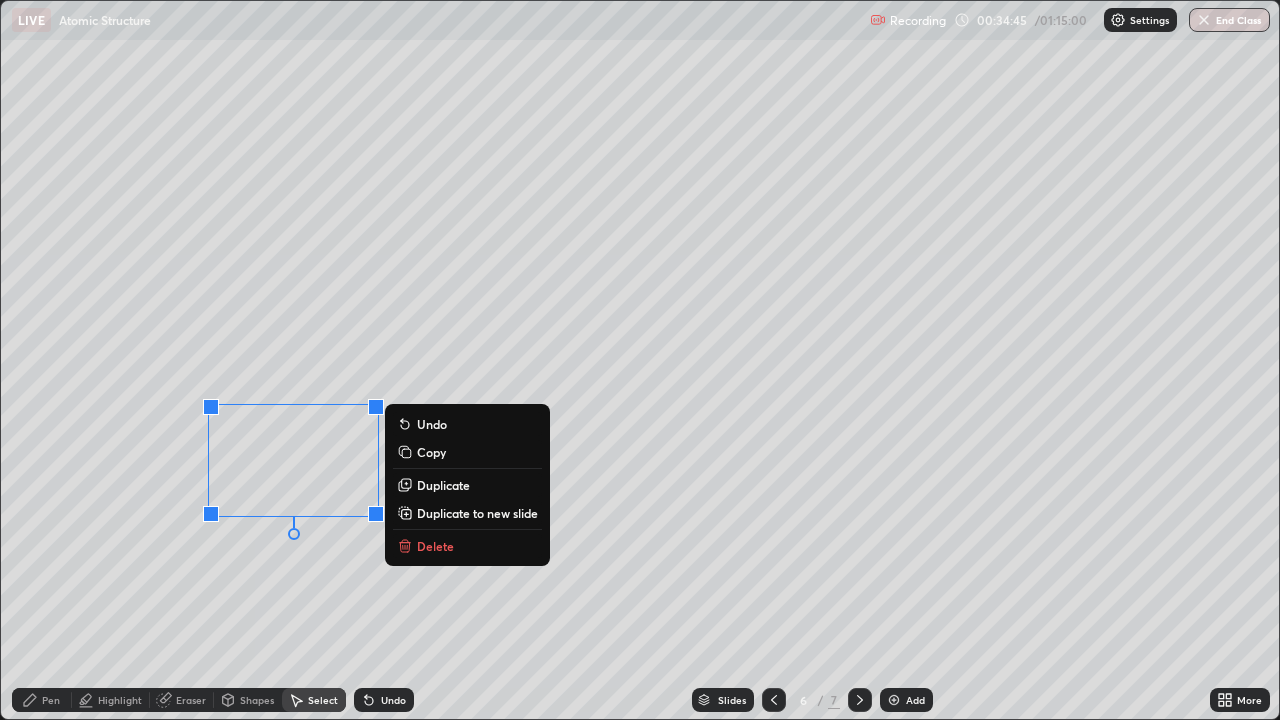 click on "Duplicate" at bounding box center (443, 485) 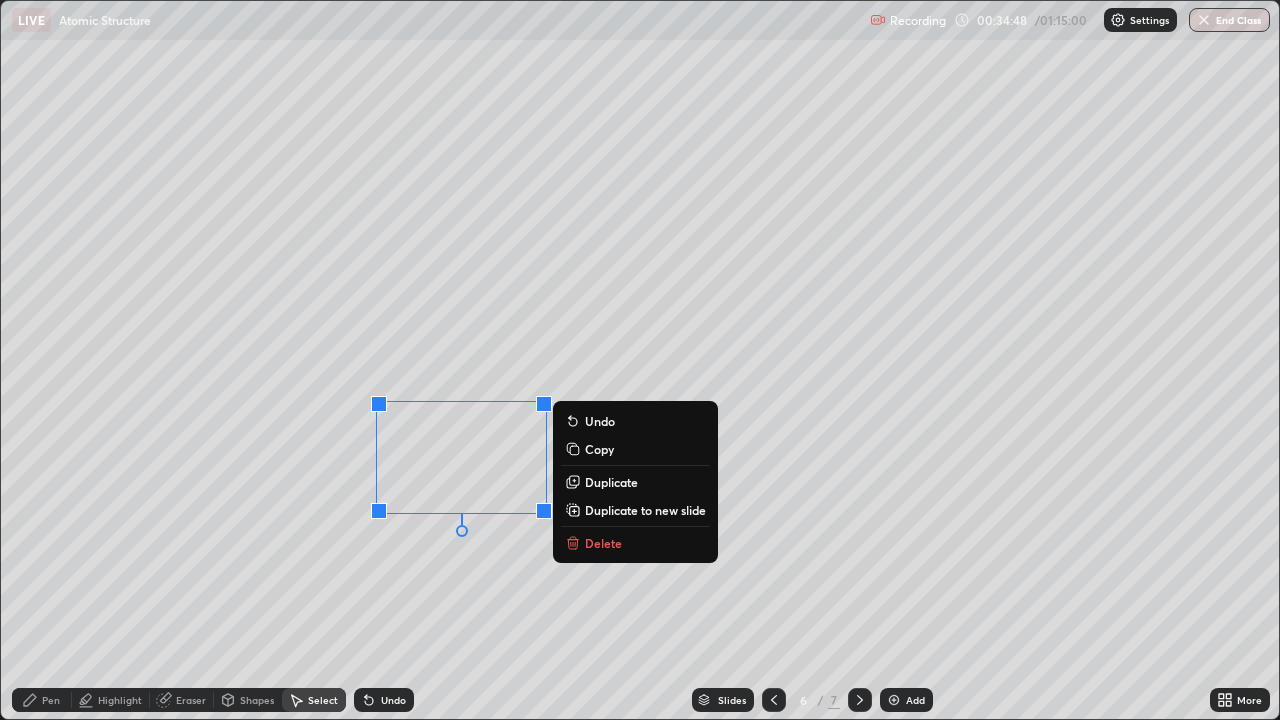 click on "Shapes" at bounding box center (257, 700) 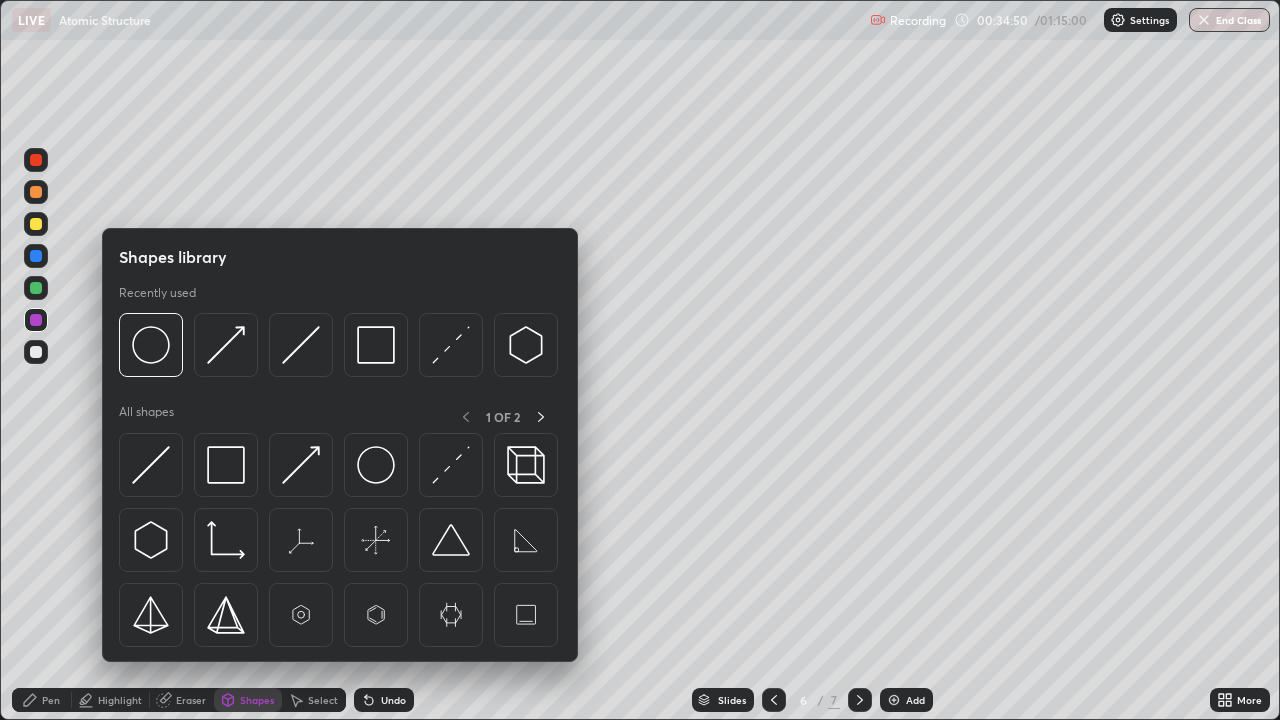 click at bounding box center [36, 224] 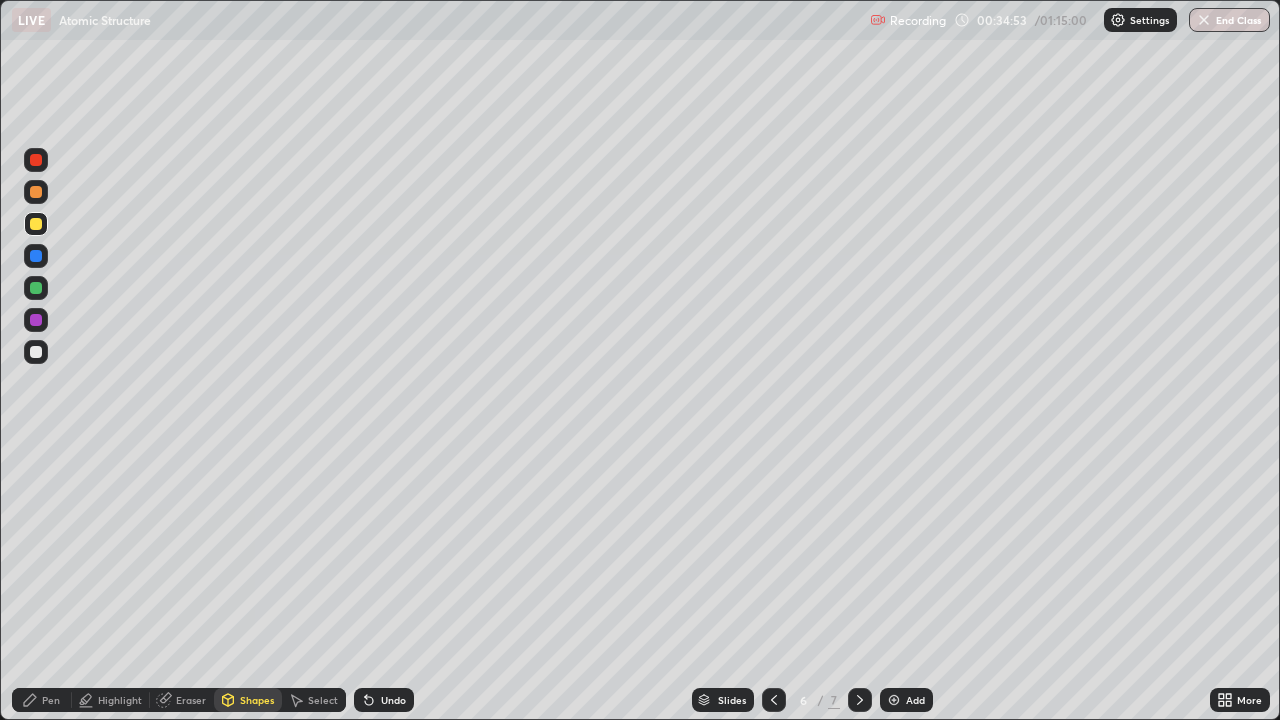 click on "Shapes" at bounding box center (257, 700) 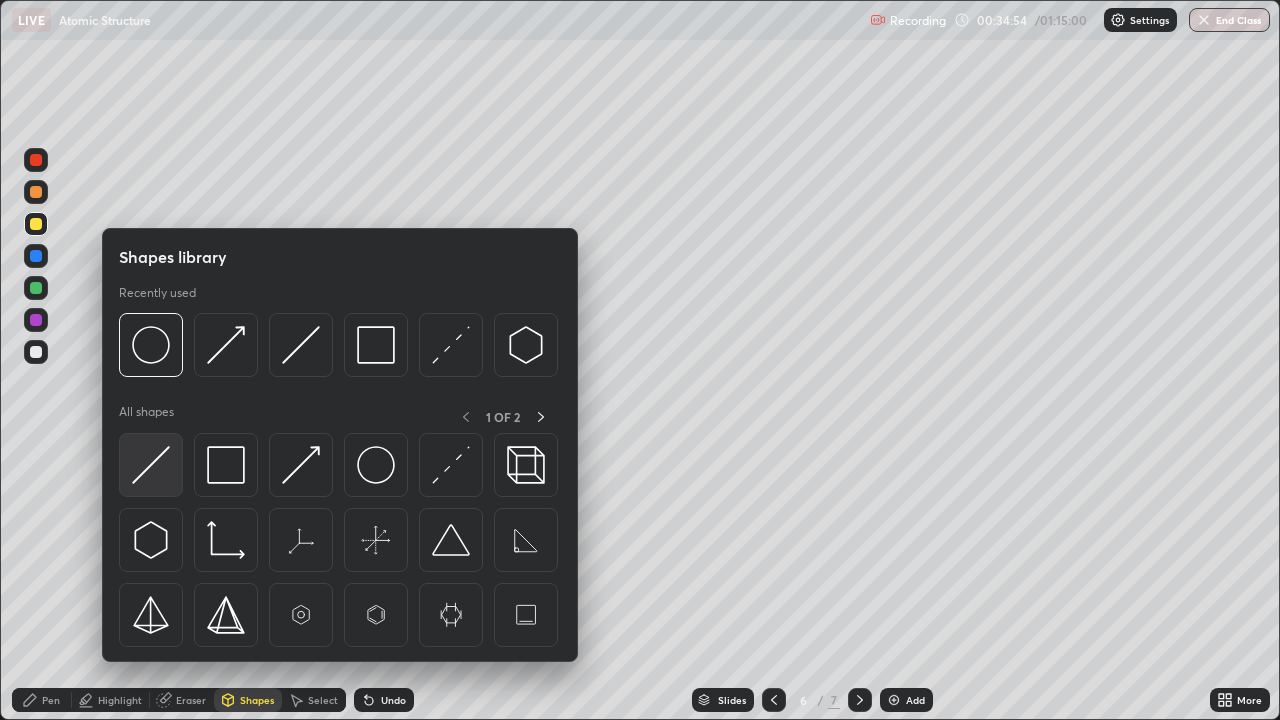 click at bounding box center (151, 465) 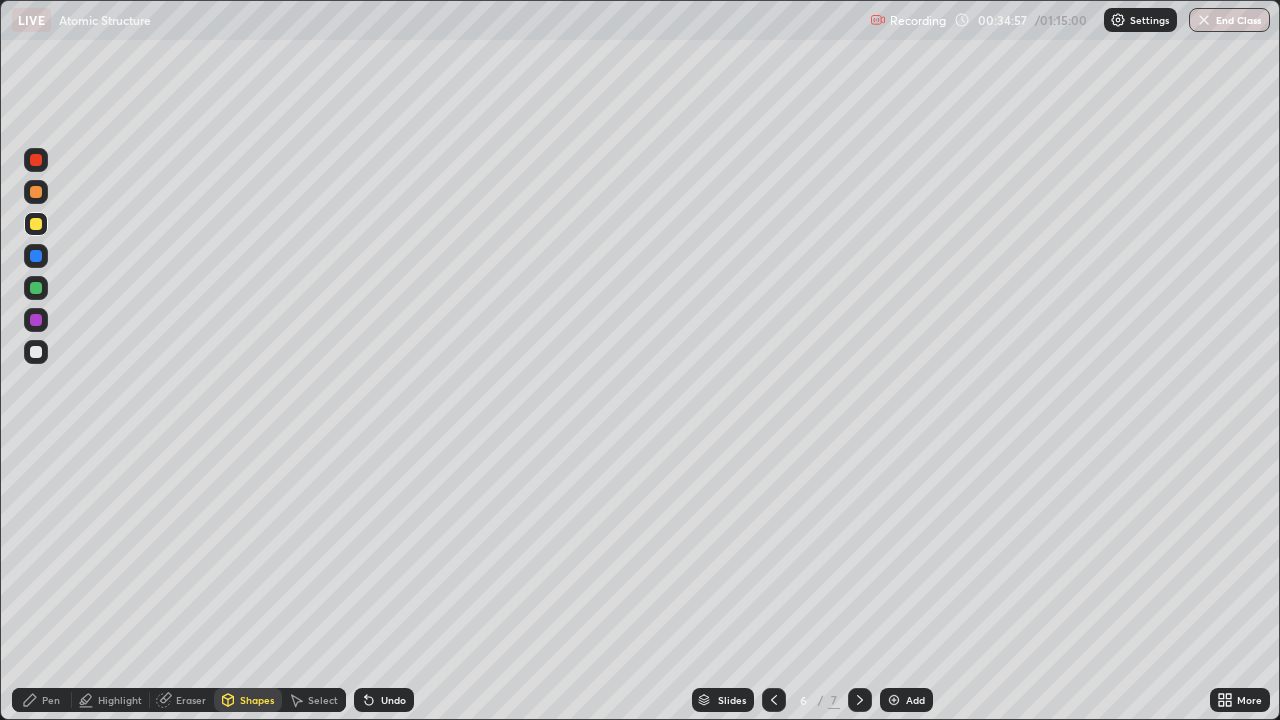 click at bounding box center [36, 256] 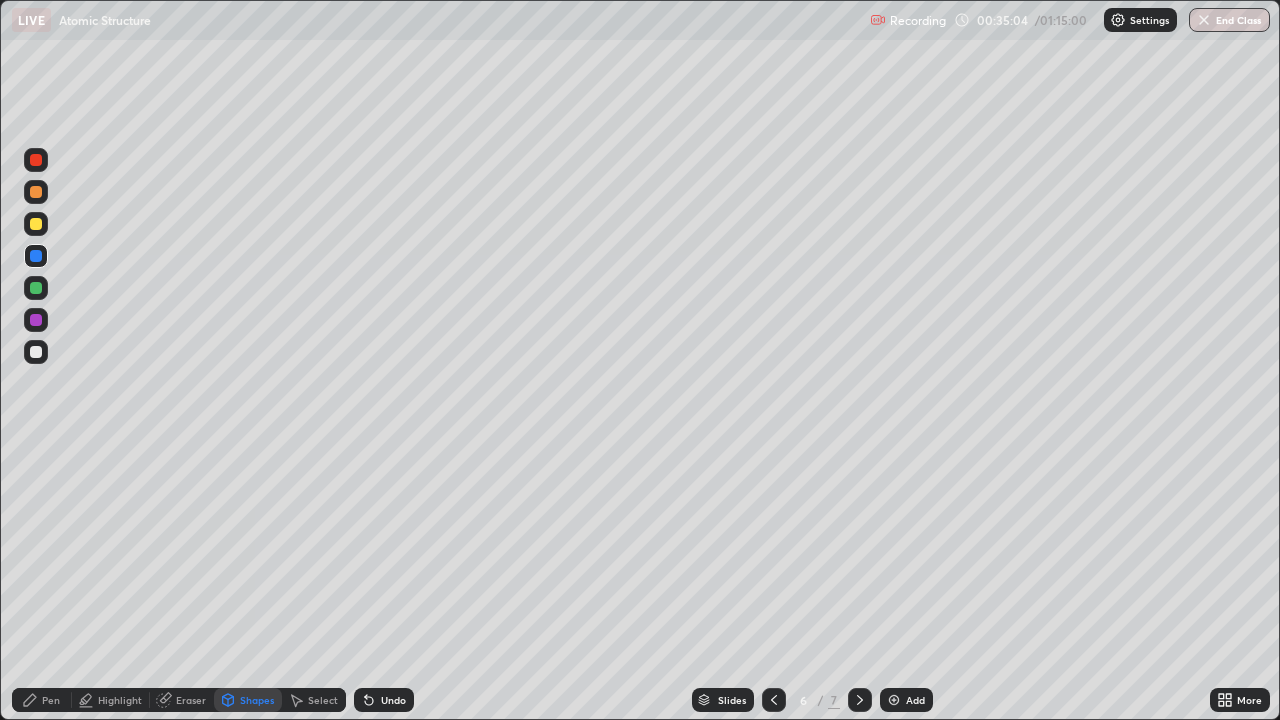 click at bounding box center [36, 288] 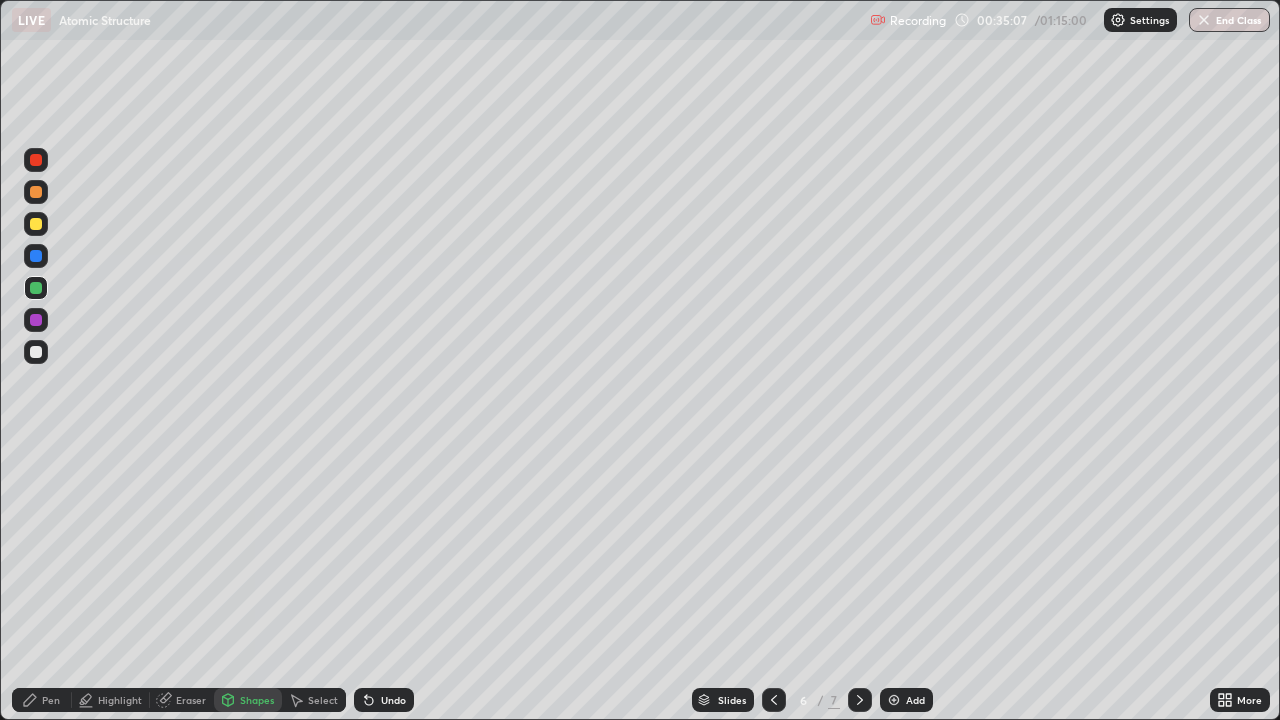click on "Pen" at bounding box center [51, 700] 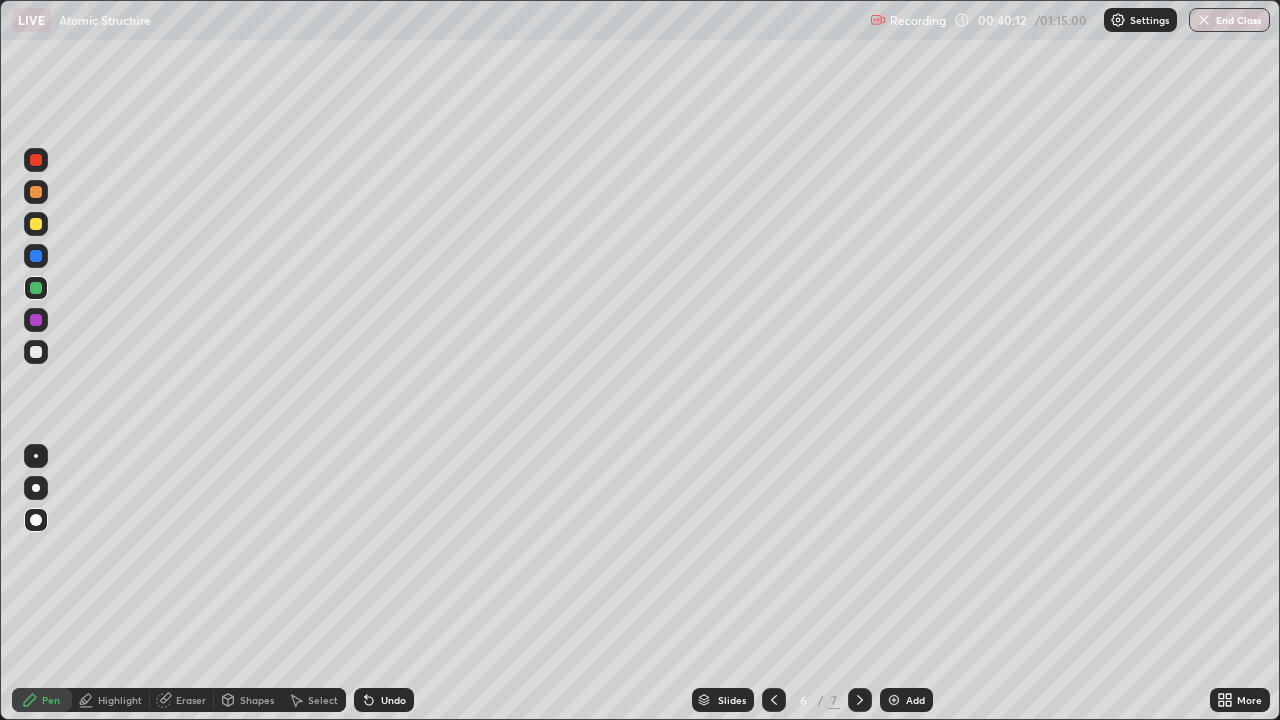 click at bounding box center (894, 700) 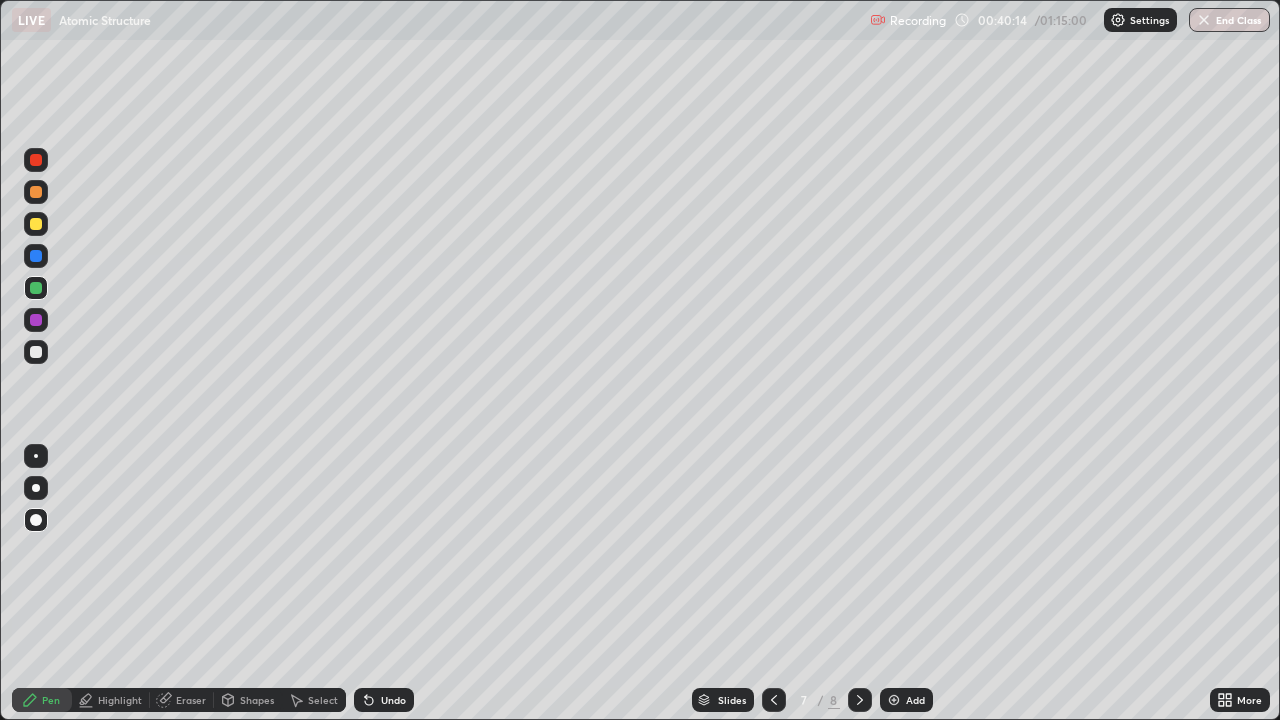 click at bounding box center (36, 352) 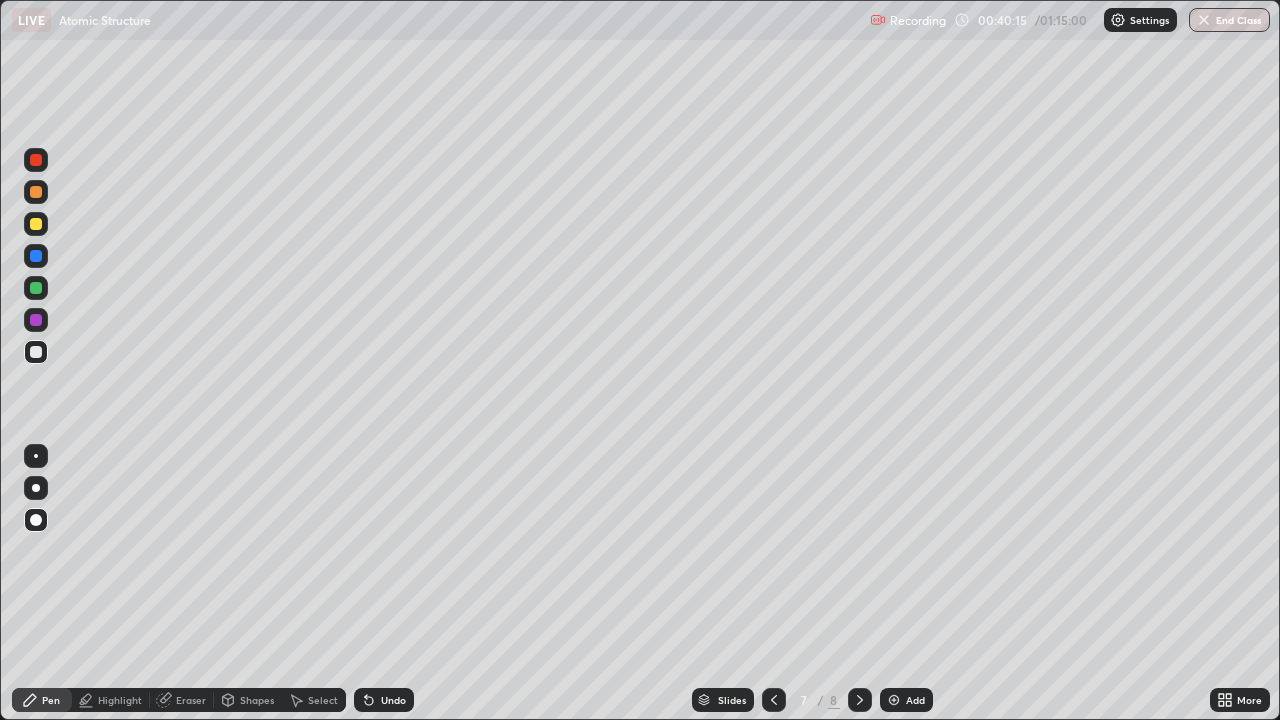 click on "Shapes" at bounding box center [257, 700] 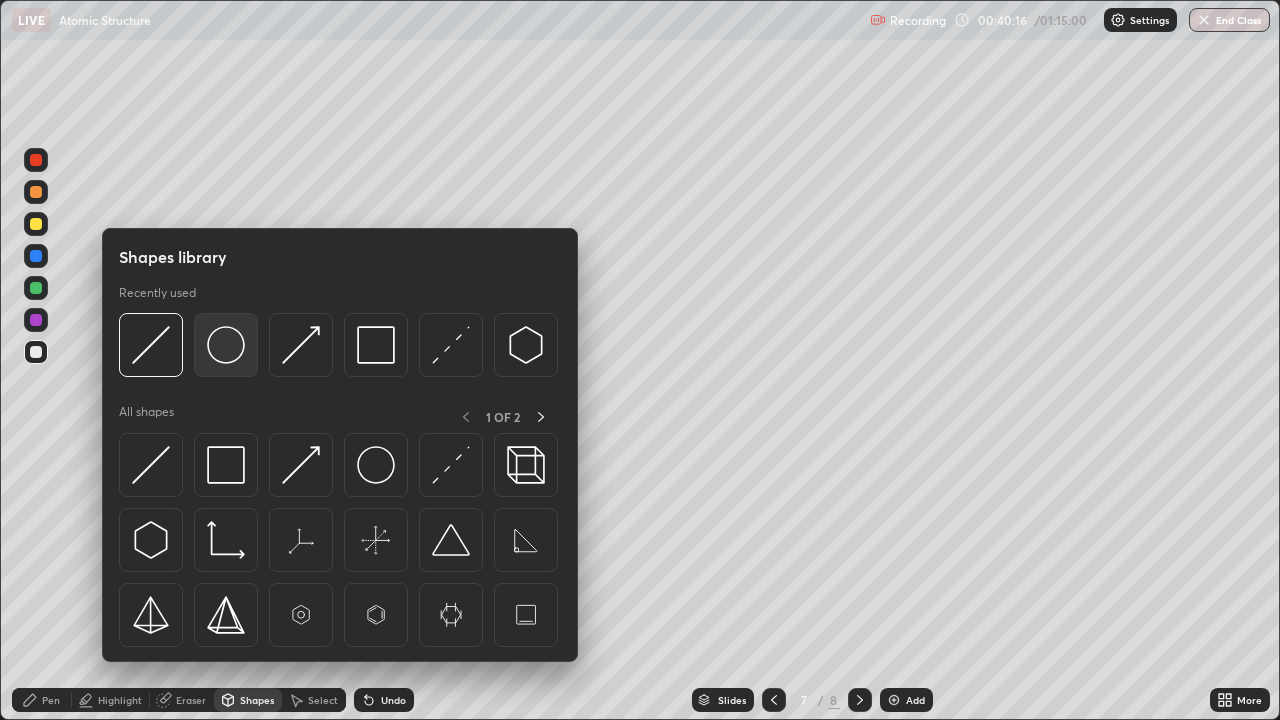 click at bounding box center [226, 345] 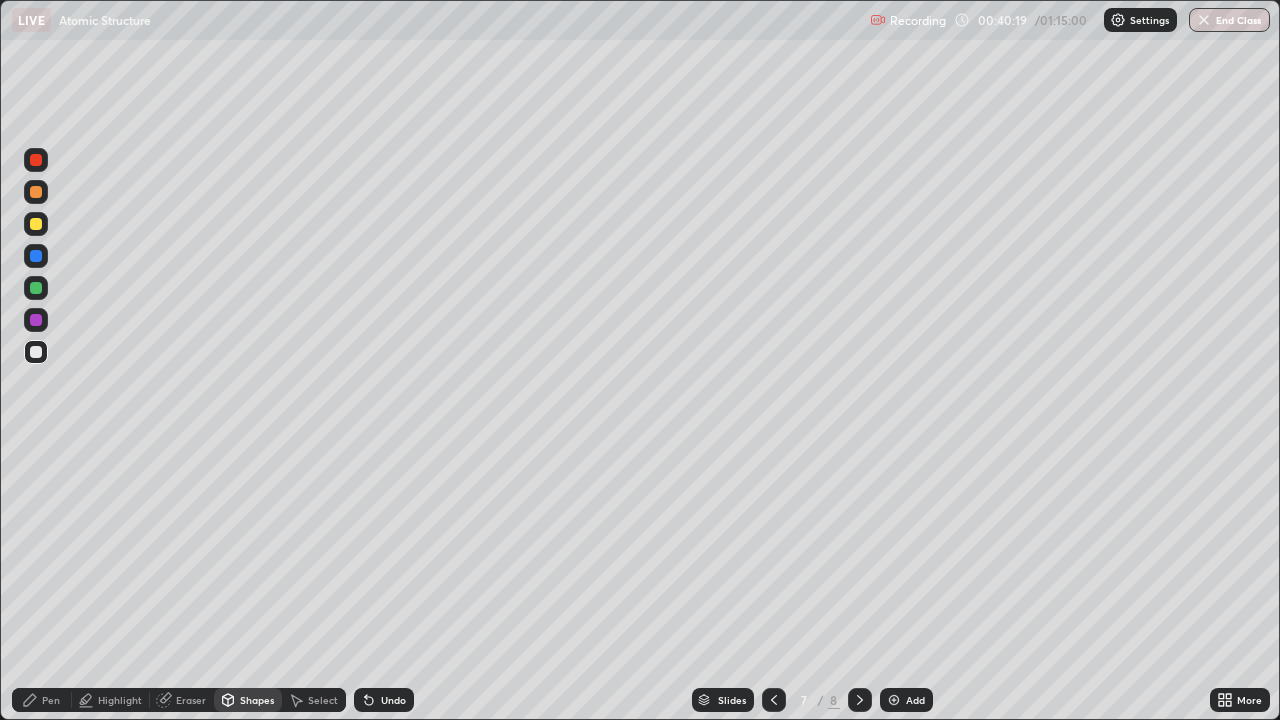click on "Pen" at bounding box center (51, 700) 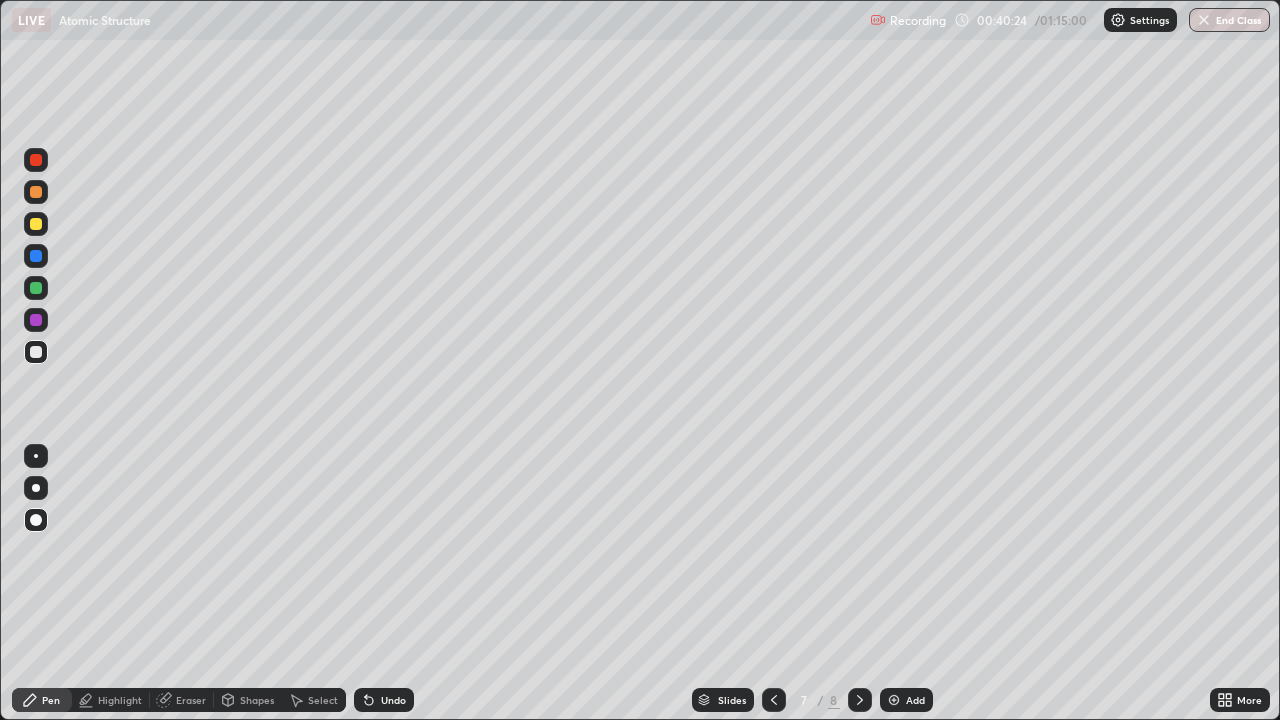 click on "Select" at bounding box center [323, 700] 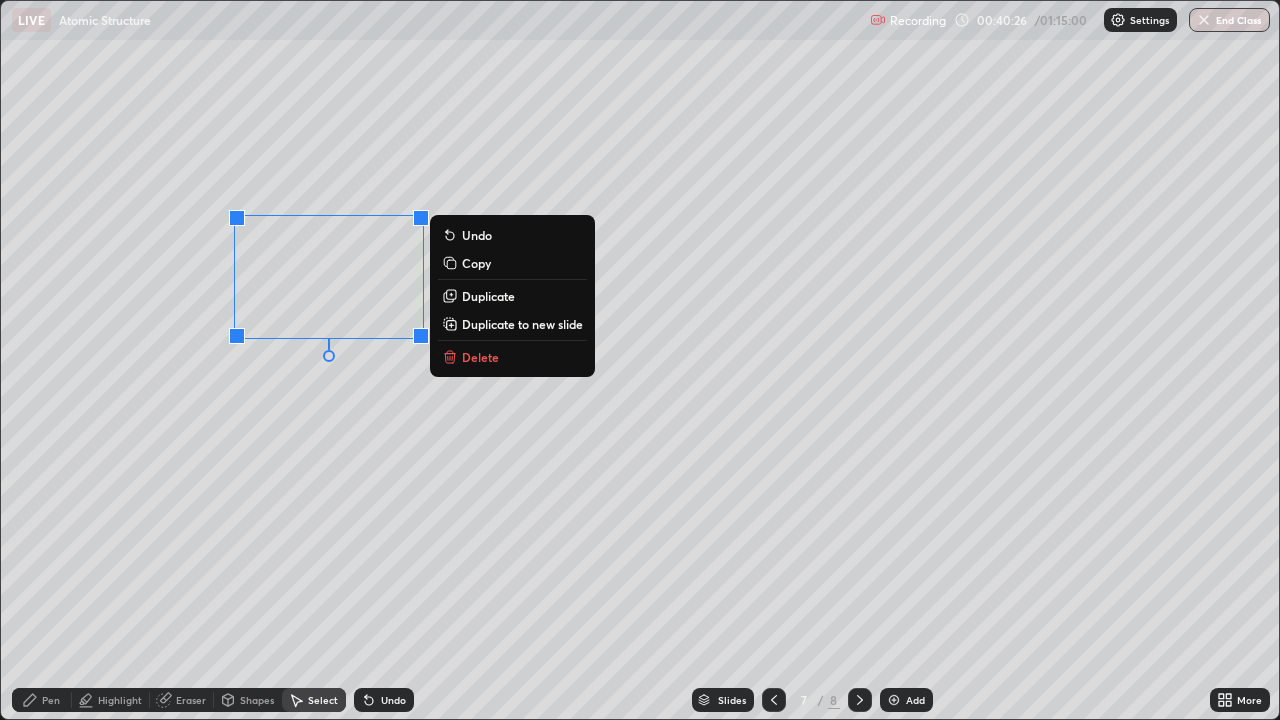 click on "Duplicate" at bounding box center [488, 296] 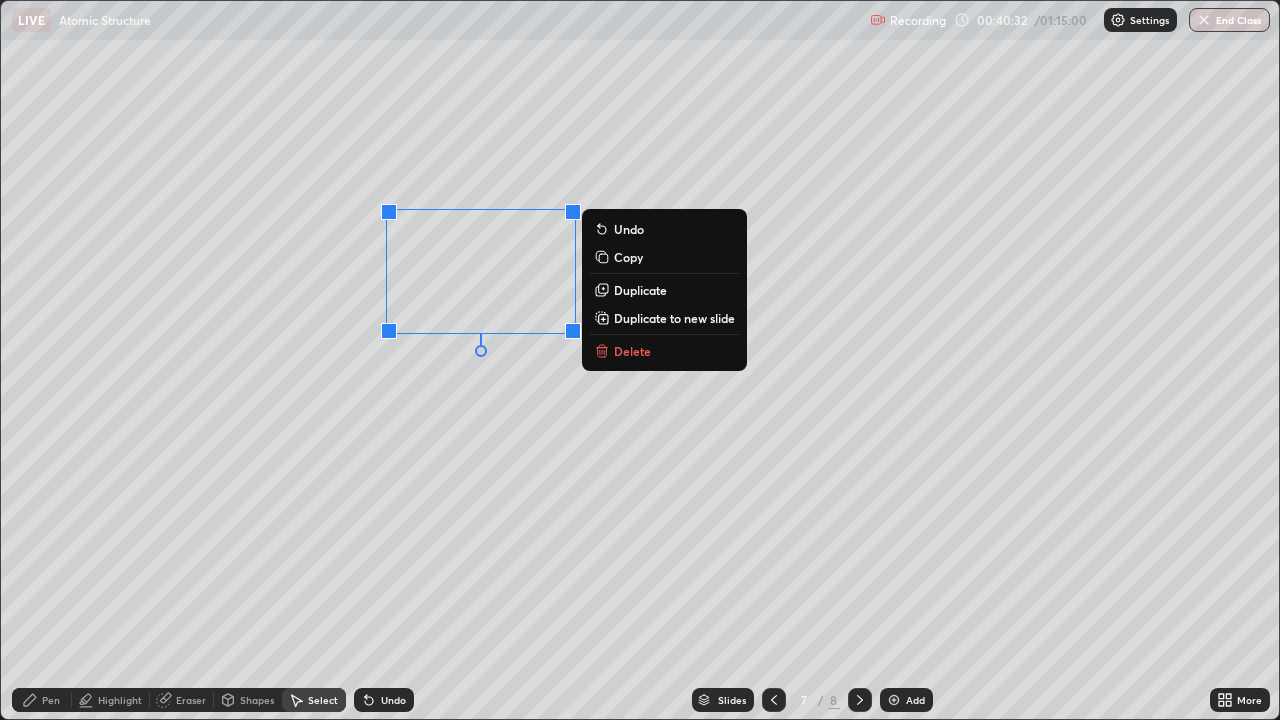 click on "Select" at bounding box center (323, 700) 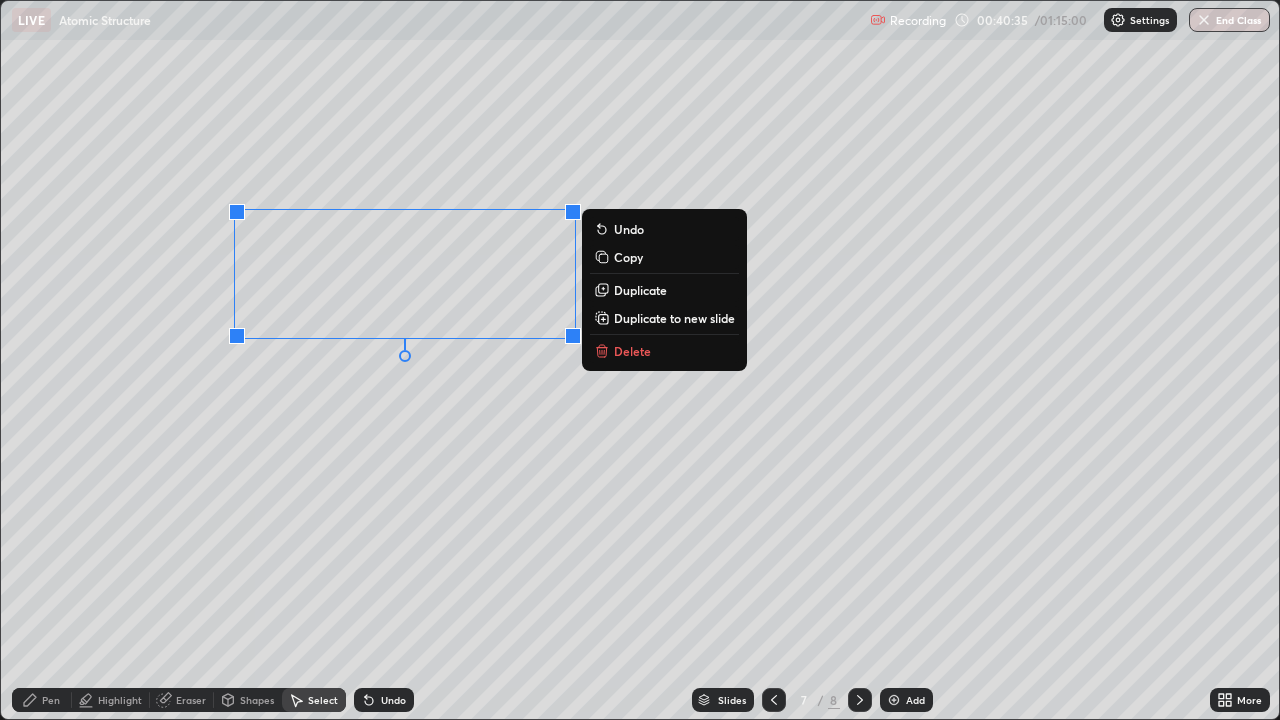 click on "Duplicate" at bounding box center [640, 290] 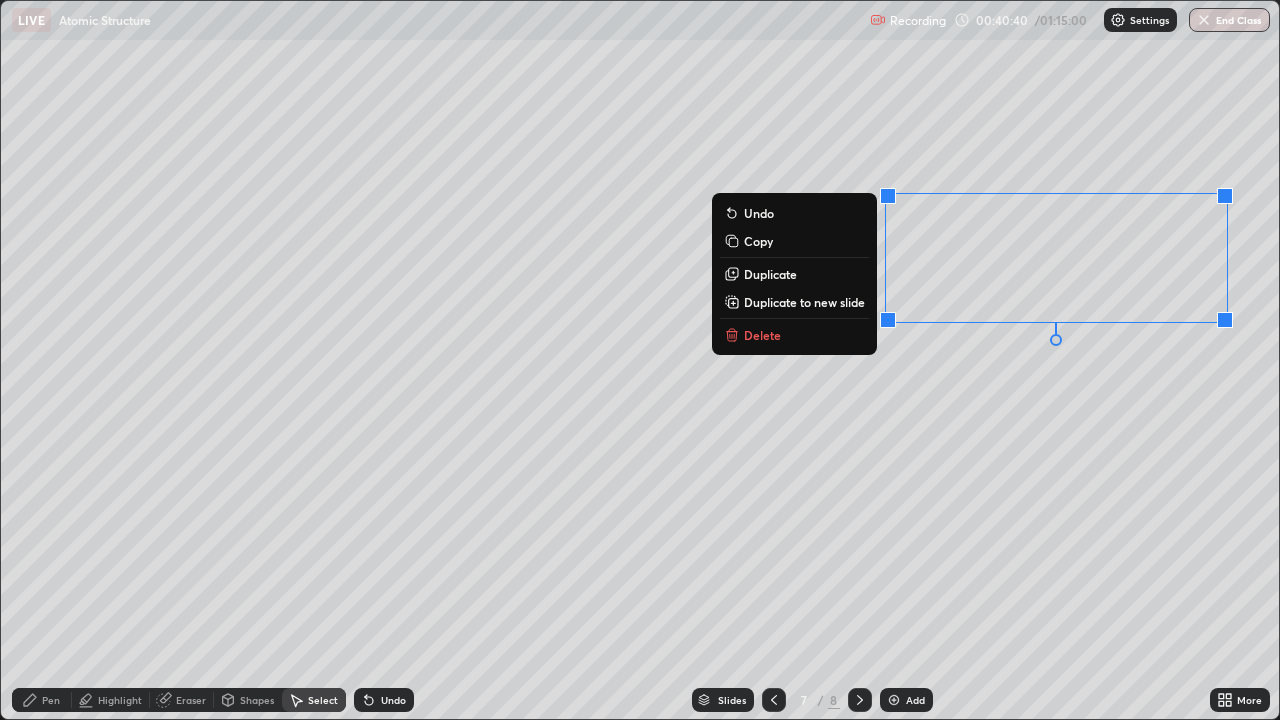 click on "0 ° Undo Copy Duplicate Duplicate to new slide Delete" at bounding box center (640, 360) 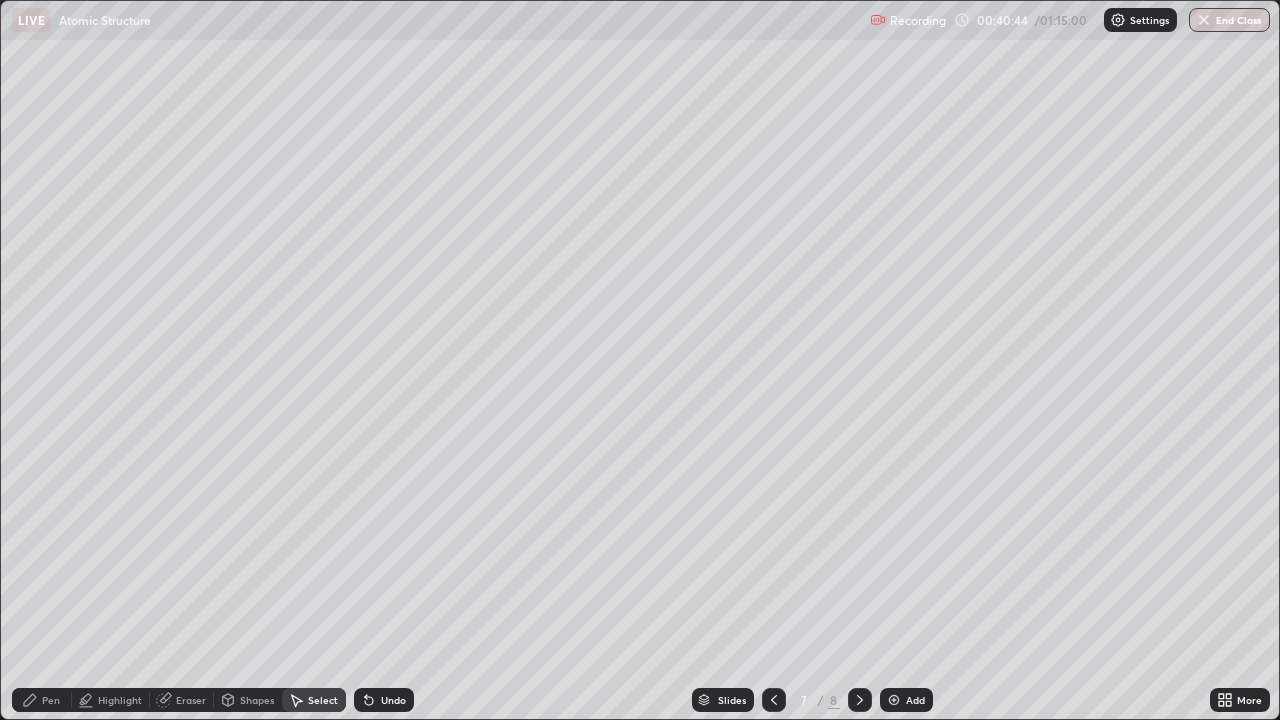 click on "Shapes" at bounding box center [257, 700] 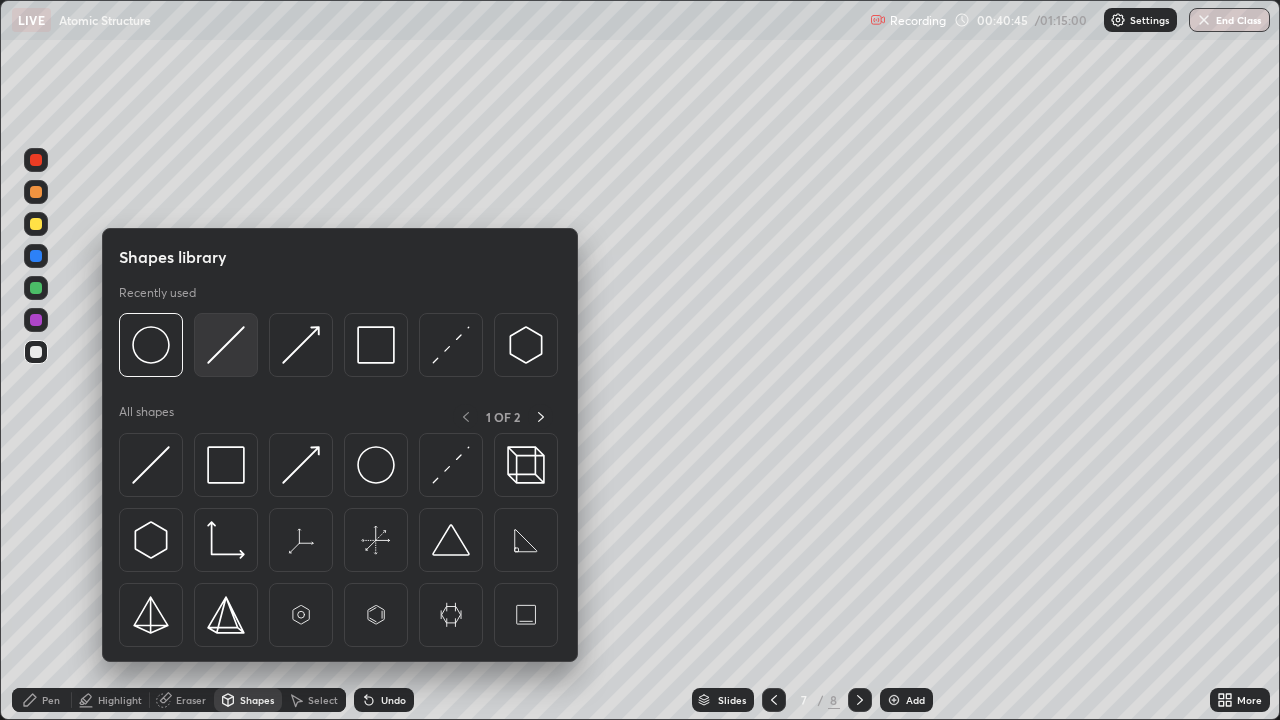click at bounding box center (226, 345) 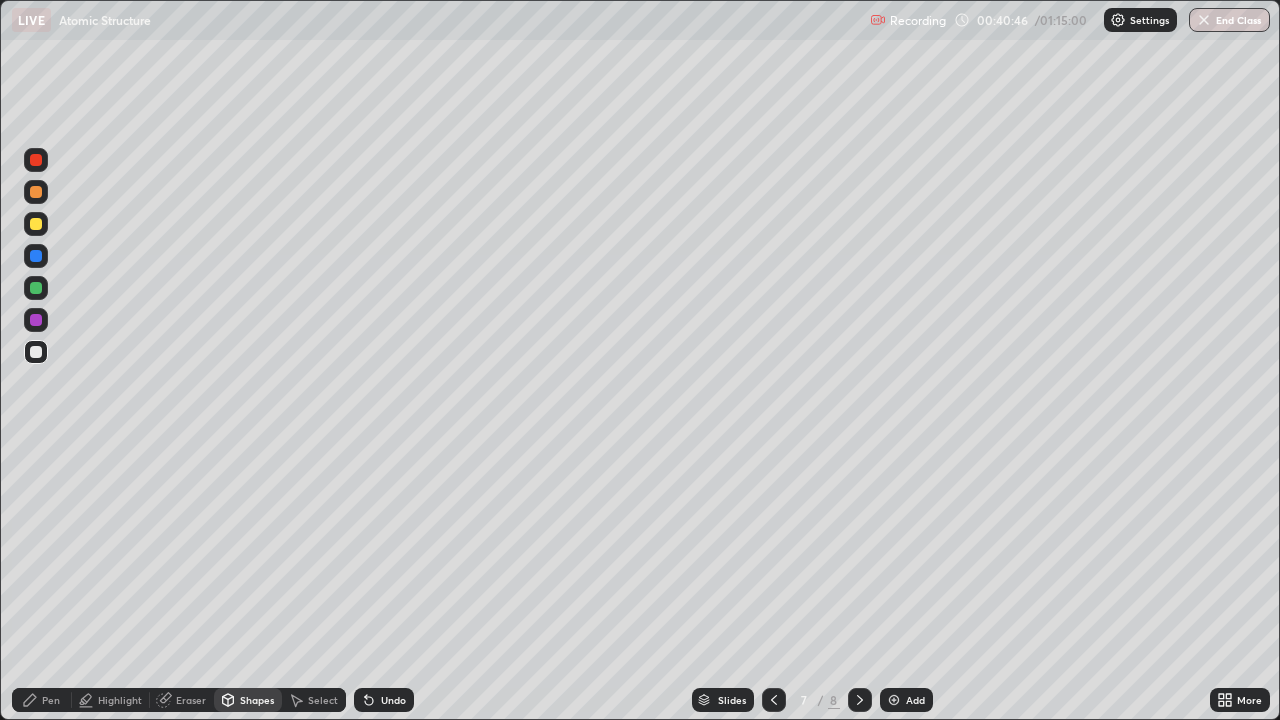 click at bounding box center [36, 288] 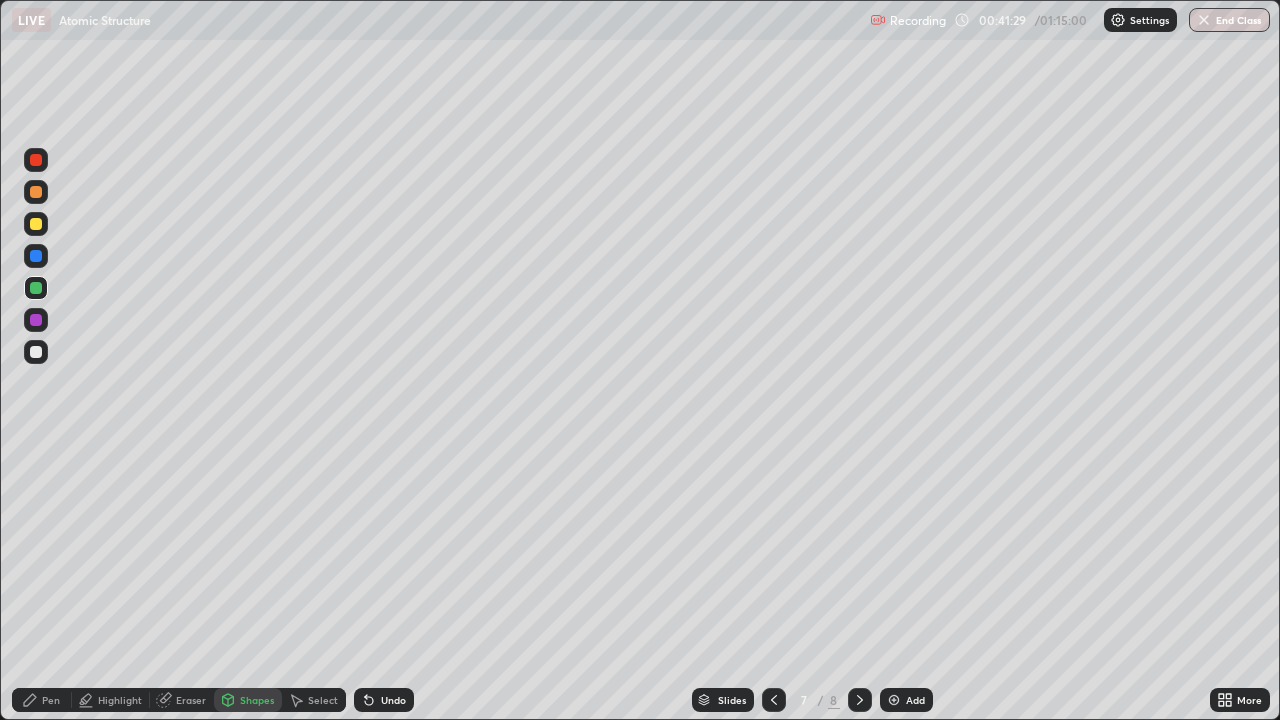 click at bounding box center [36, 224] 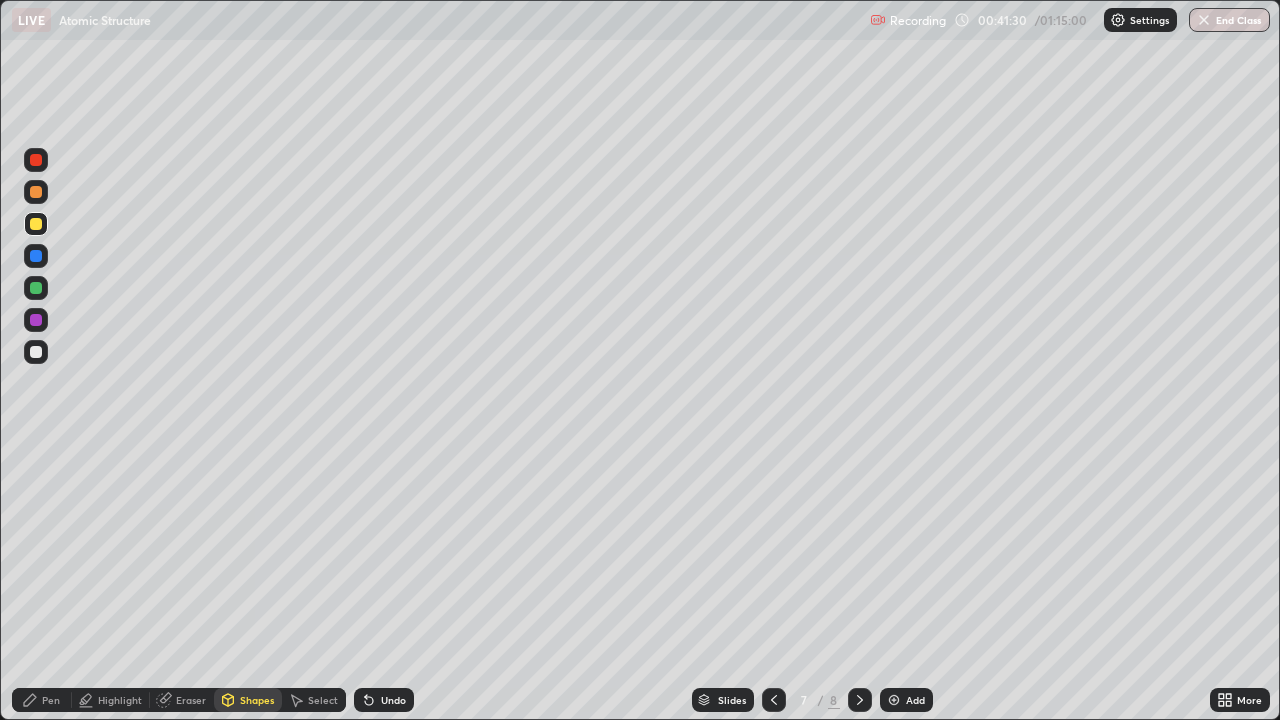 click on "Shapes" at bounding box center (257, 700) 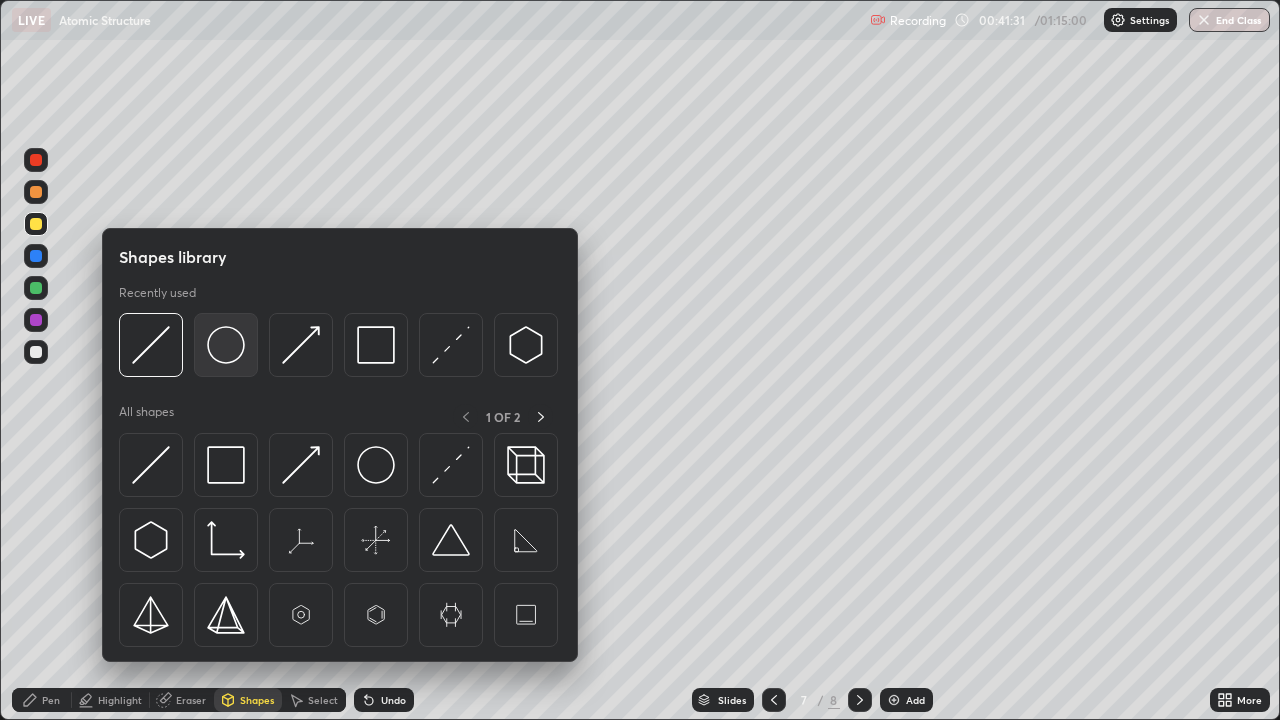 click at bounding box center (226, 345) 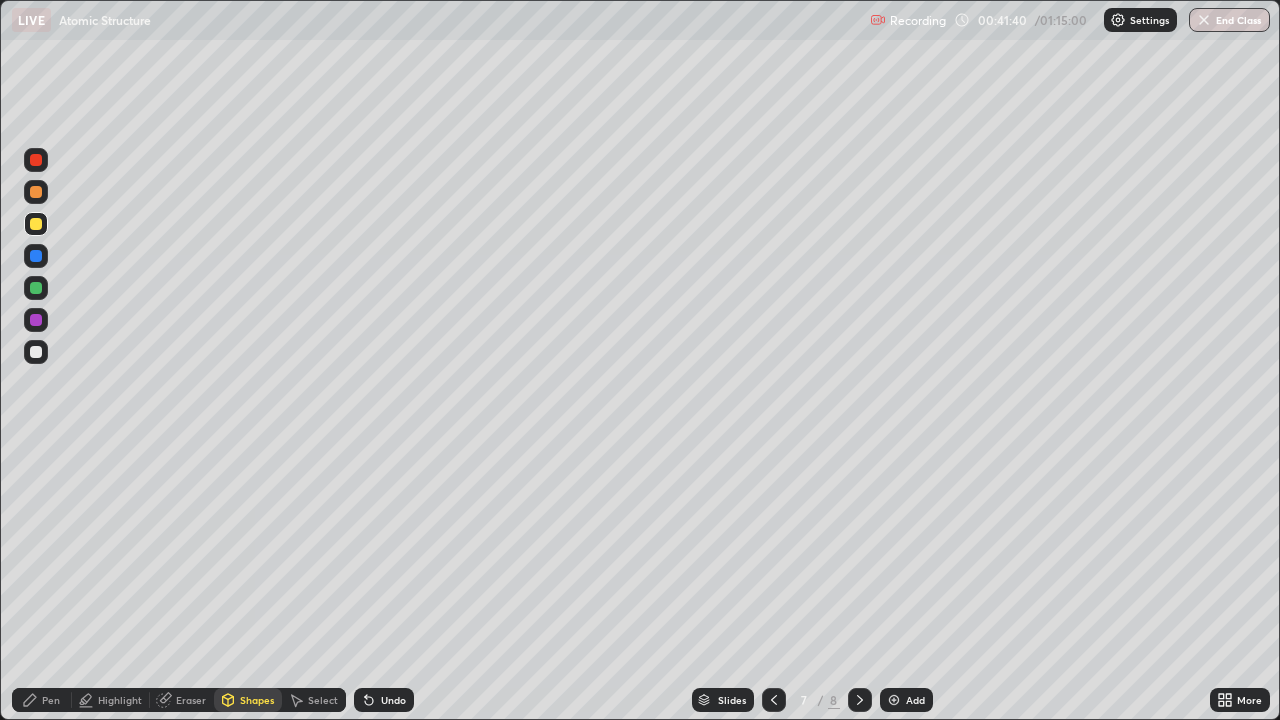 click on "Highlight" at bounding box center (120, 700) 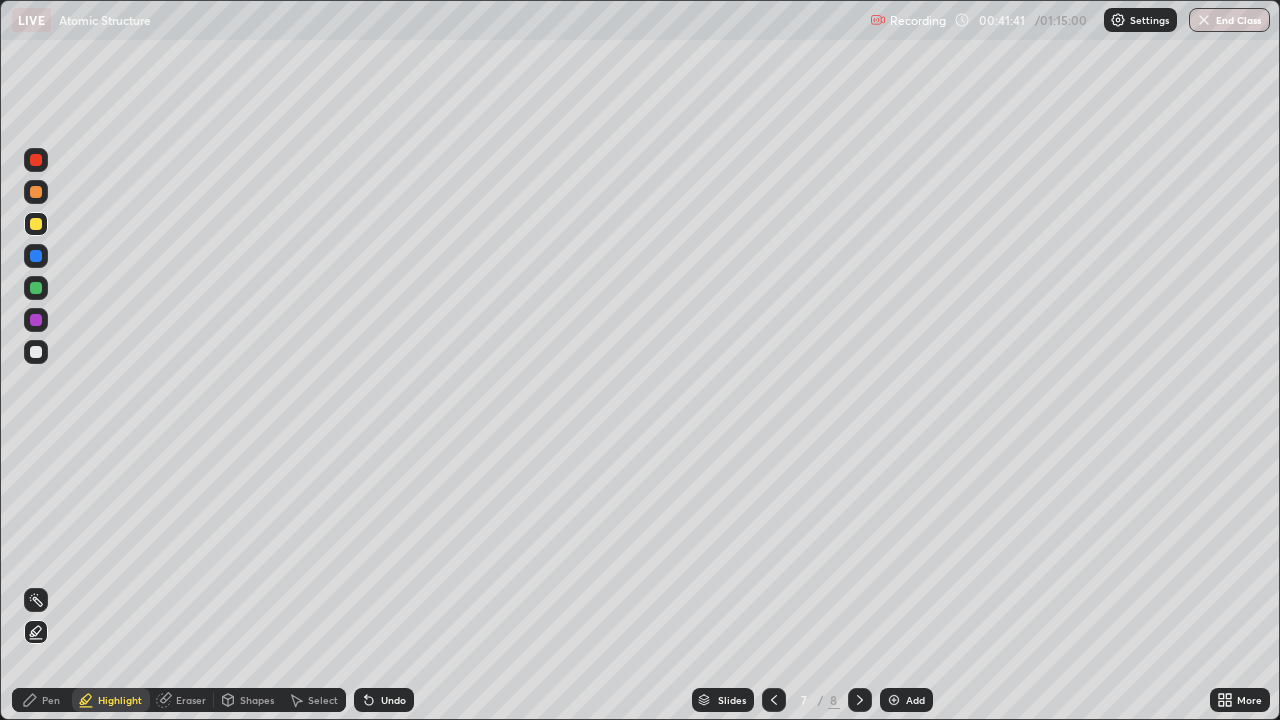 click at bounding box center [36, 288] 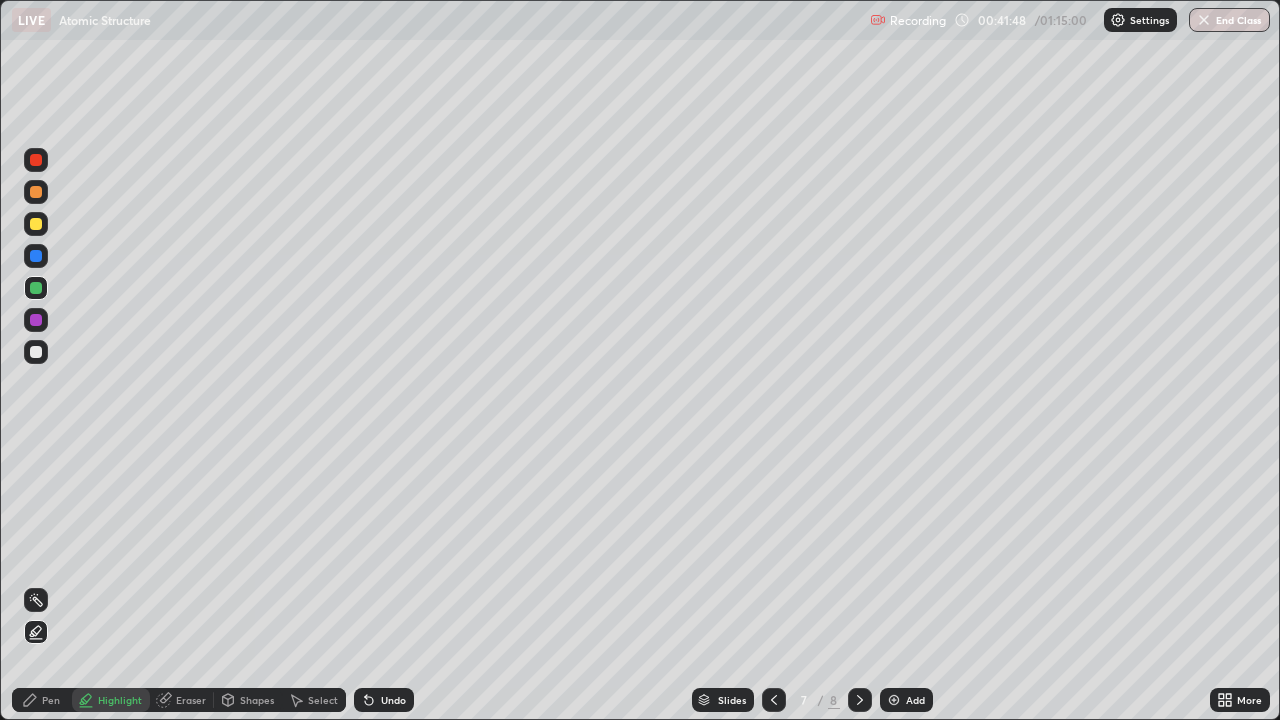 click at bounding box center (36, 160) 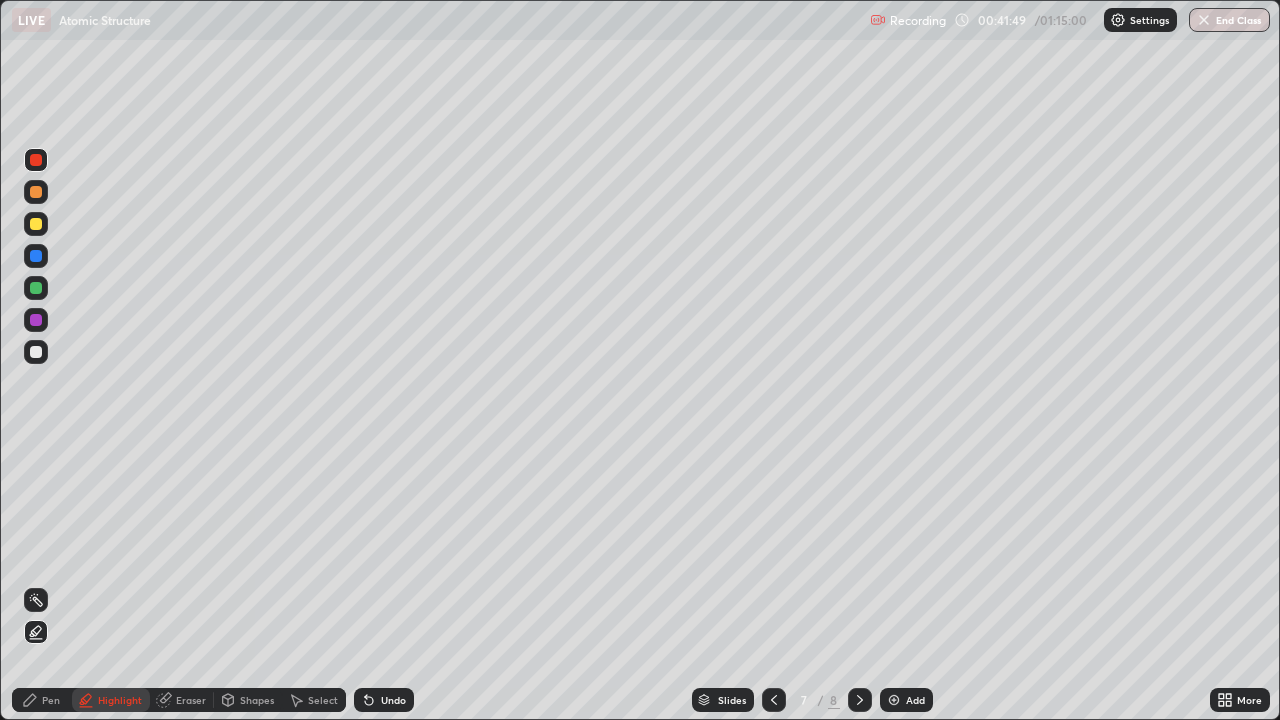 click on "Shapes" at bounding box center [257, 700] 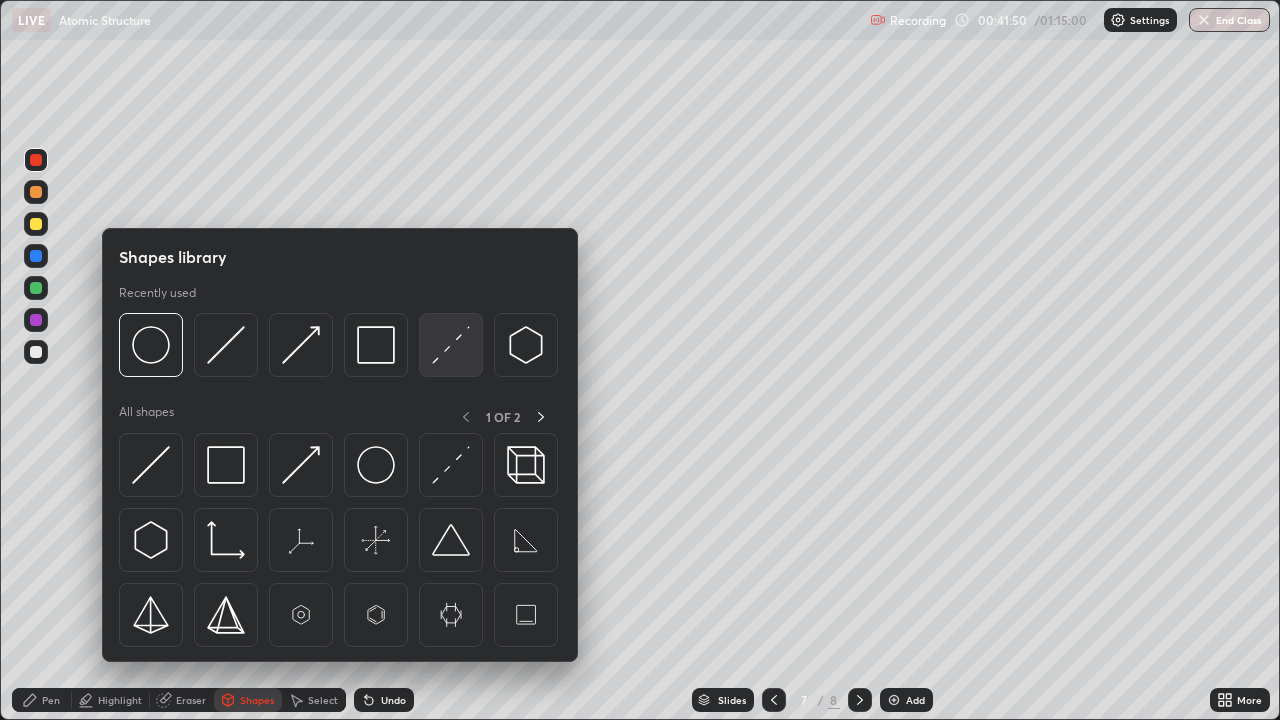 click at bounding box center [451, 345] 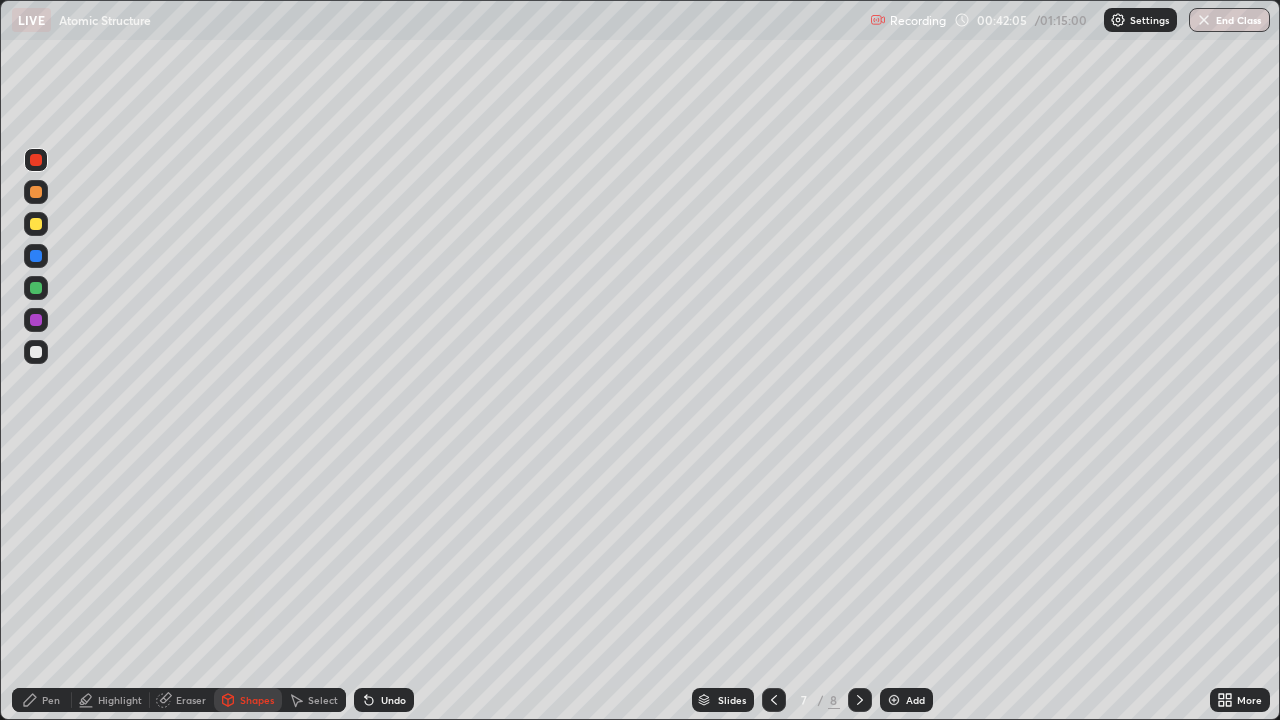 click on "Shapes" at bounding box center [257, 700] 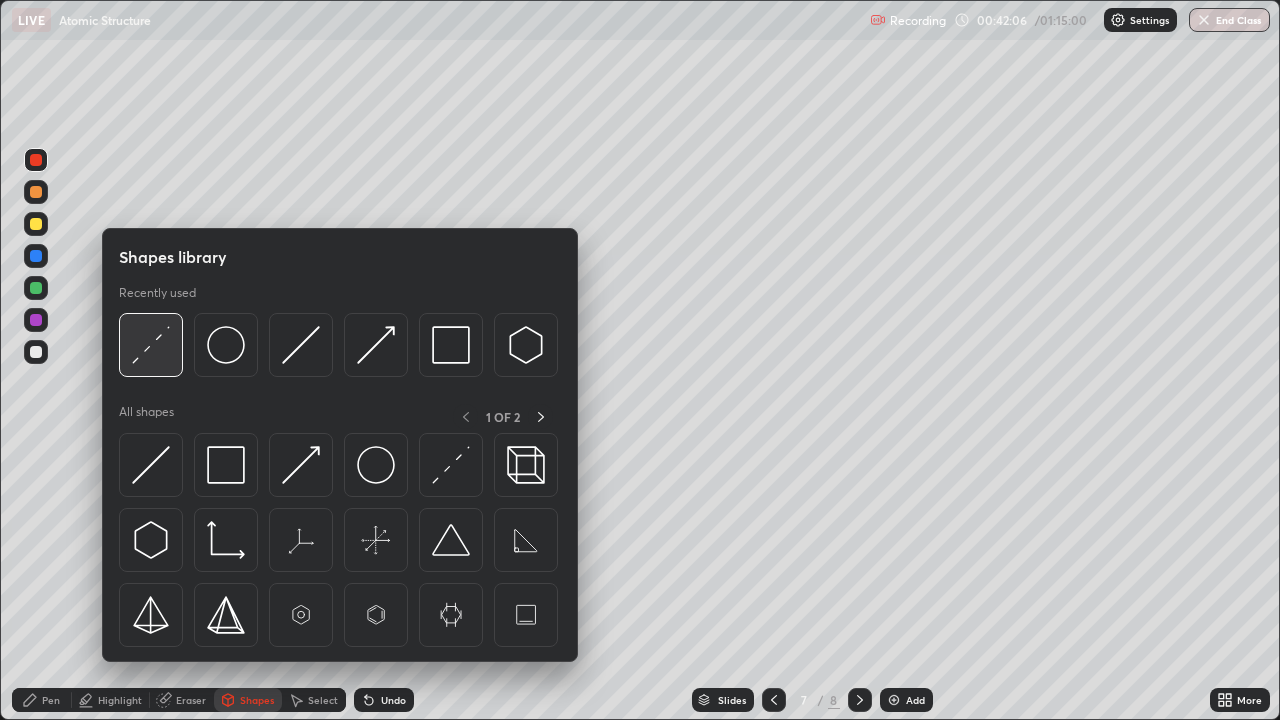 click at bounding box center [151, 345] 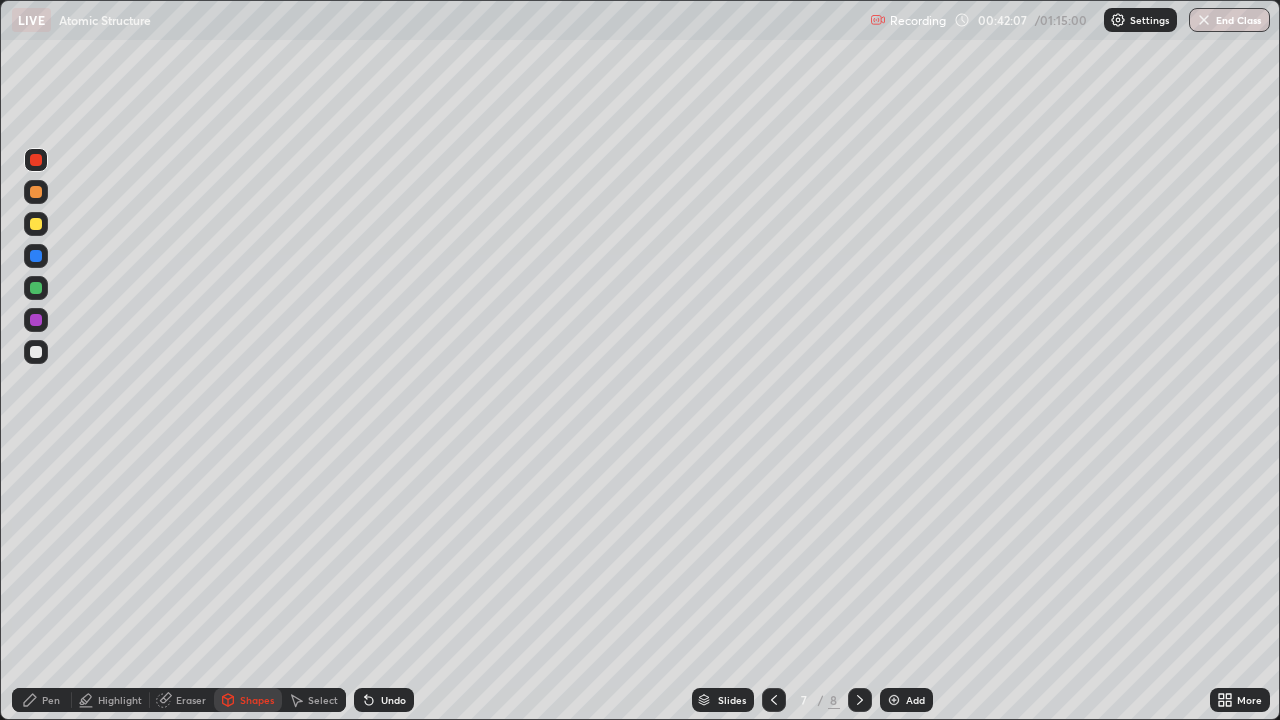 click at bounding box center (36, 256) 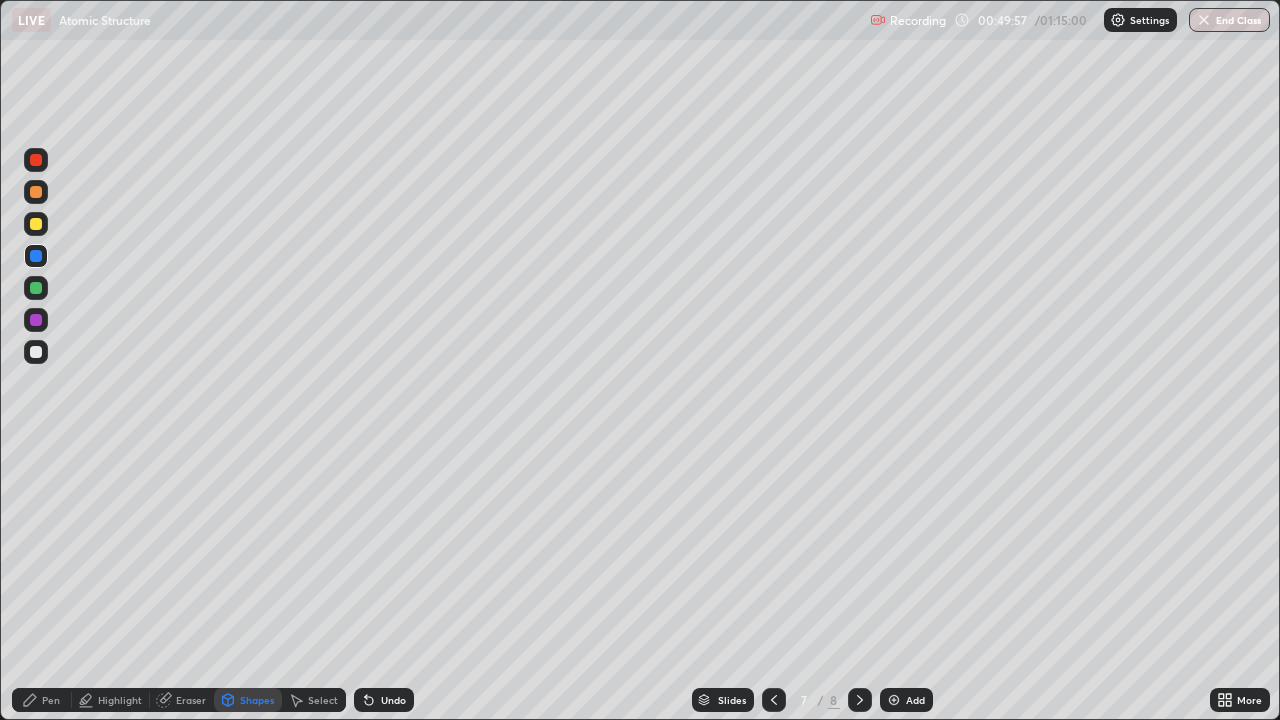 click at bounding box center [894, 700] 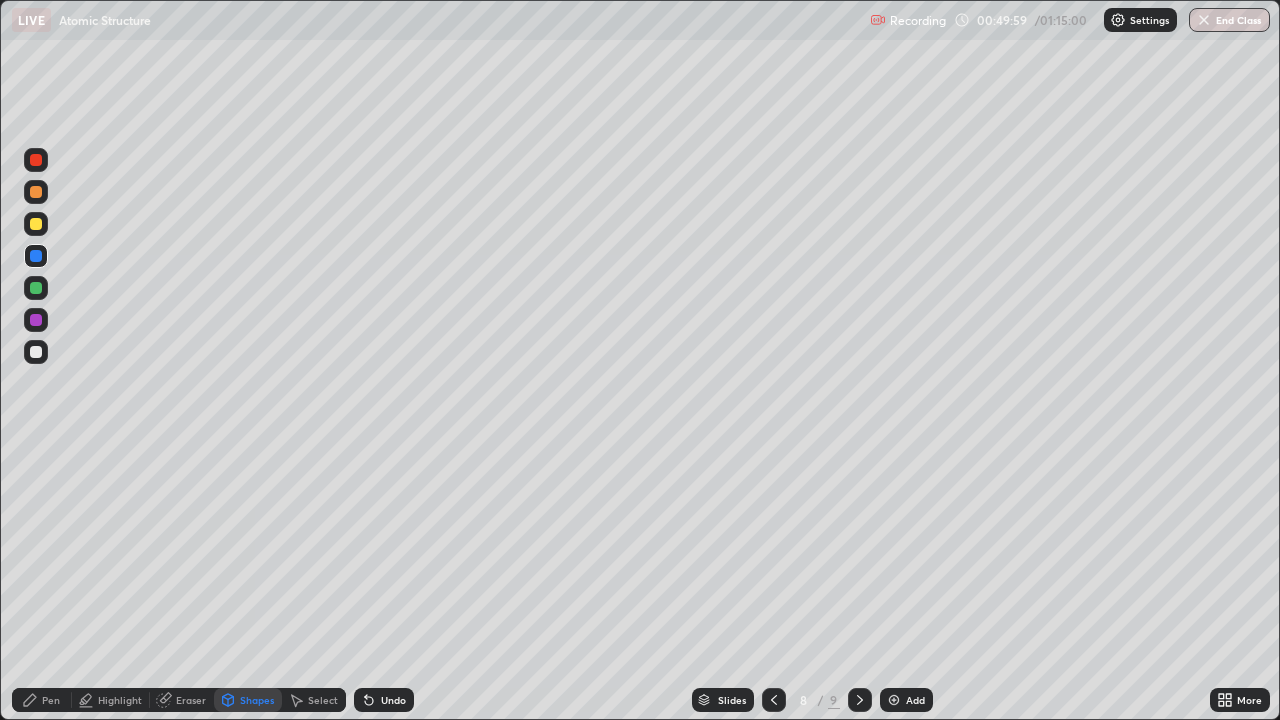 click at bounding box center [36, 352] 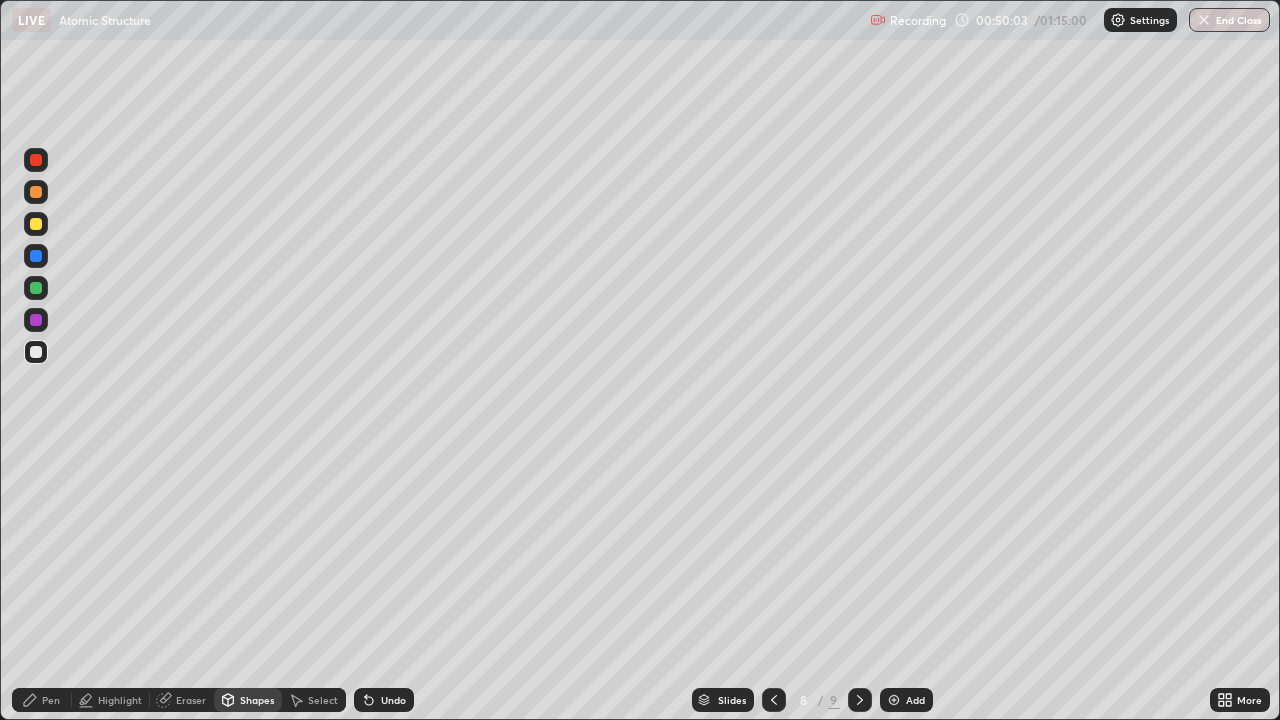click 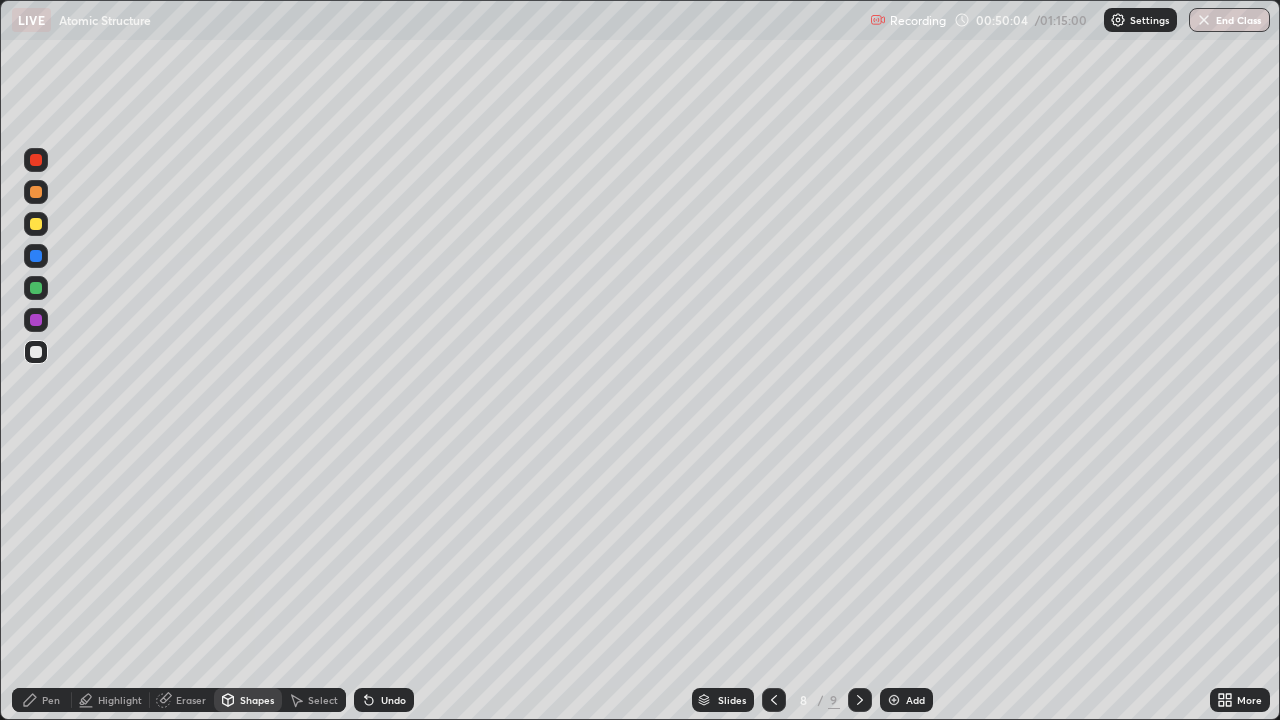 click on "Pen" at bounding box center (51, 700) 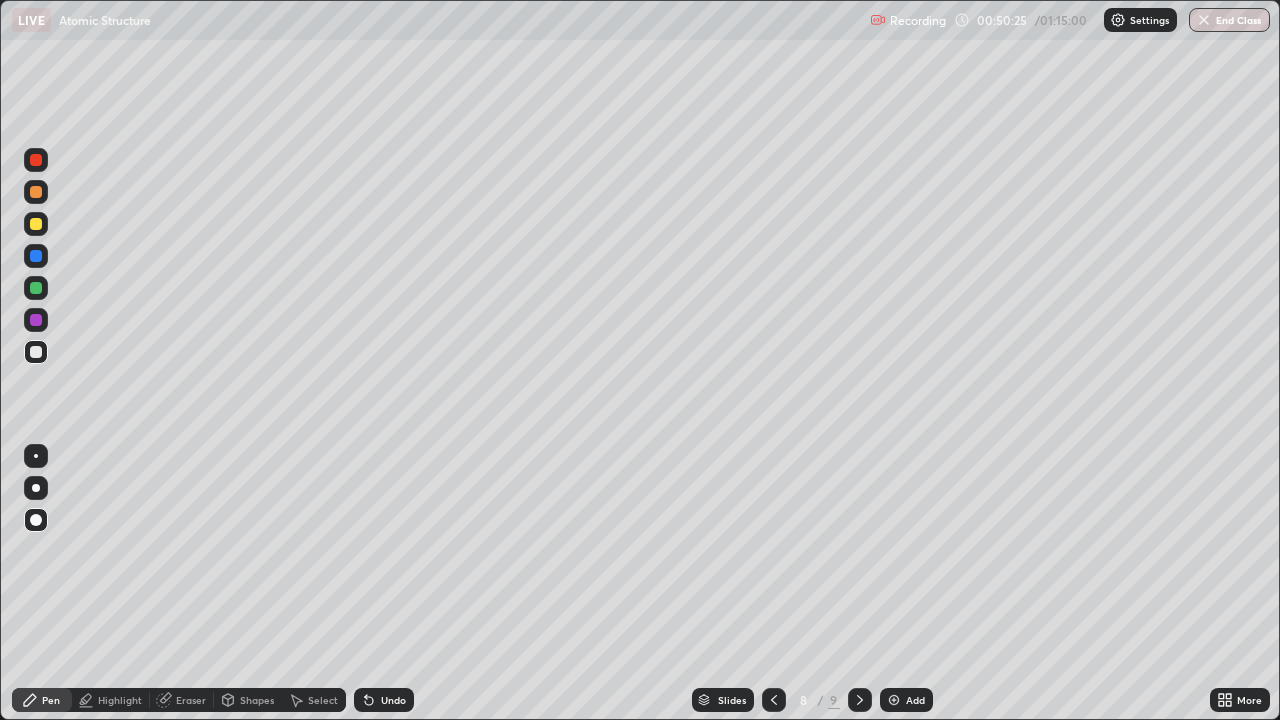 click at bounding box center (36, 288) 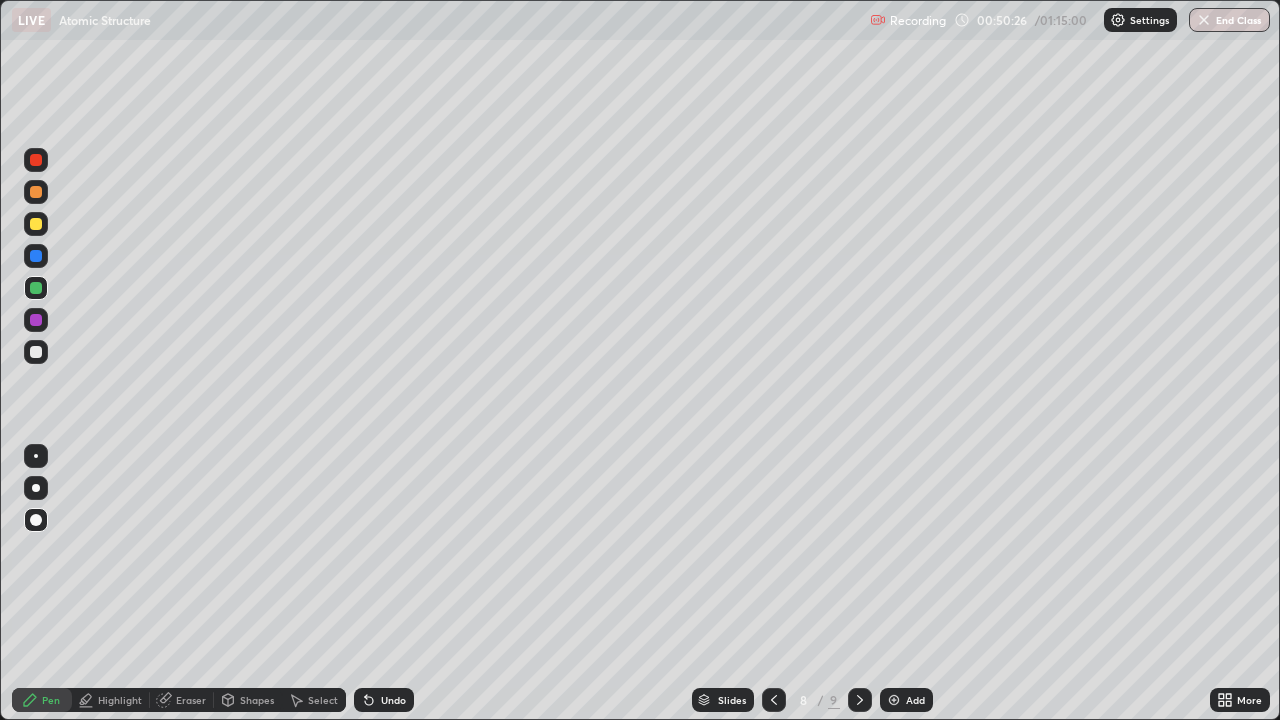 click on "Shapes" at bounding box center [257, 700] 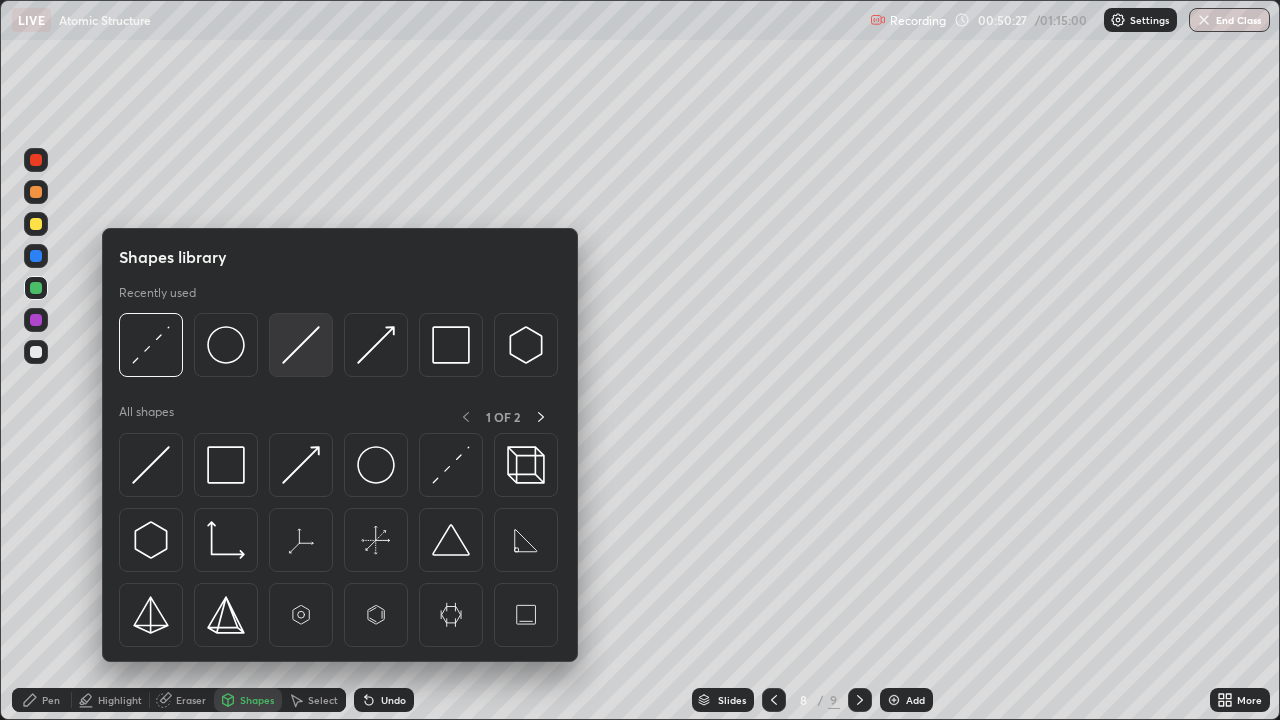click at bounding box center (301, 345) 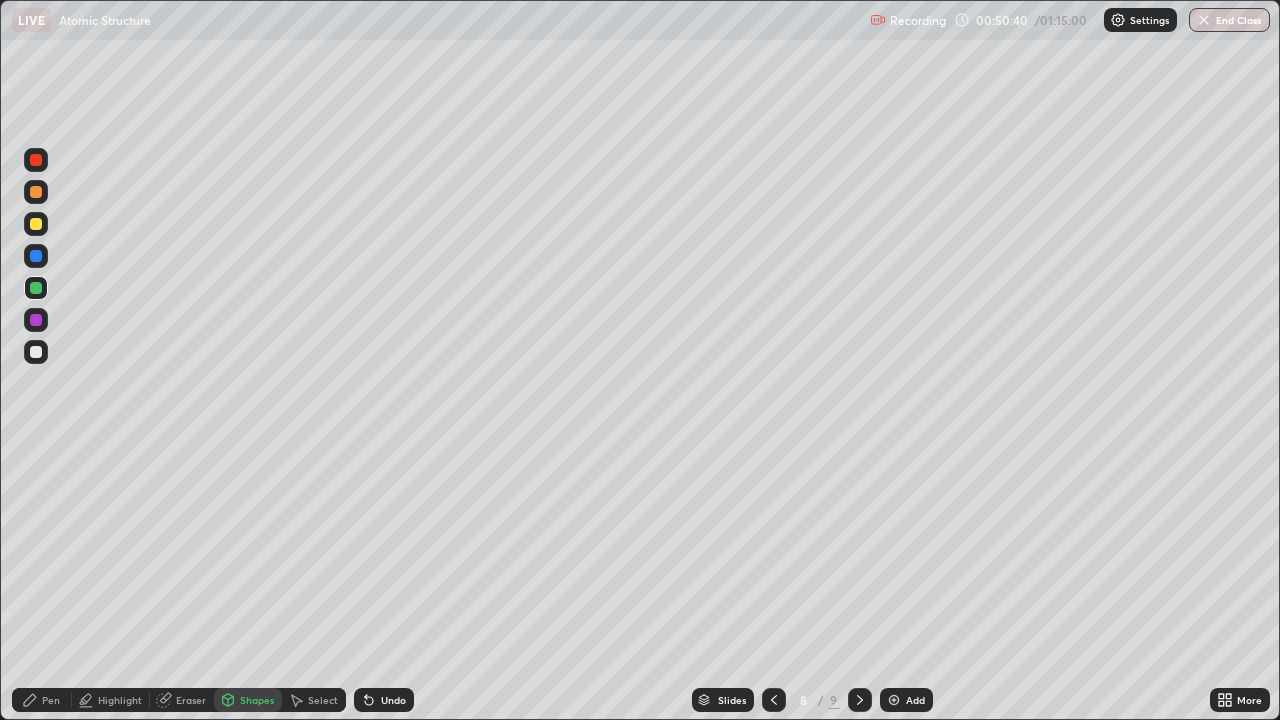 click on "Pen" at bounding box center (51, 700) 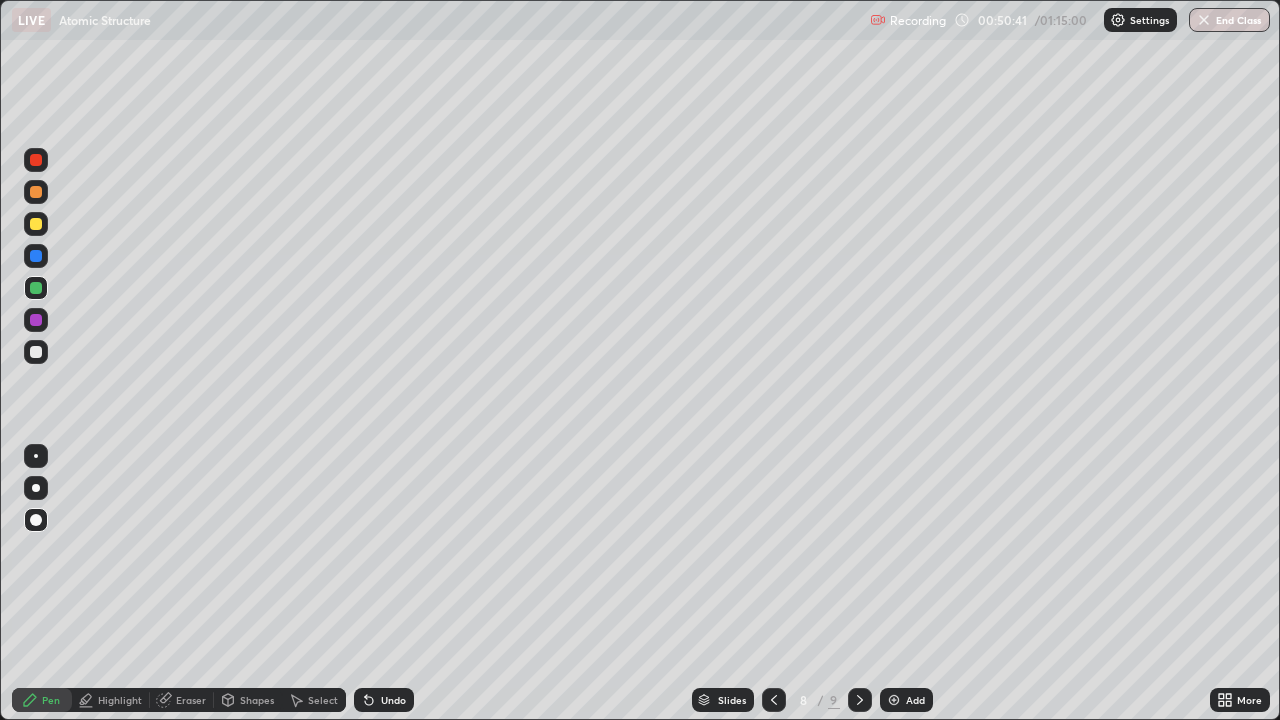 click at bounding box center (36, 352) 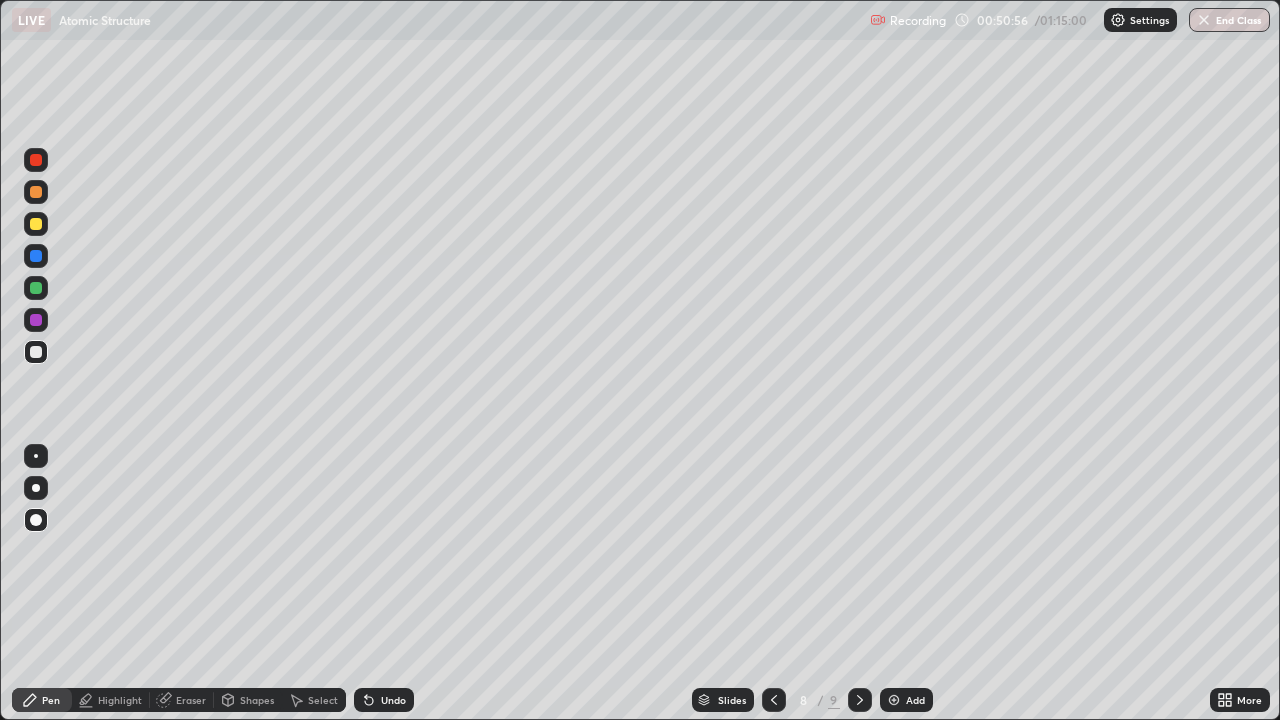 click 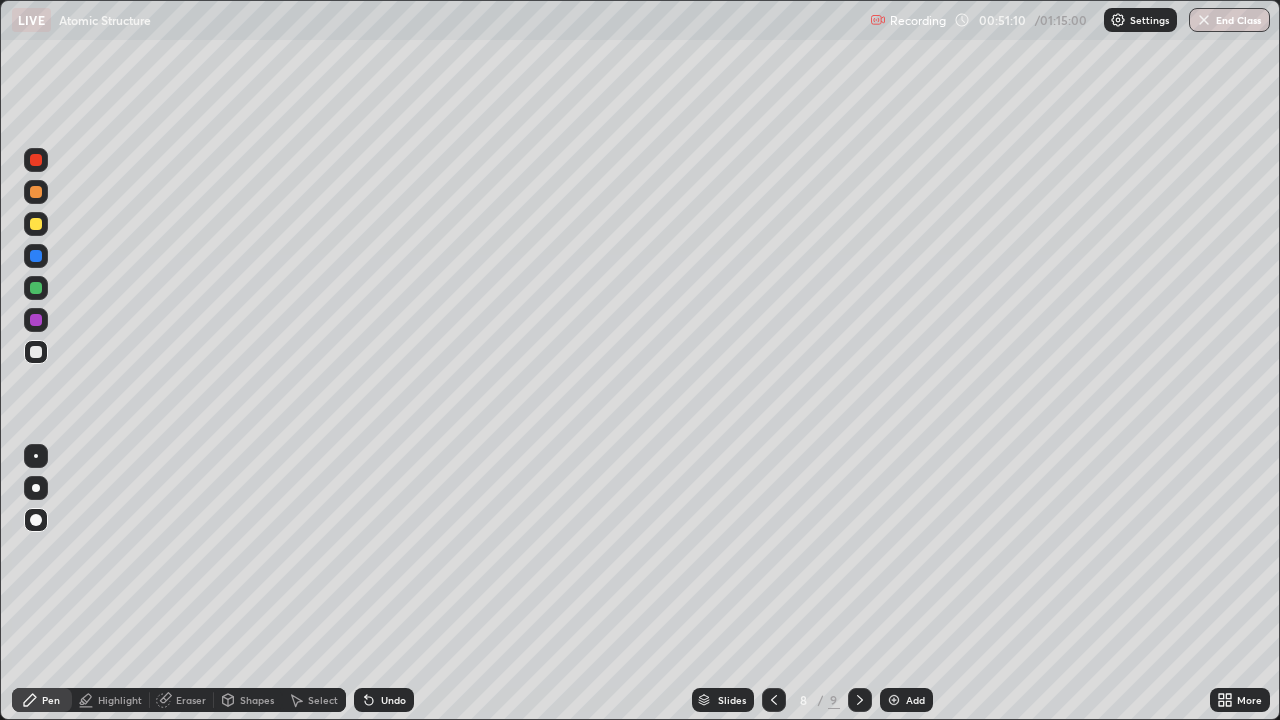 click at bounding box center (36, 224) 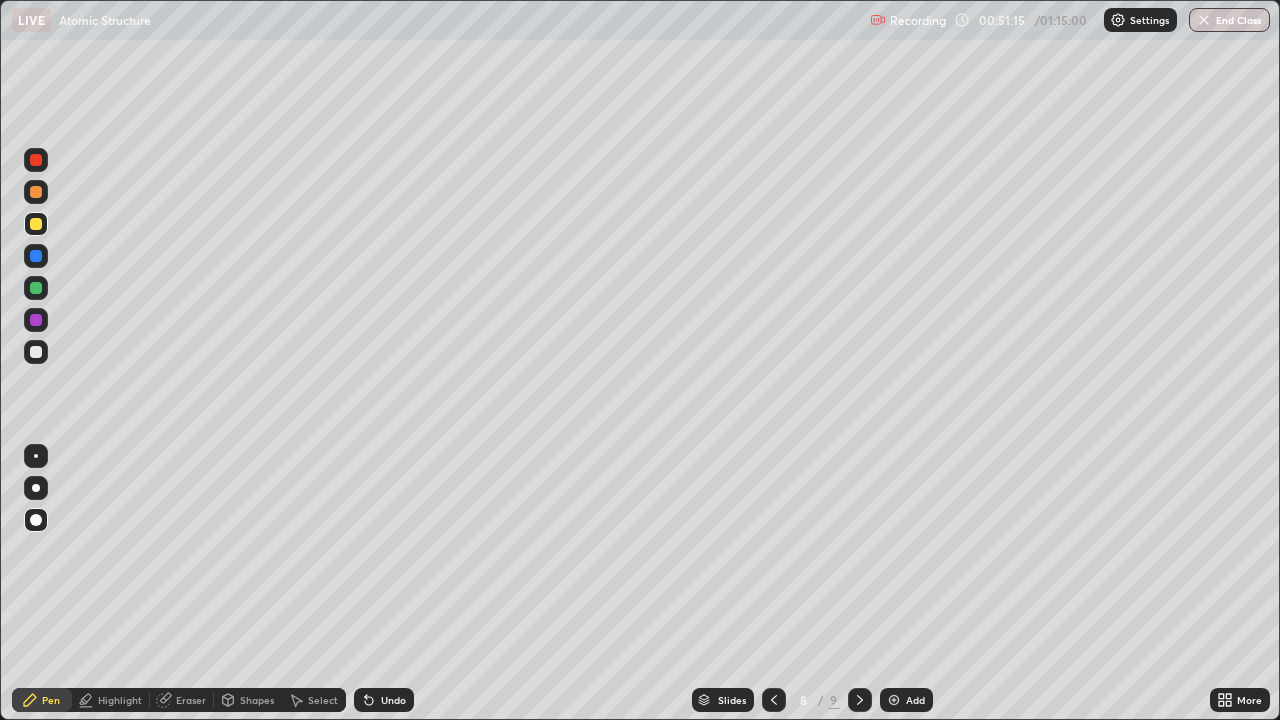 click 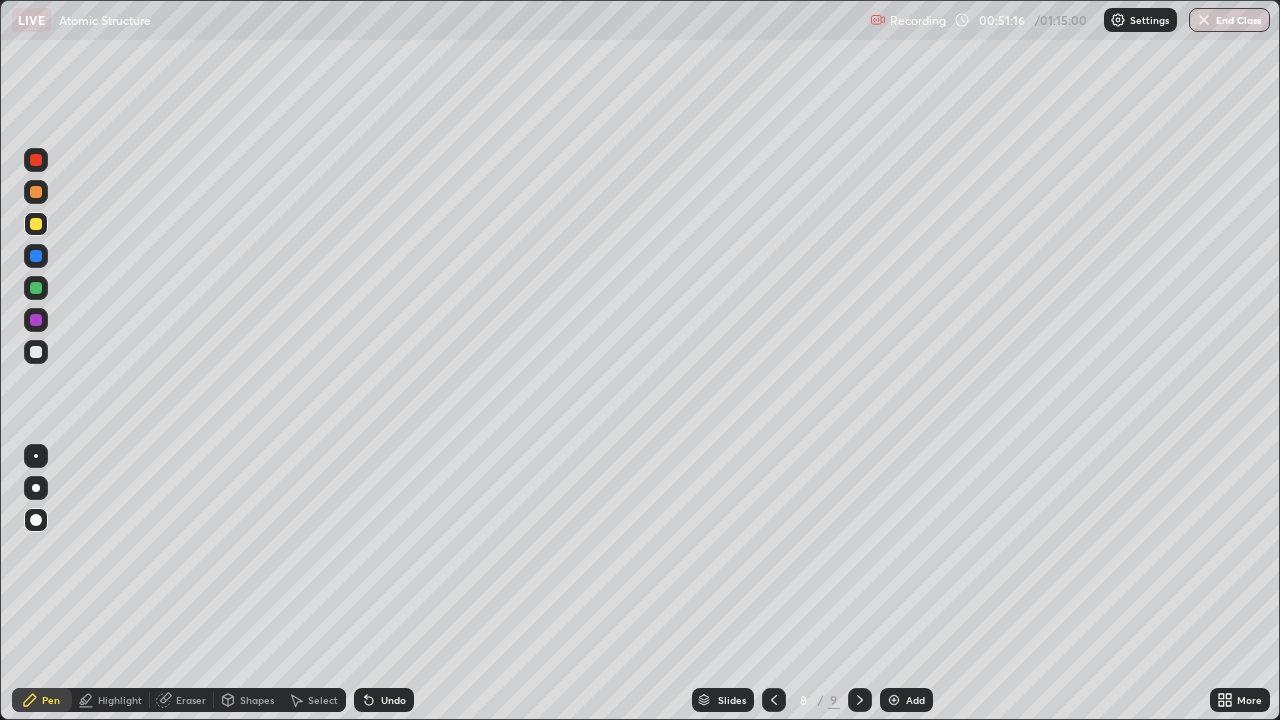 click 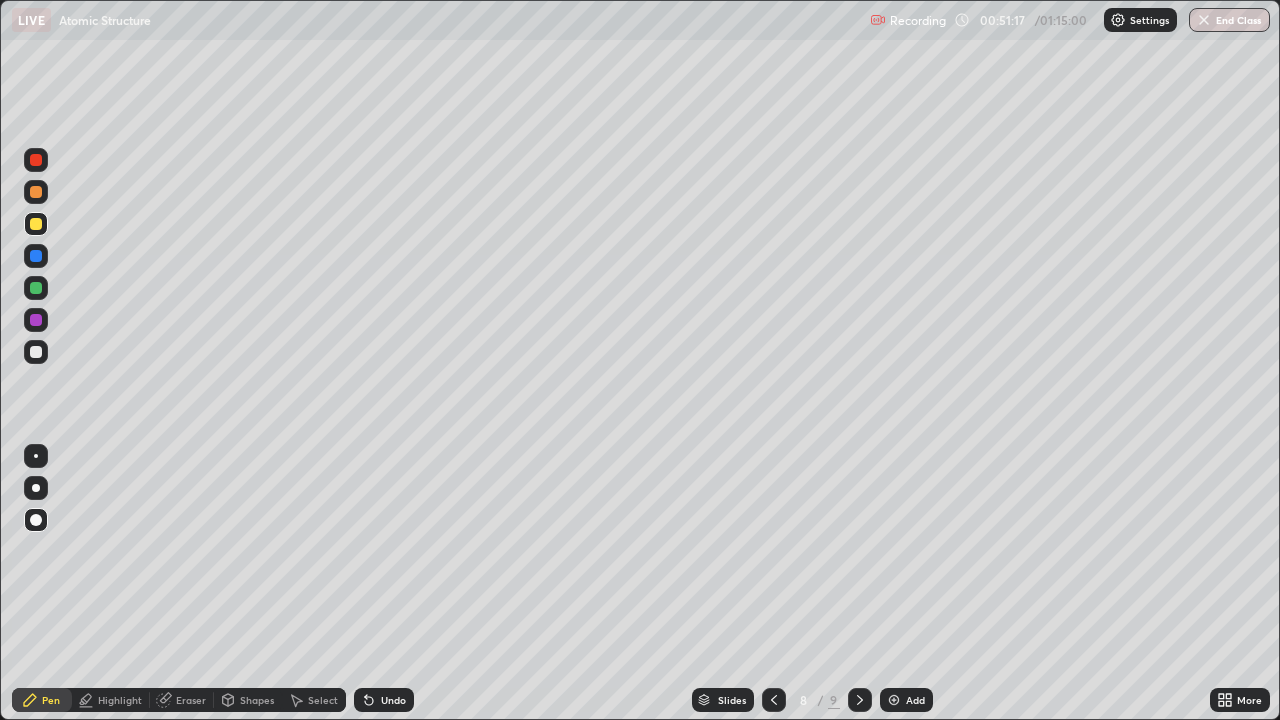 click at bounding box center (36, 352) 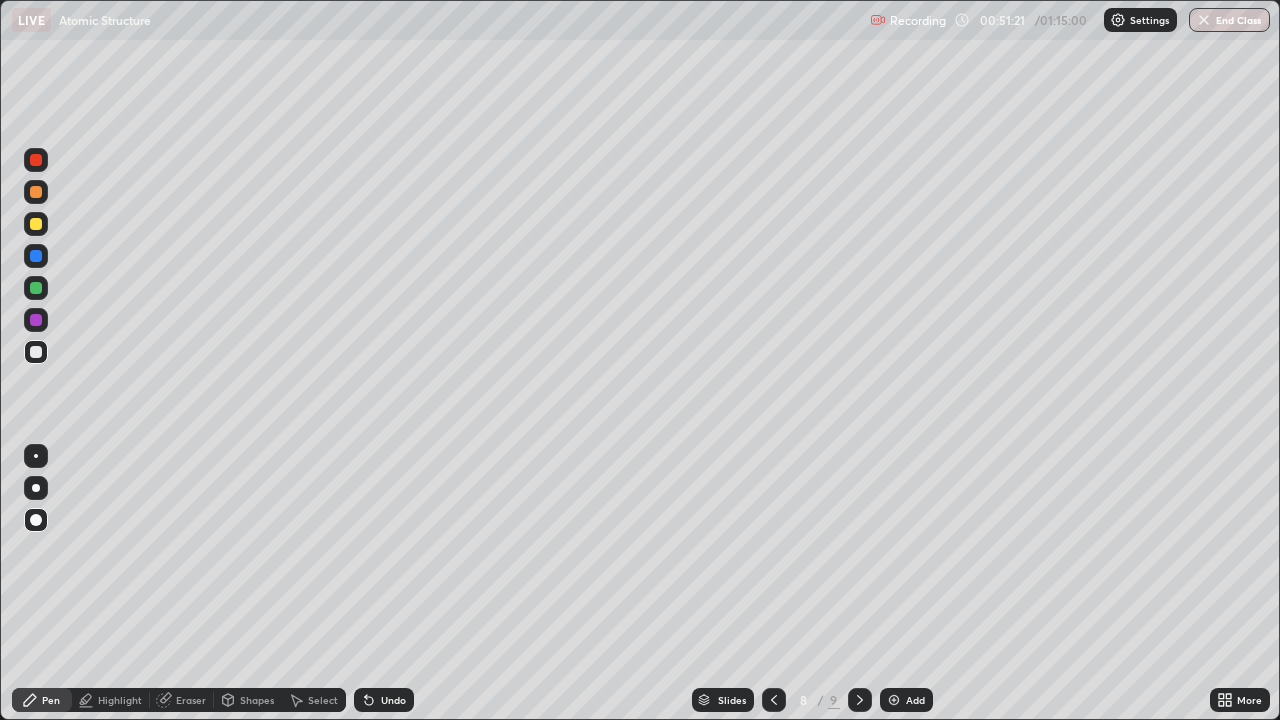 click at bounding box center (36, 224) 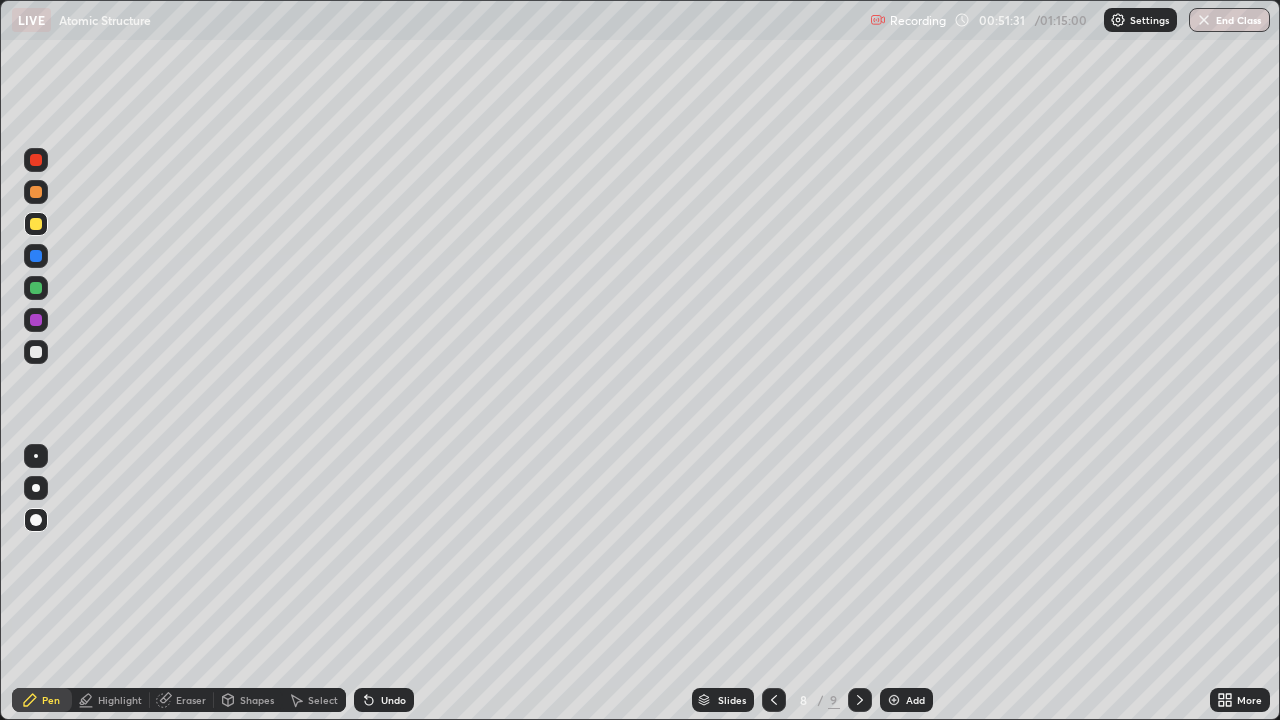 click at bounding box center [36, 192] 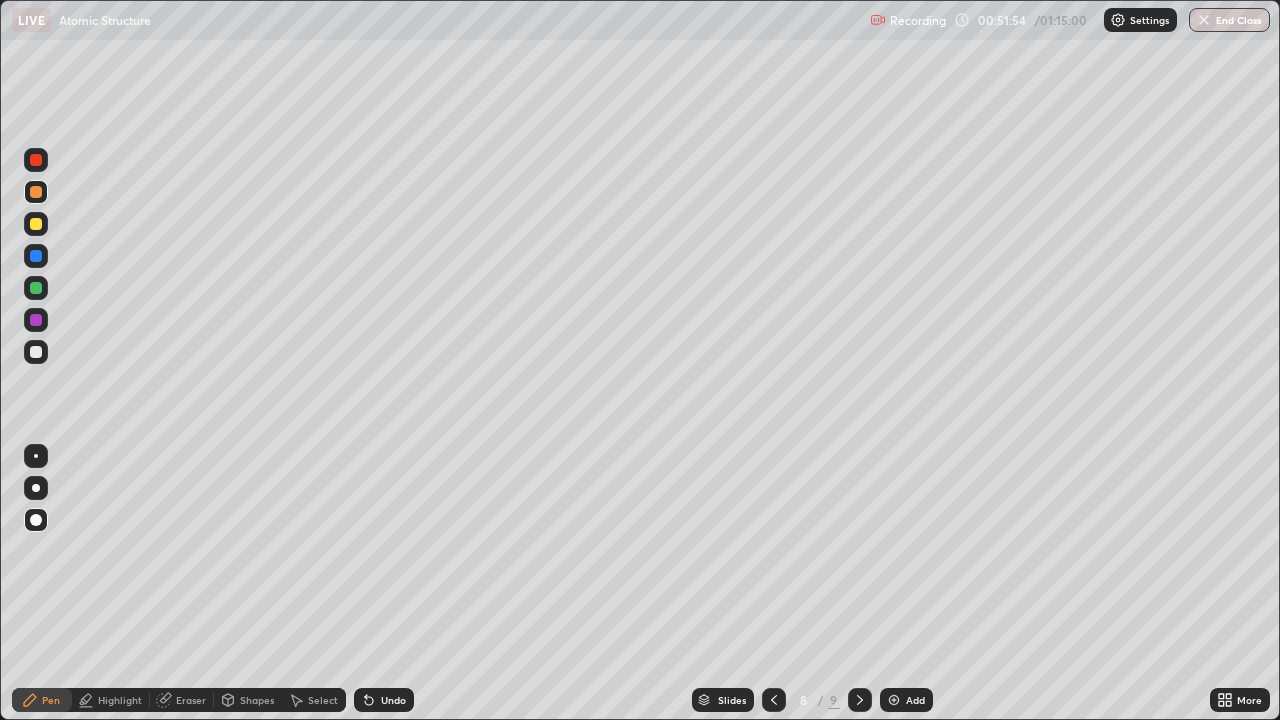 click on "Shapes" at bounding box center (257, 700) 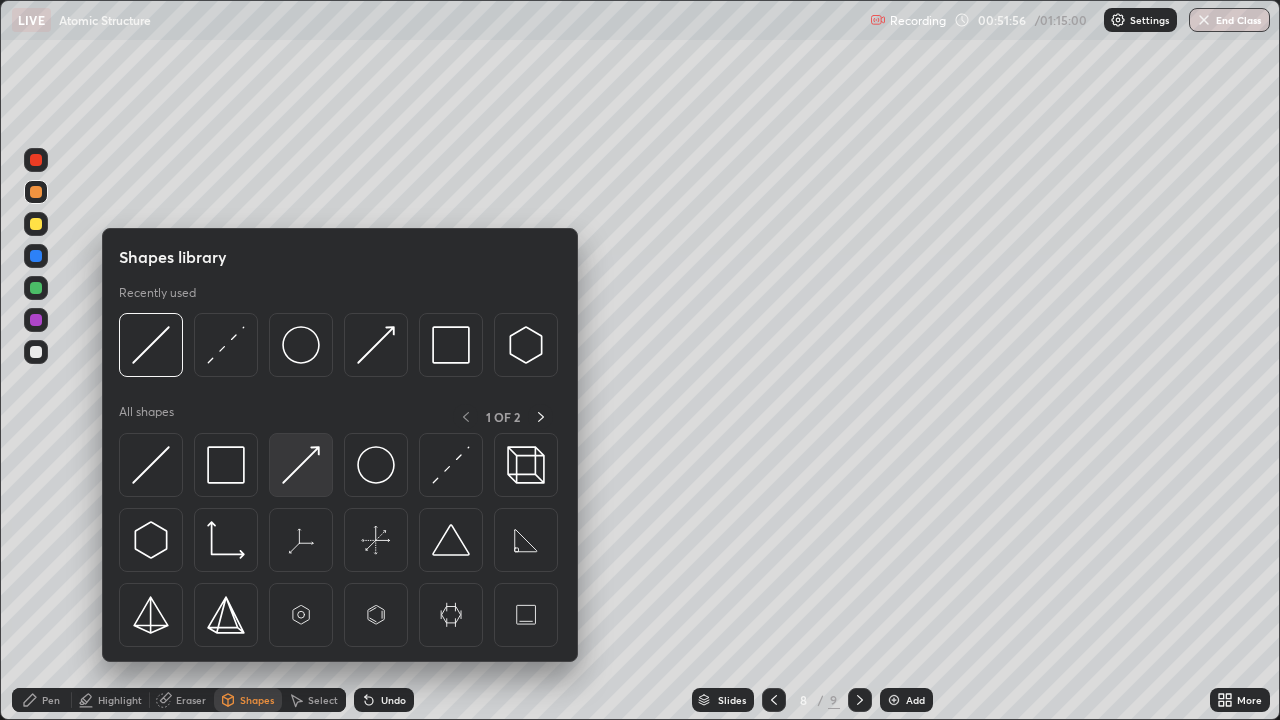 click at bounding box center [301, 465] 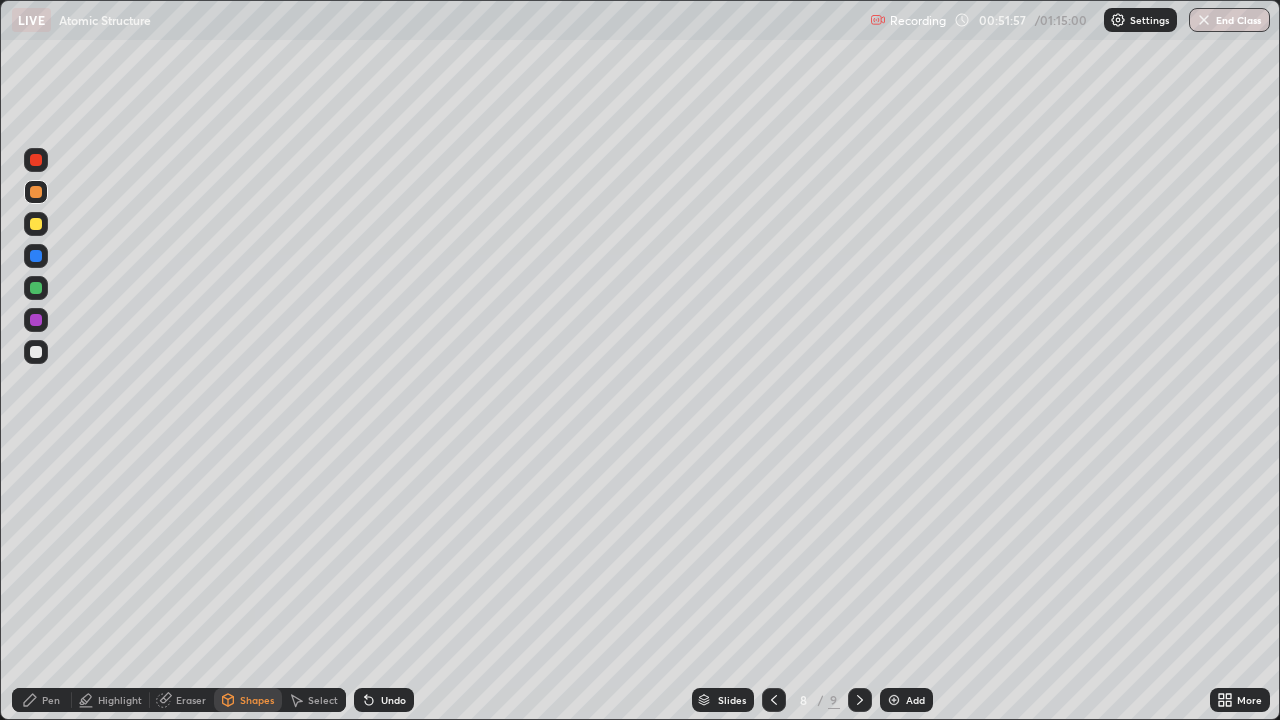 click at bounding box center (36, 320) 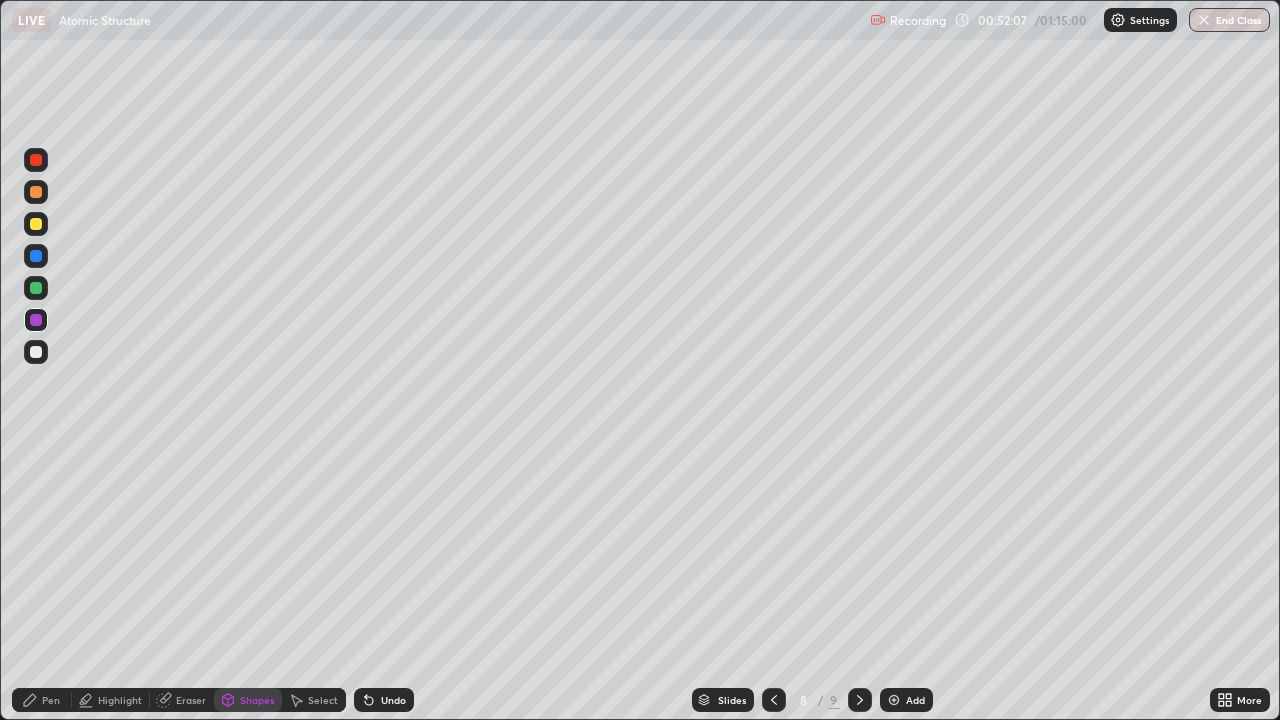 click on "Pen" at bounding box center [42, 700] 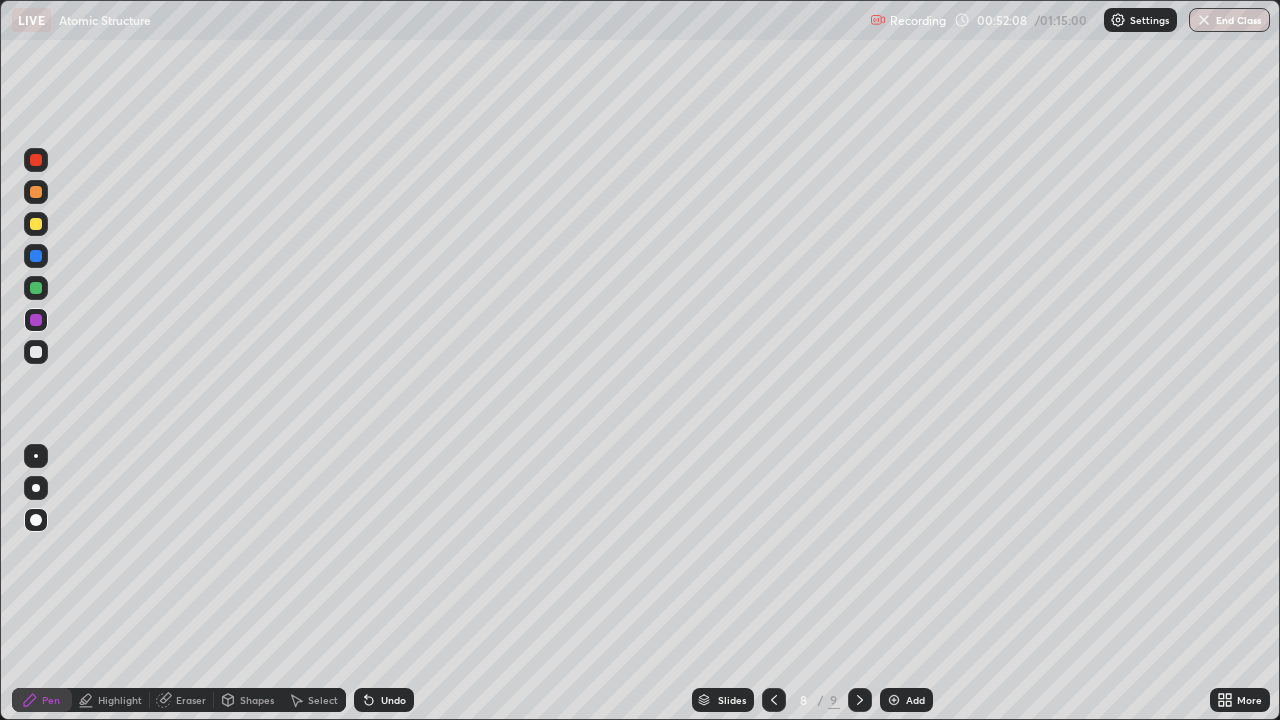 click at bounding box center (36, 352) 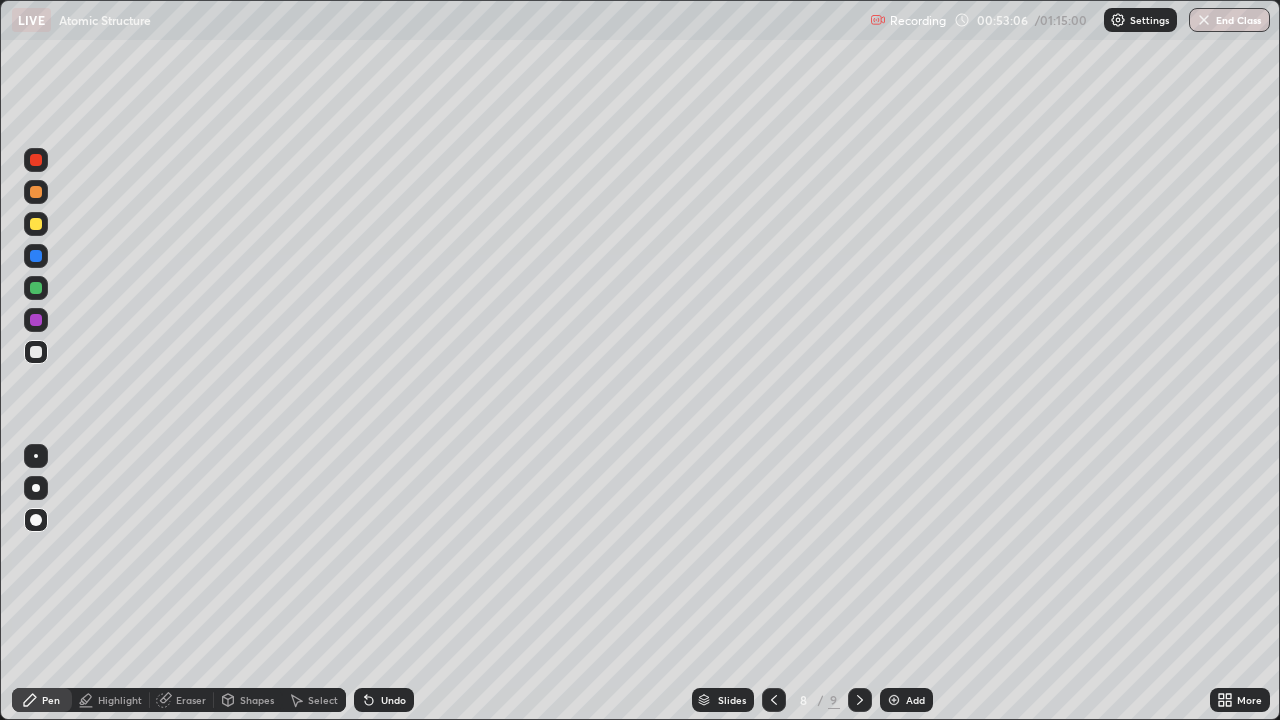 click on "Pen" at bounding box center (51, 700) 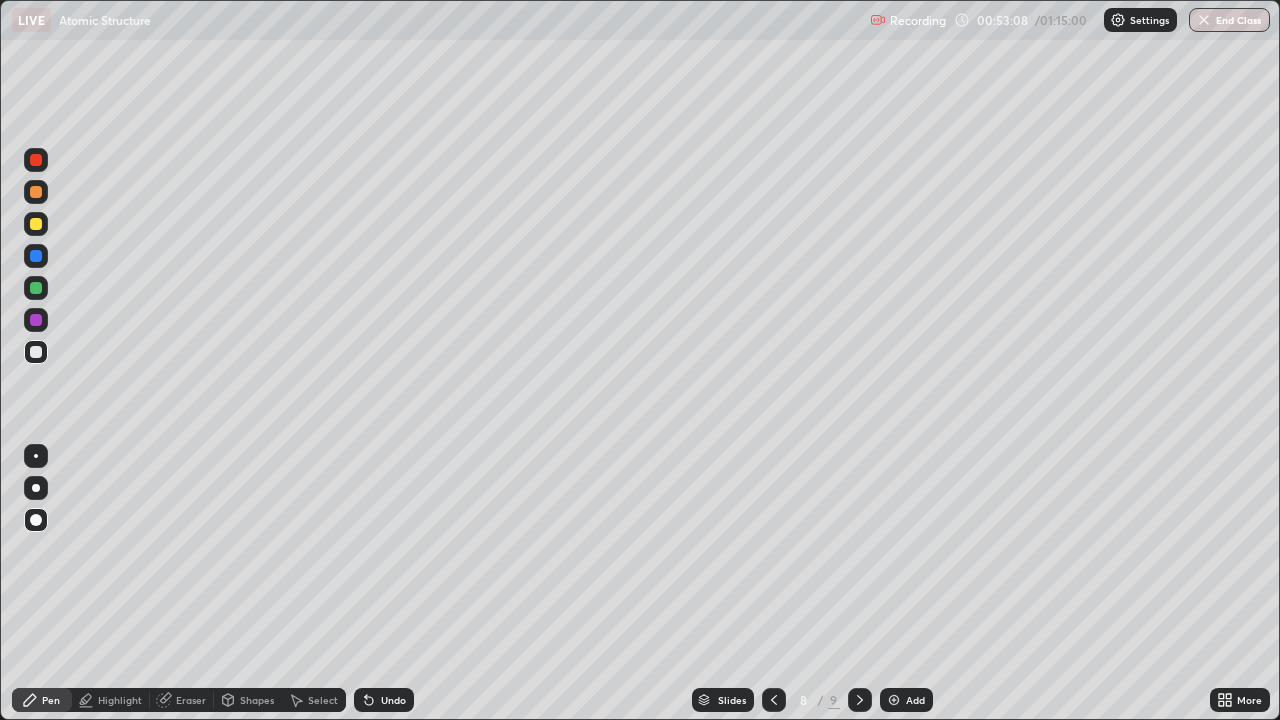 click at bounding box center (36, 192) 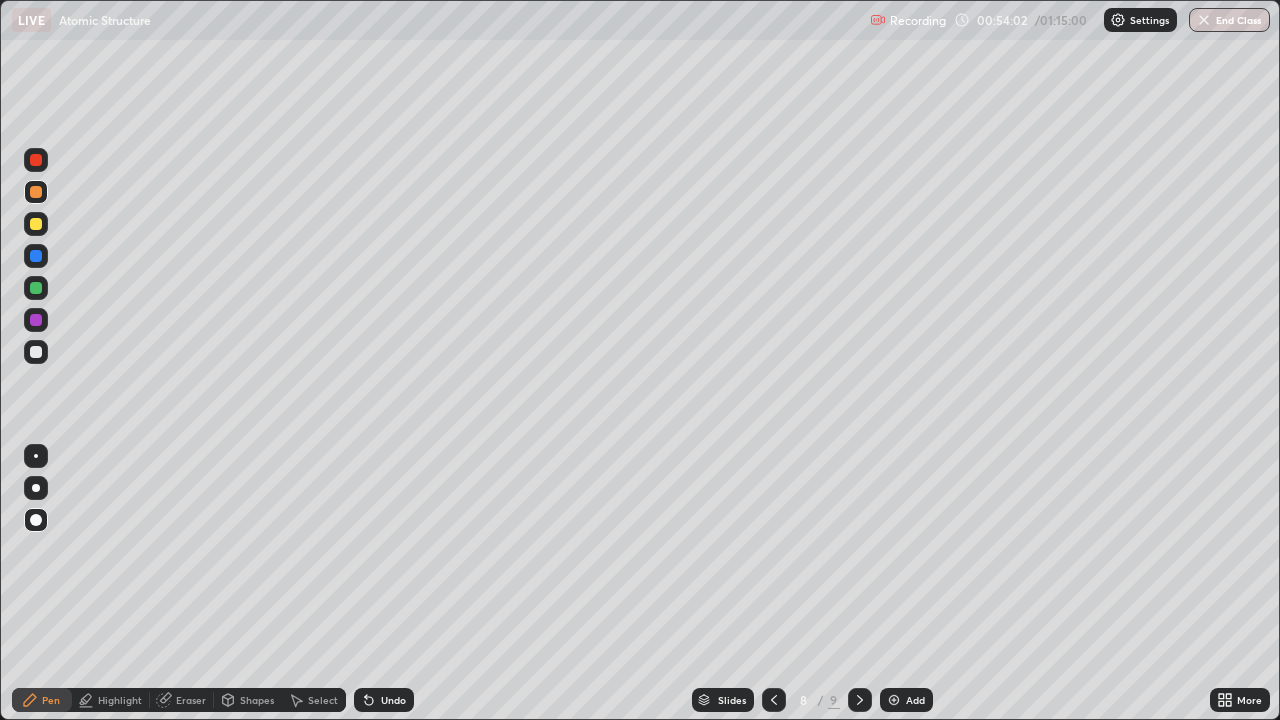 click at bounding box center [36, 288] 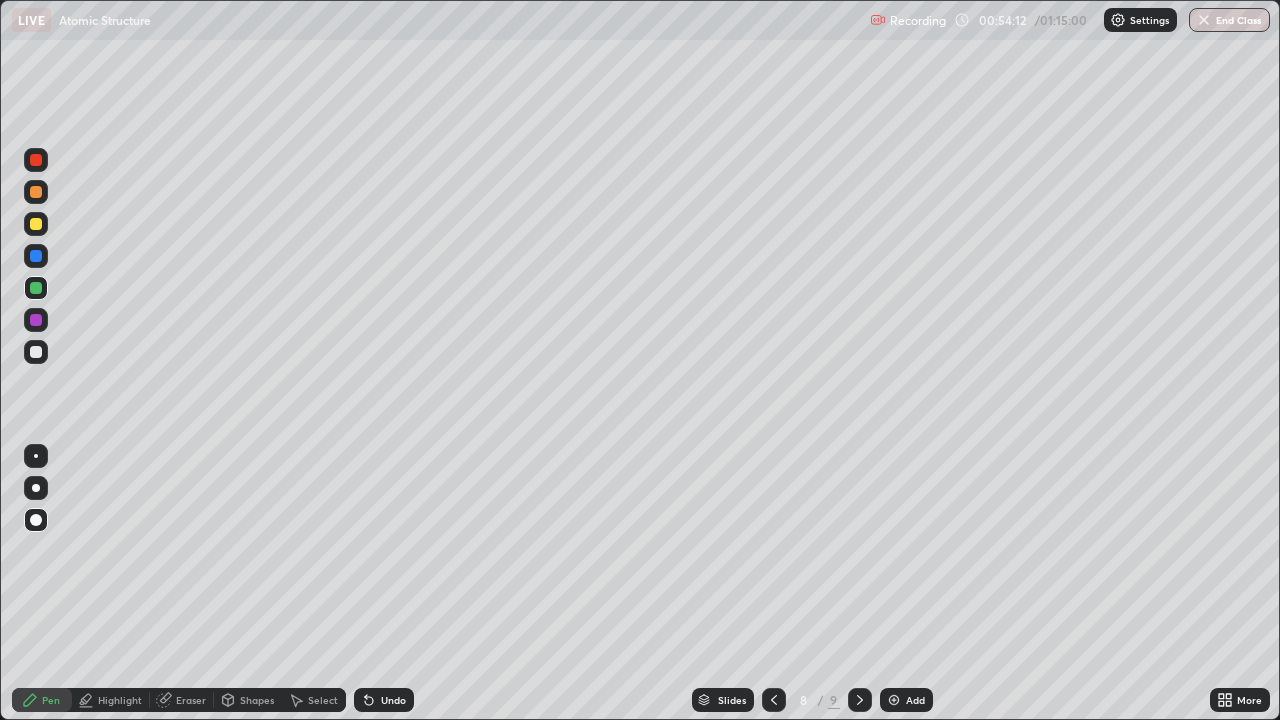click 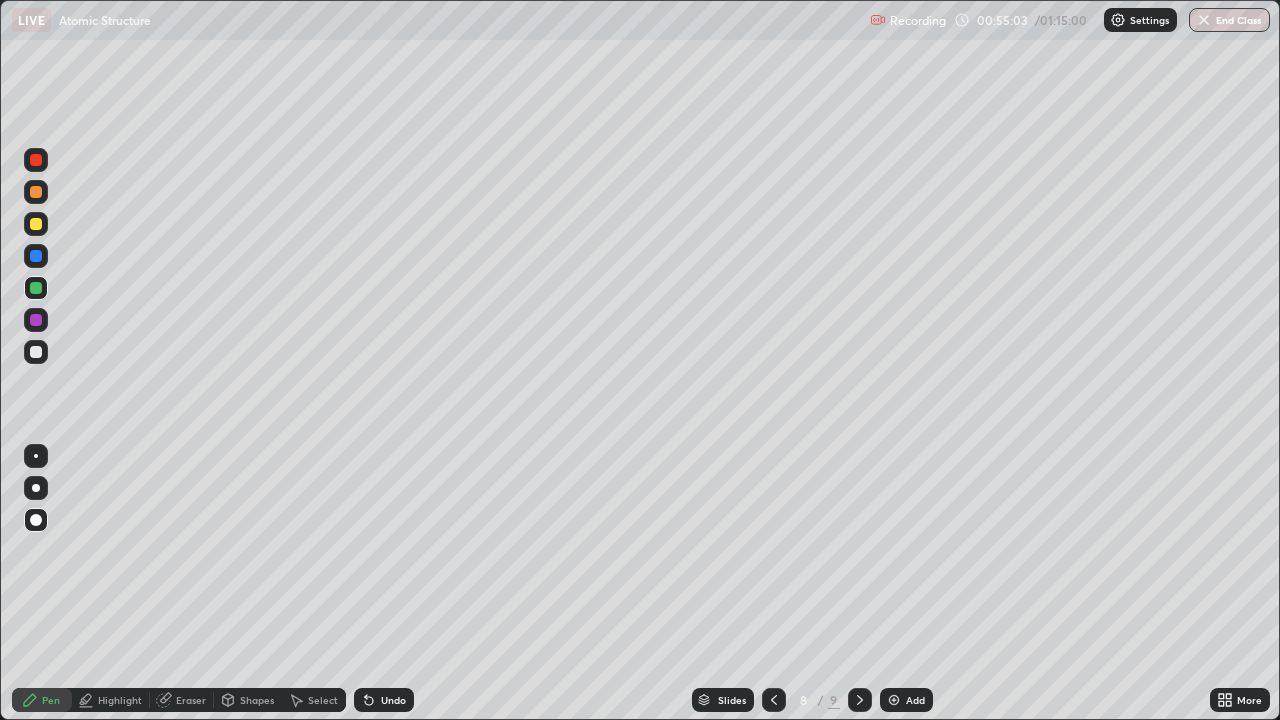 click at bounding box center [36, 352] 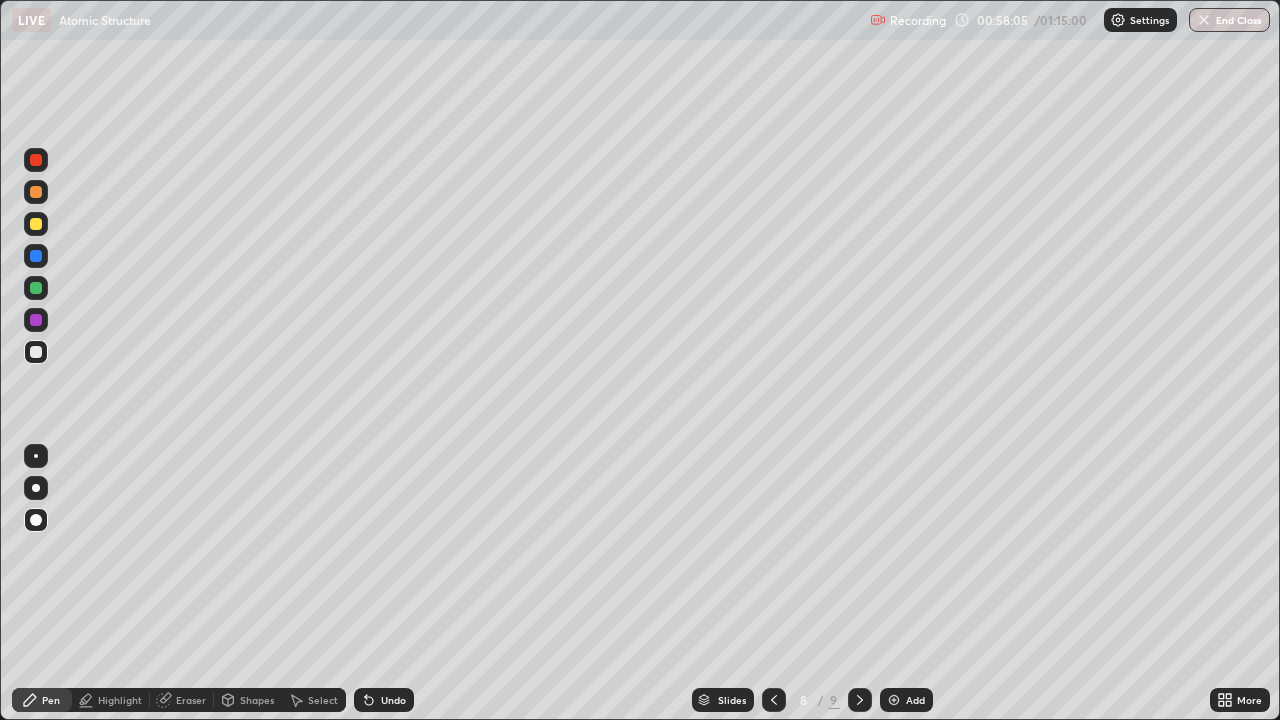 click at bounding box center (36, 288) 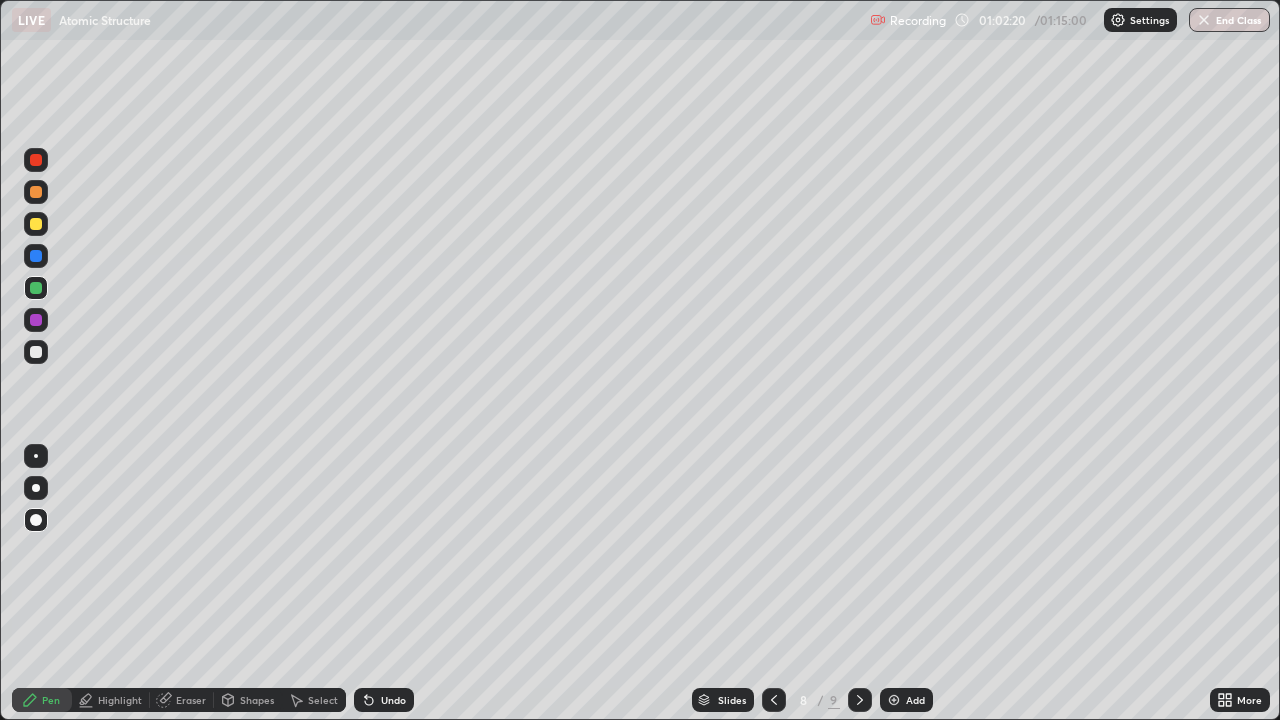 click at bounding box center [36, 224] 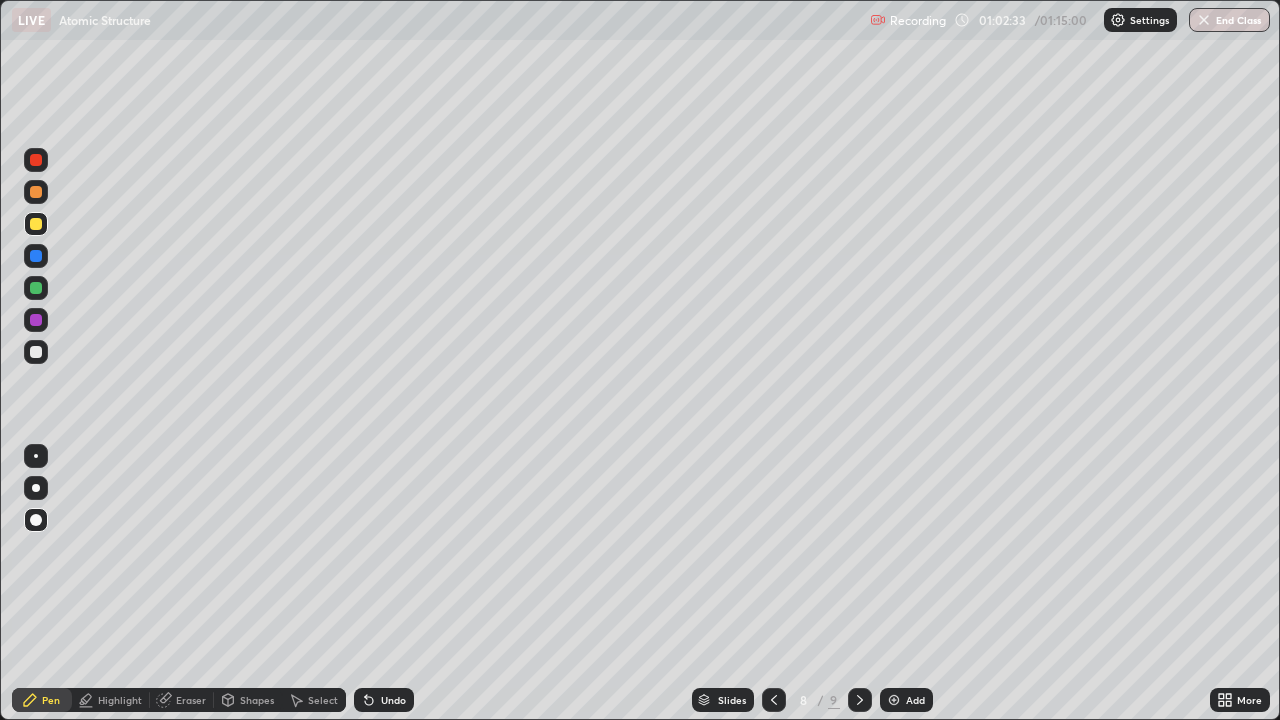 click at bounding box center [36, 192] 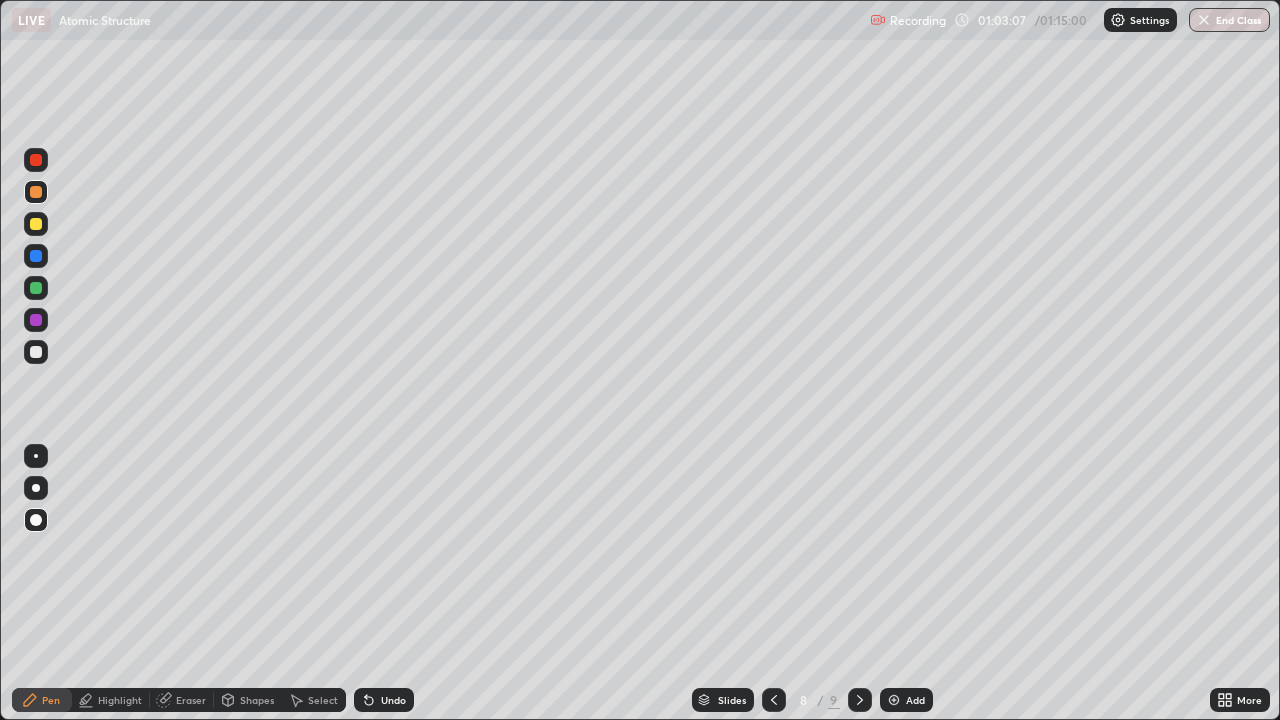 click at bounding box center [36, 352] 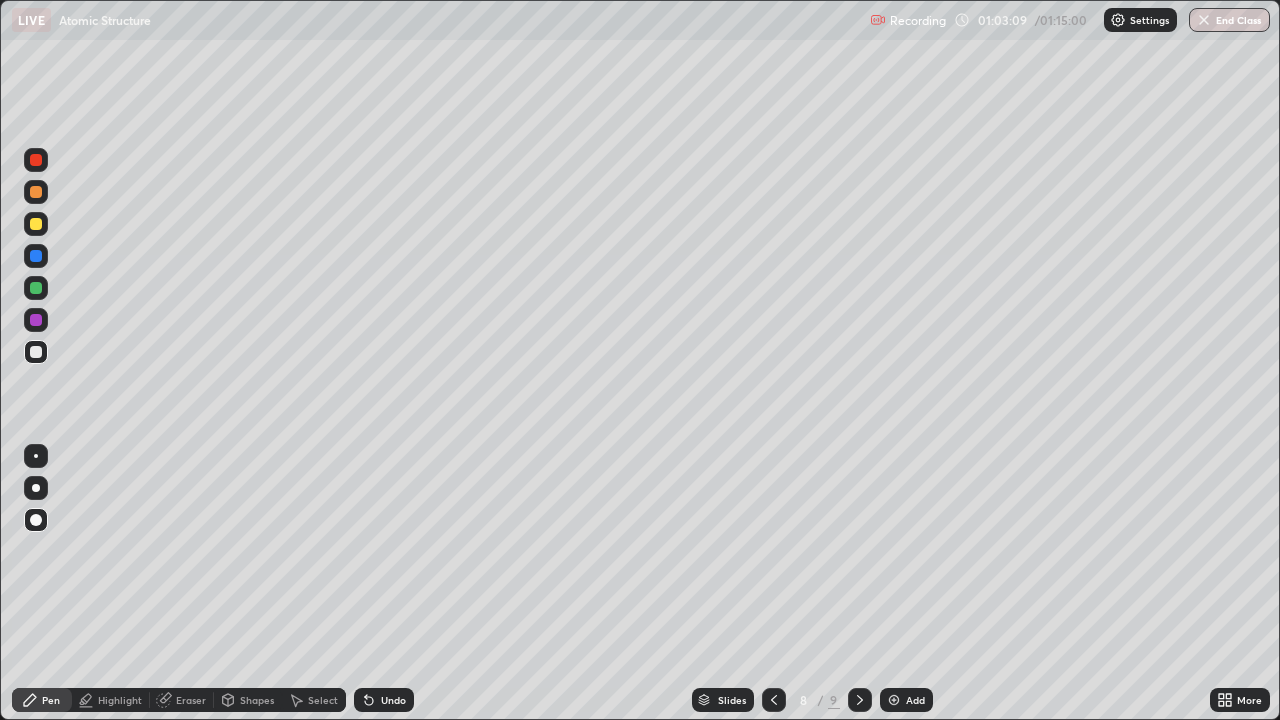 click at bounding box center [36, 224] 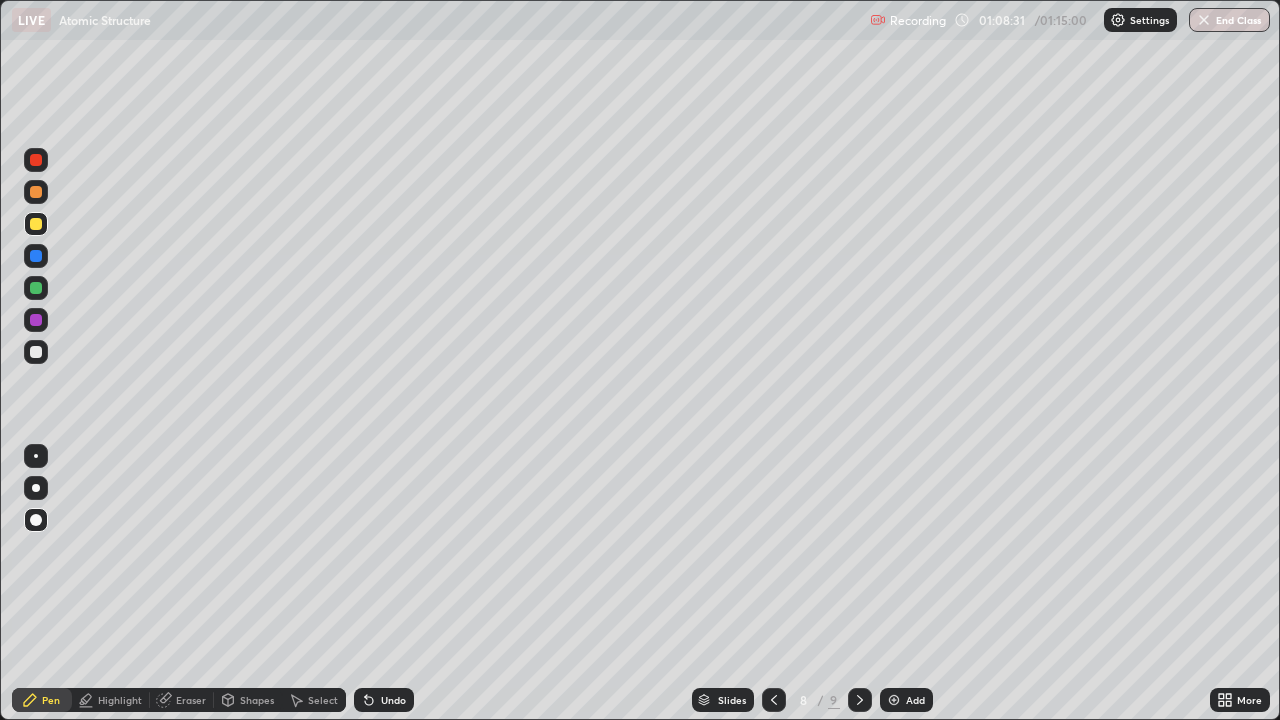 click at bounding box center [894, 700] 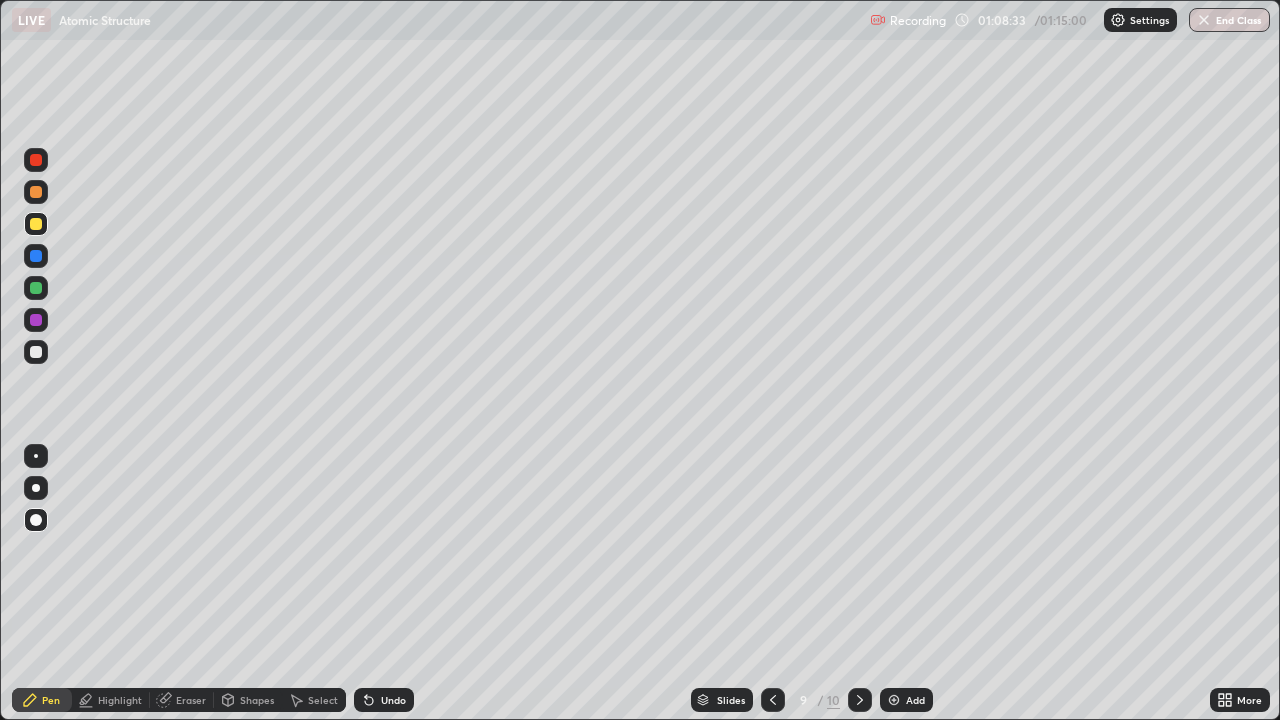 click at bounding box center (36, 352) 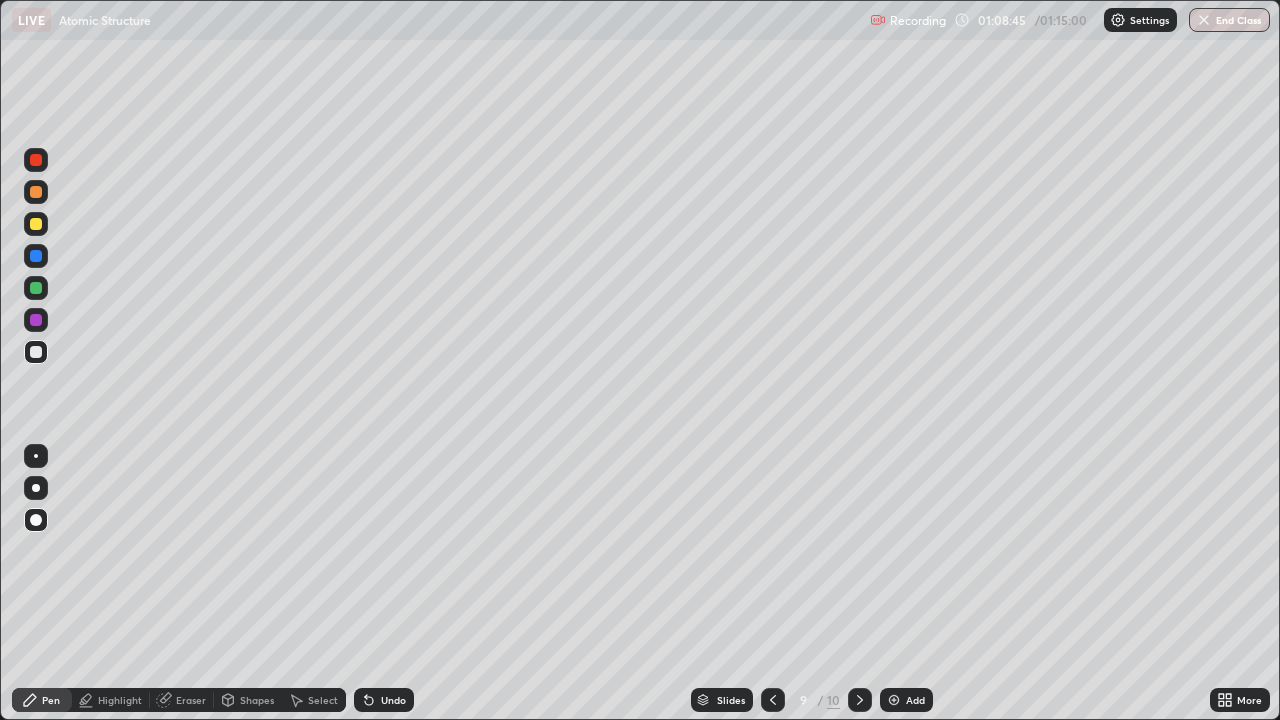click at bounding box center (36, 352) 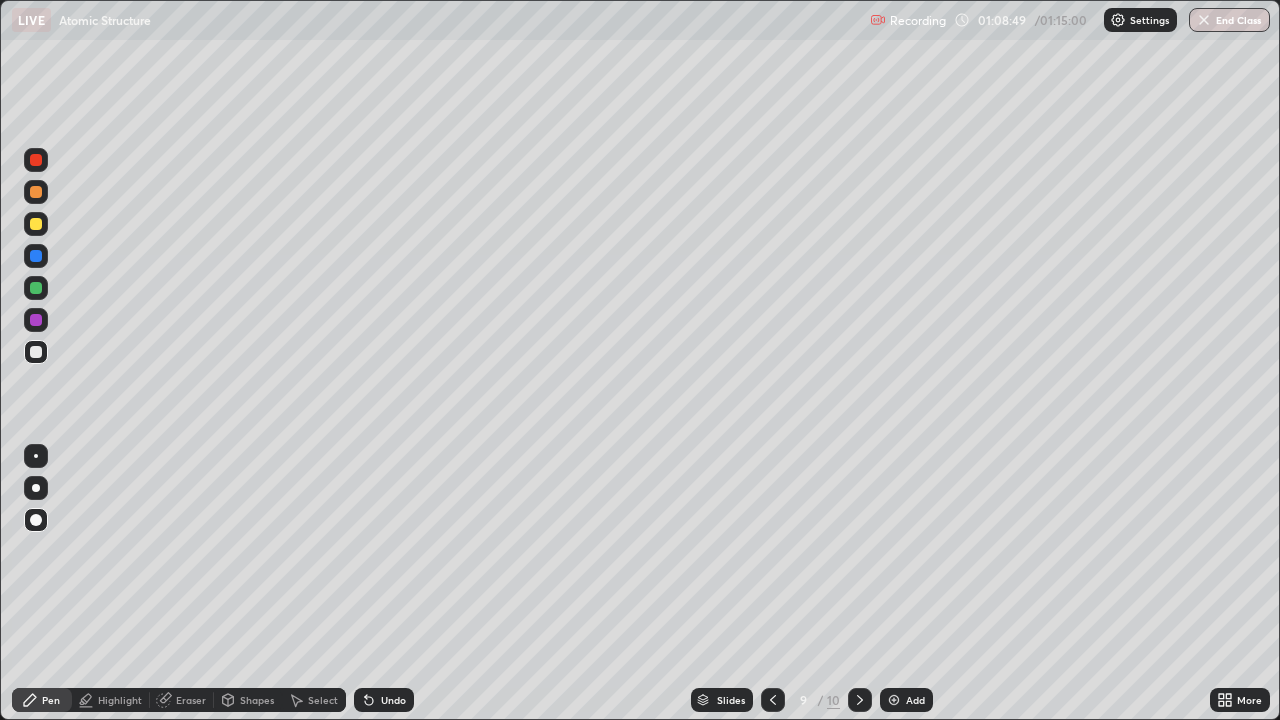 click at bounding box center [36, 224] 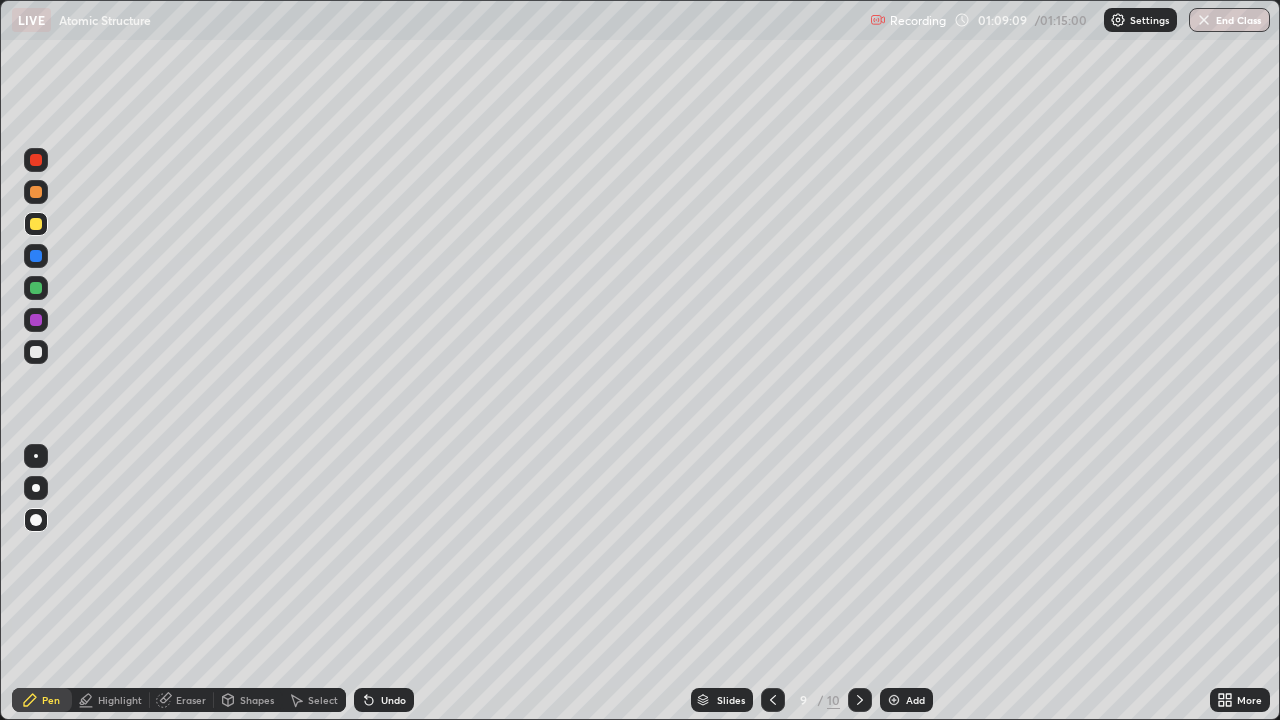 click at bounding box center (36, 288) 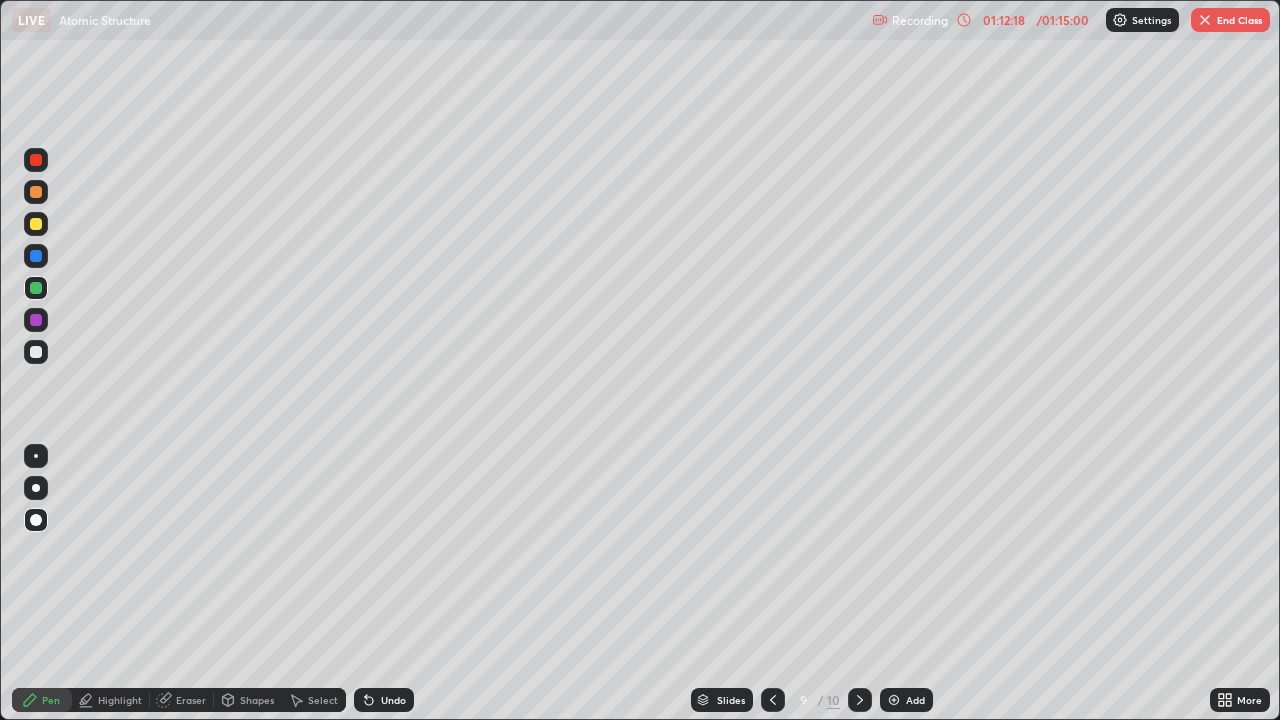 click on "End Class" at bounding box center (1230, 20) 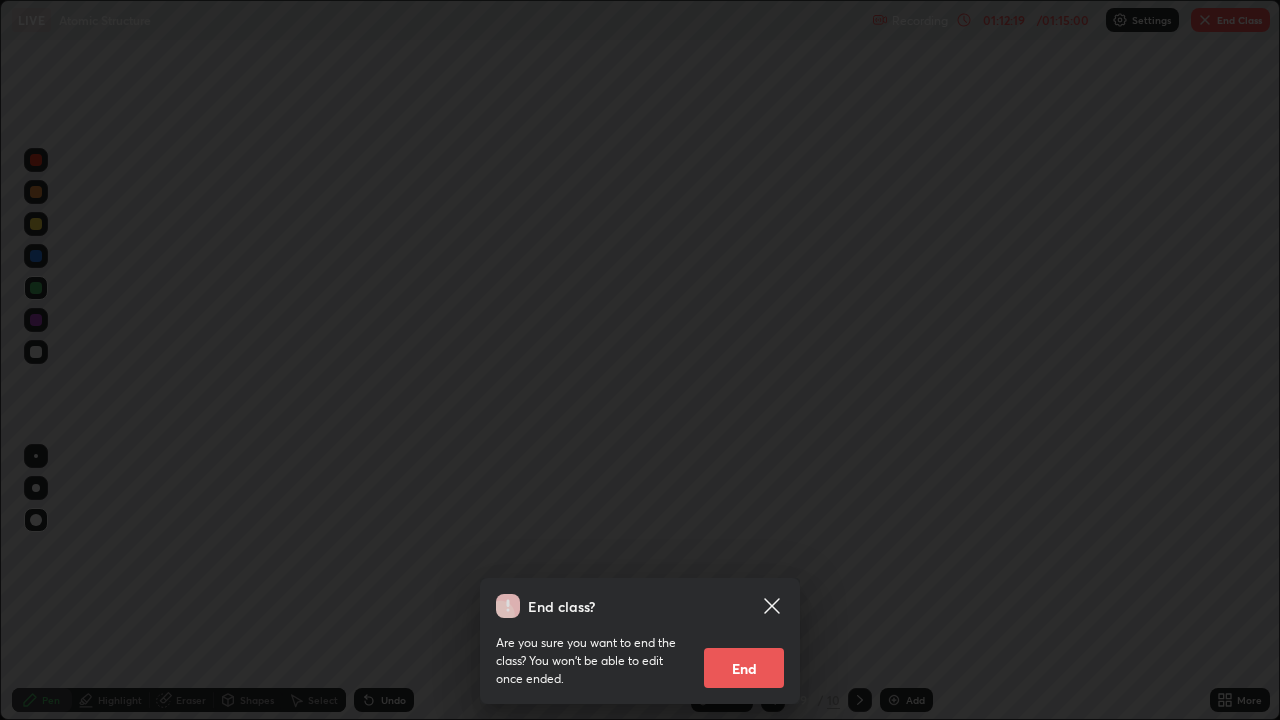 click on "End" at bounding box center [744, 668] 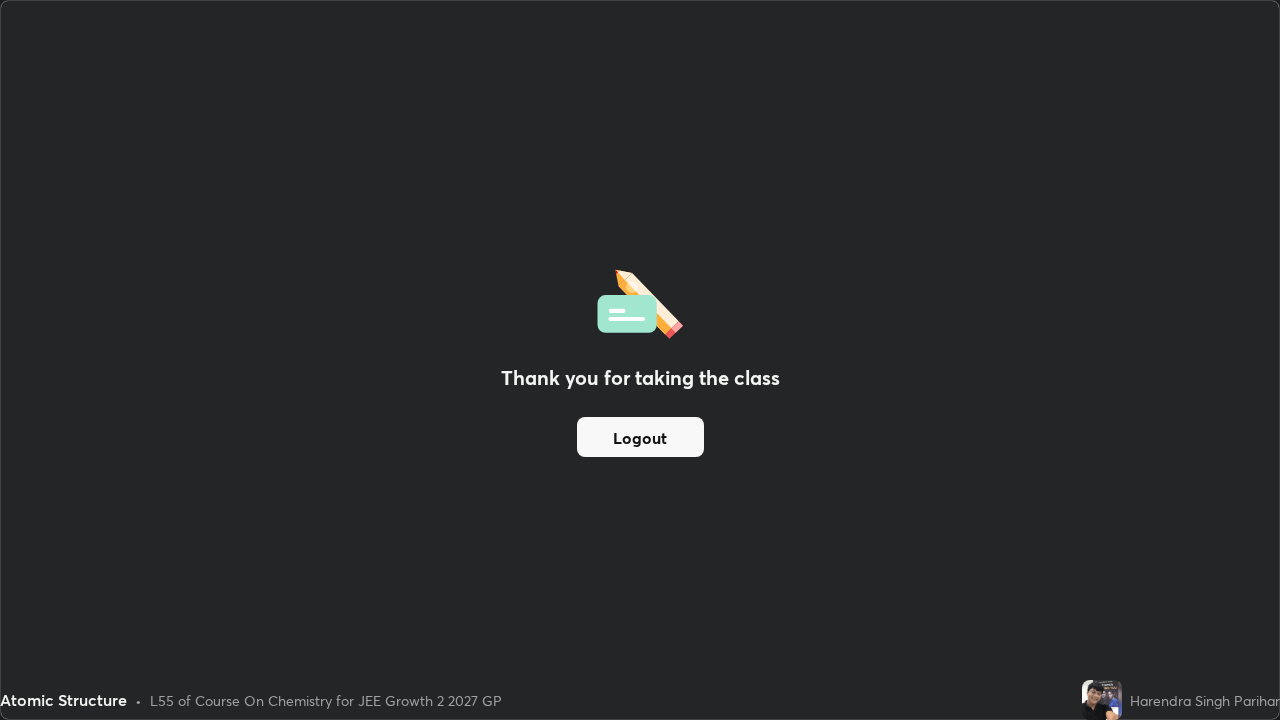 click on "Logout" at bounding box center [640, 437] 